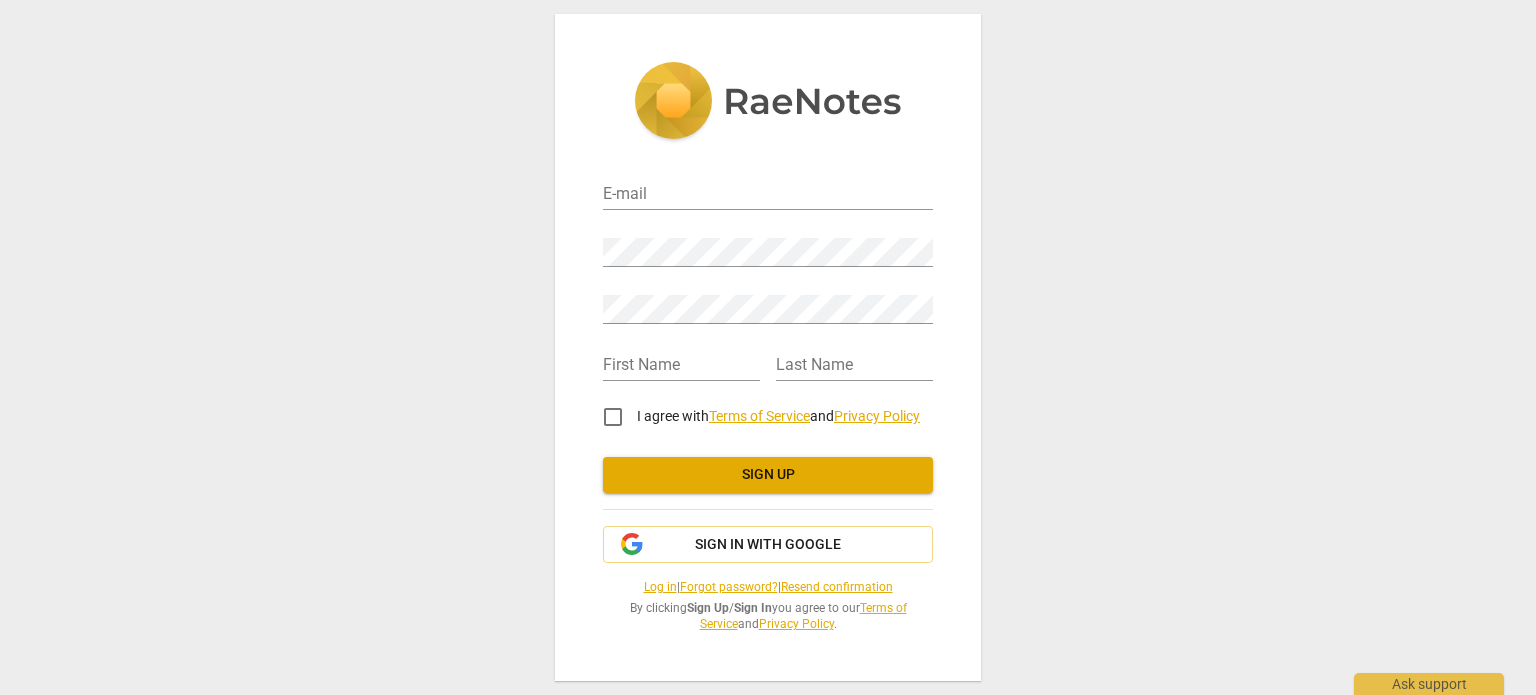 scroll, scrollTop: 0, scrollLeft: 0, axis: both 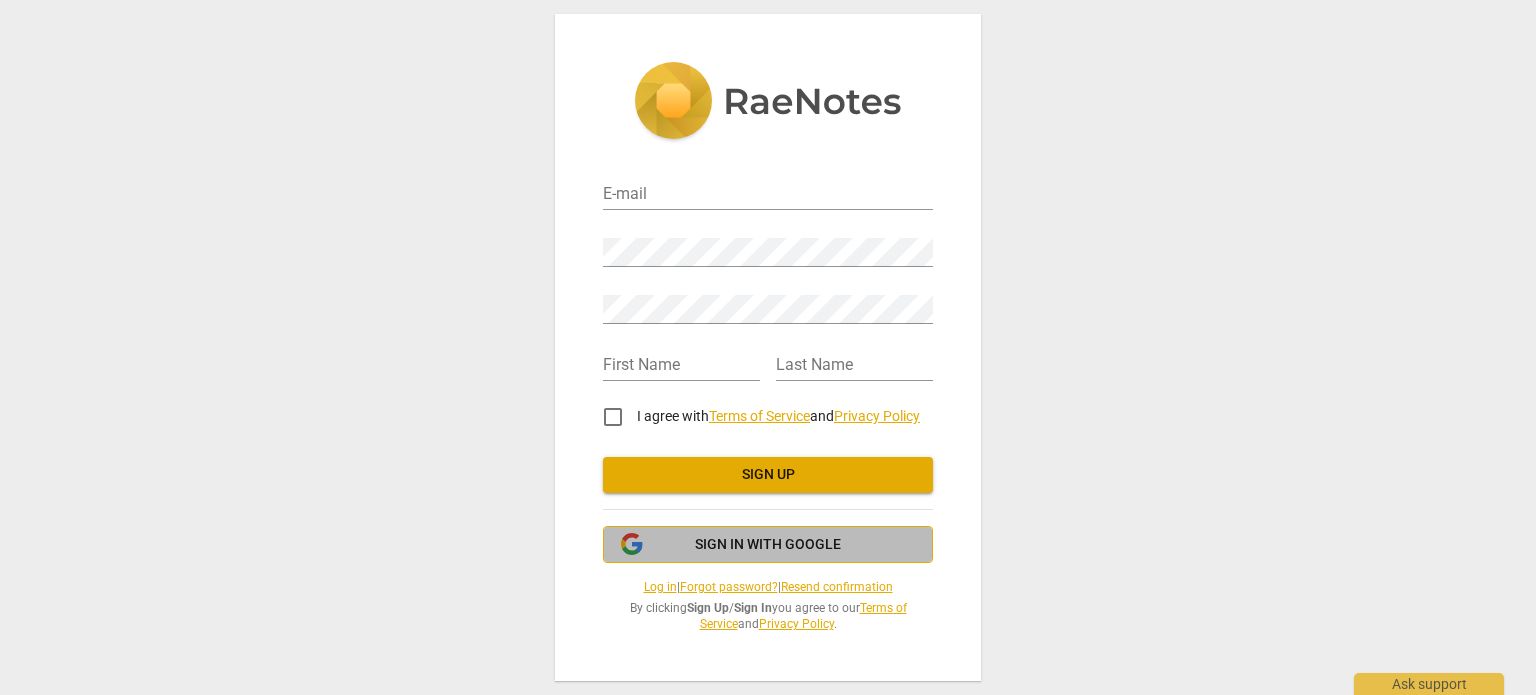 click on "Sign in with Google" at bounding box center [768, 545] 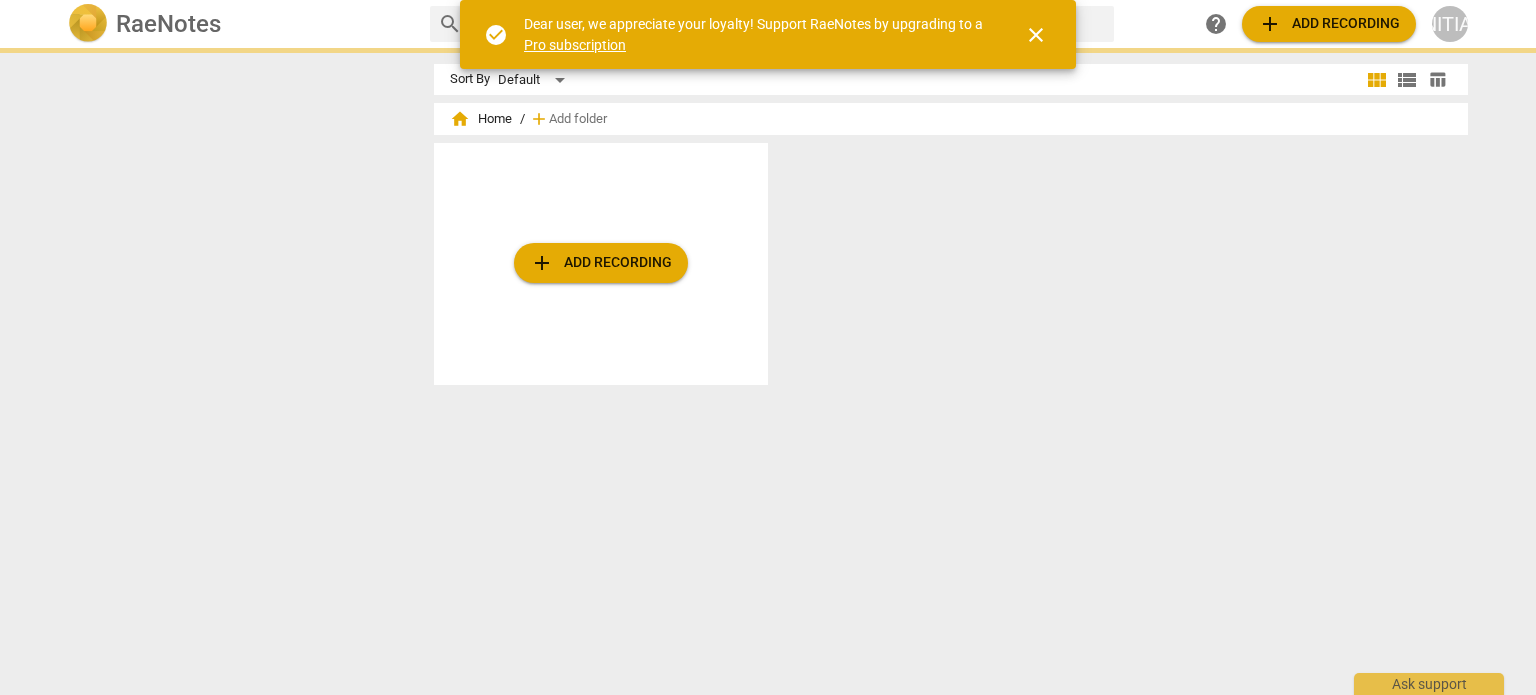 scroll, scrollTop: 0, scrollLeft: 0, axis: both 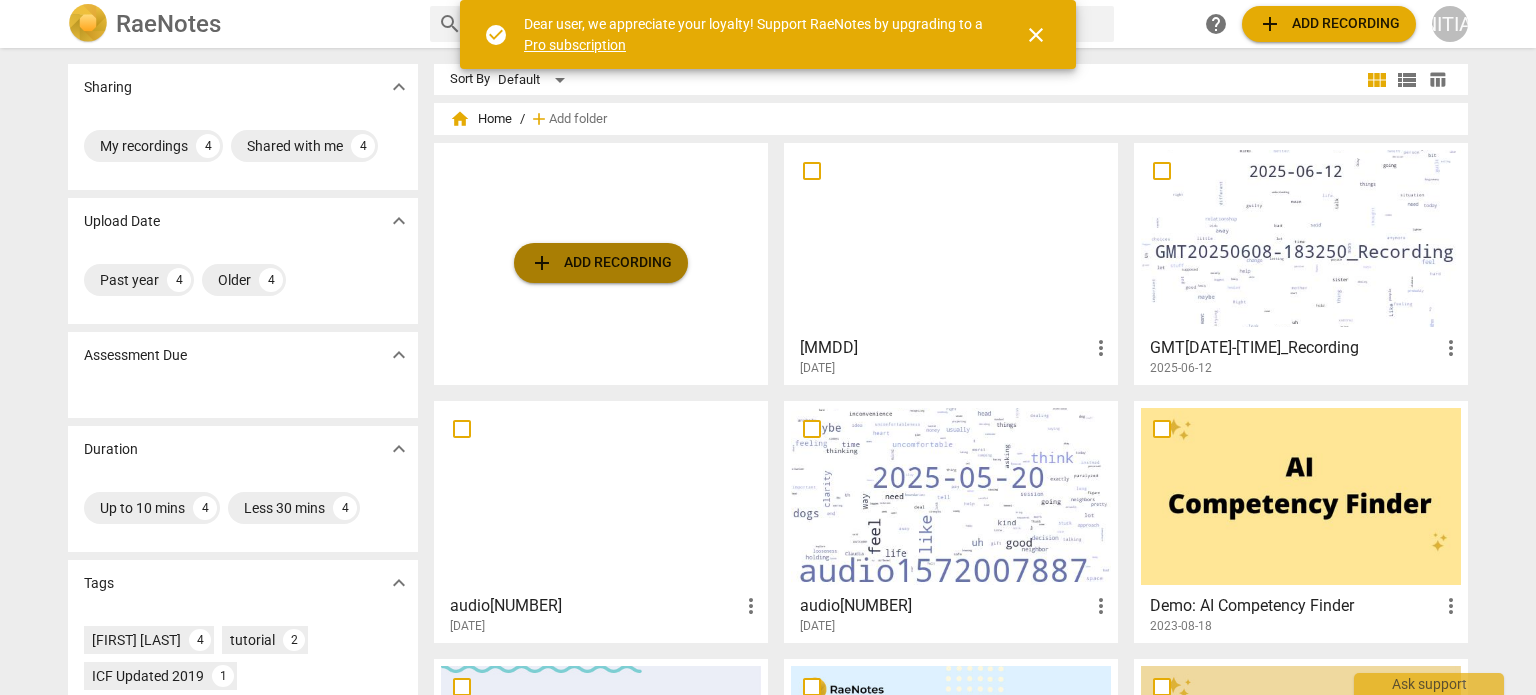click on "add   Add recording" at bounding box center (601, 263) 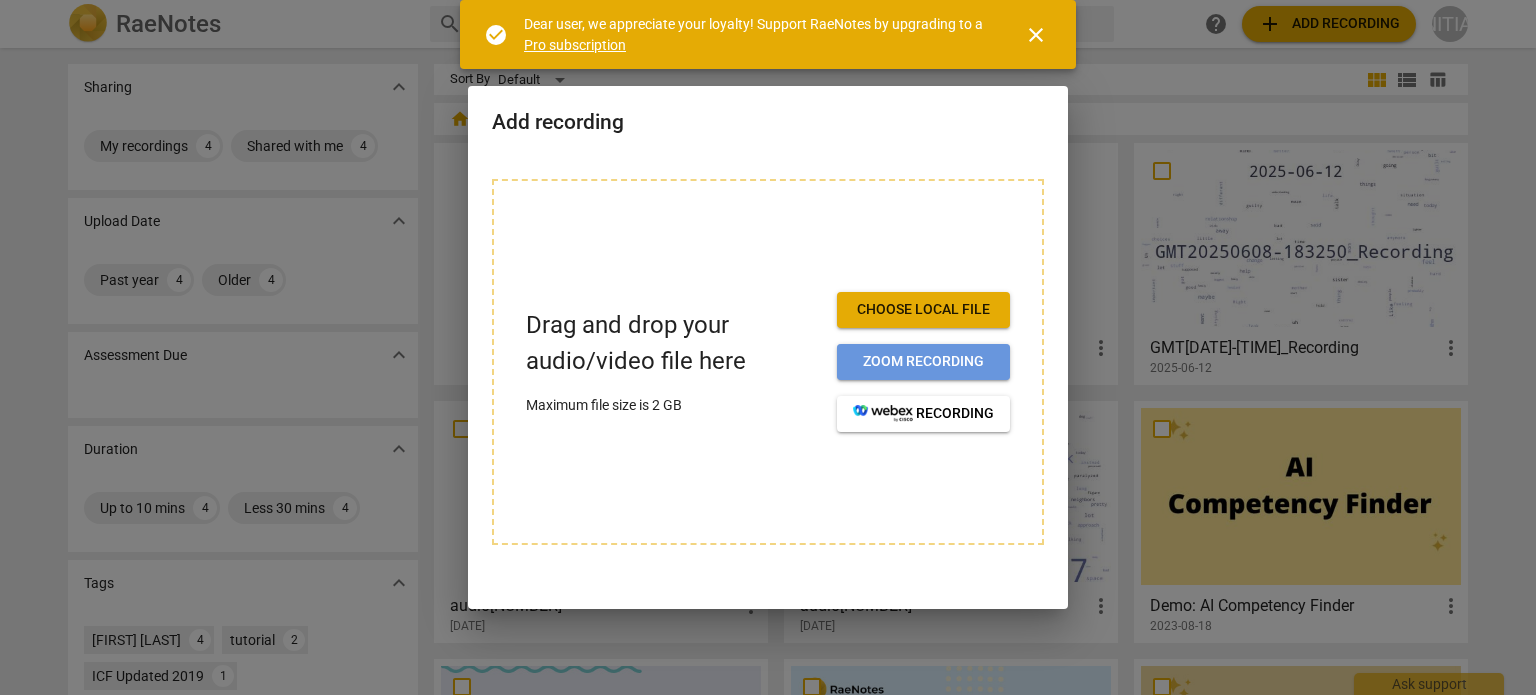 click on "Zoom recording" at bounding box center (923, 362) 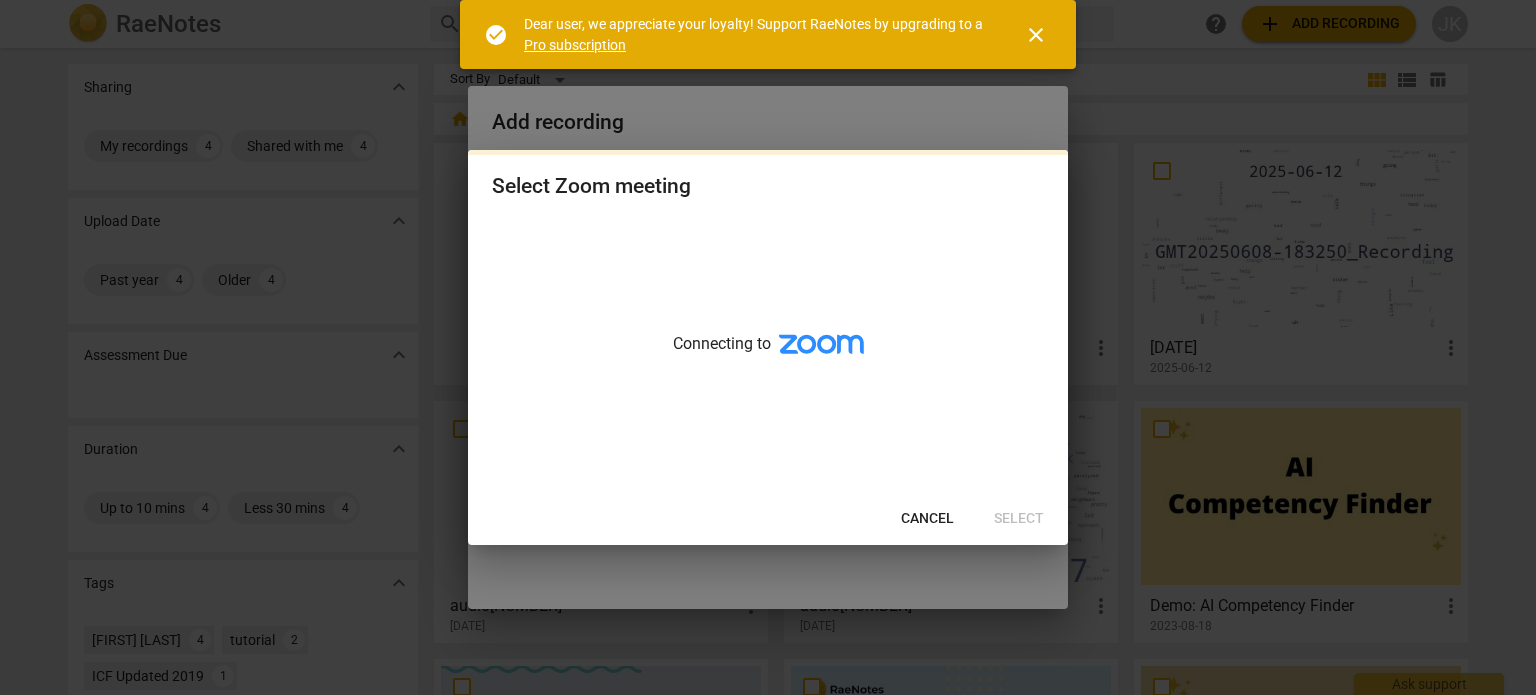 scroll, scrollTop: 0, scrollLeft: 0, axis: both 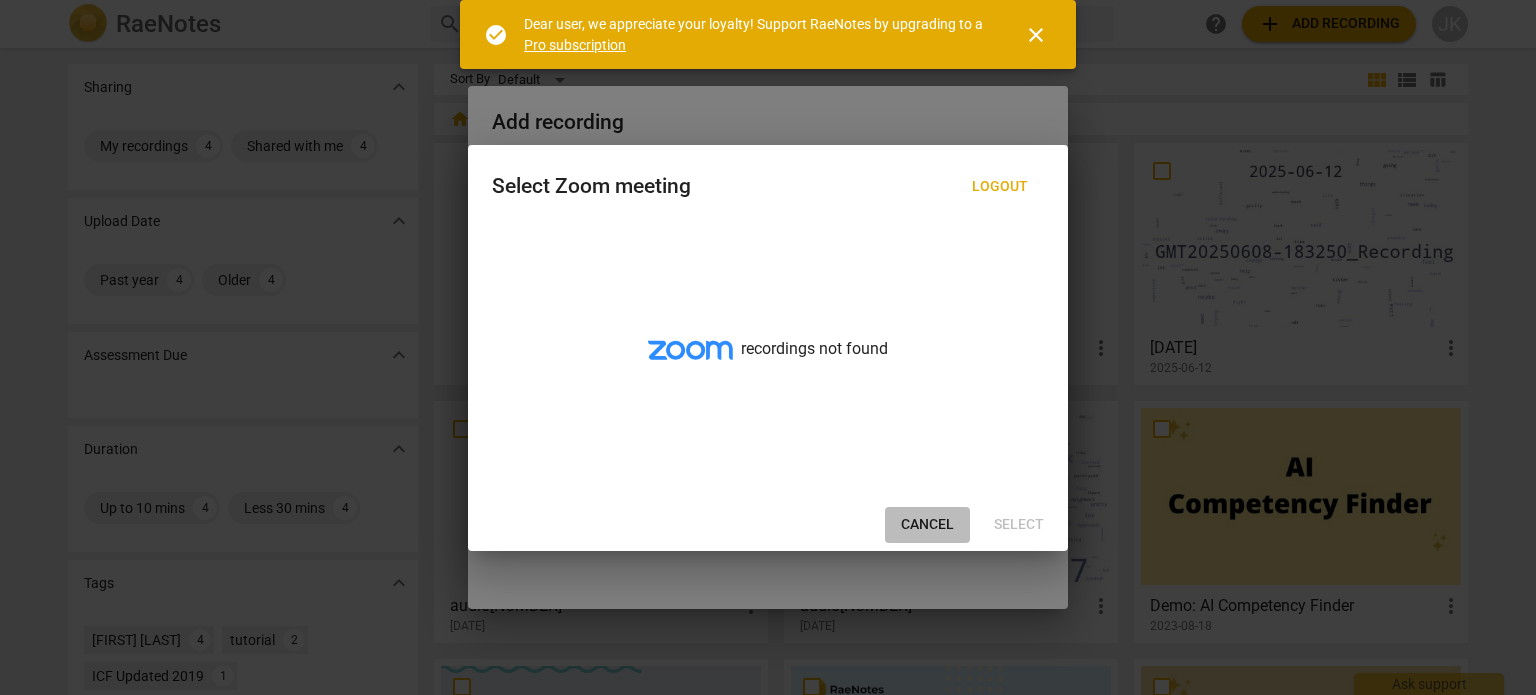 click on "Cancel" at bounding box center (927, 525) 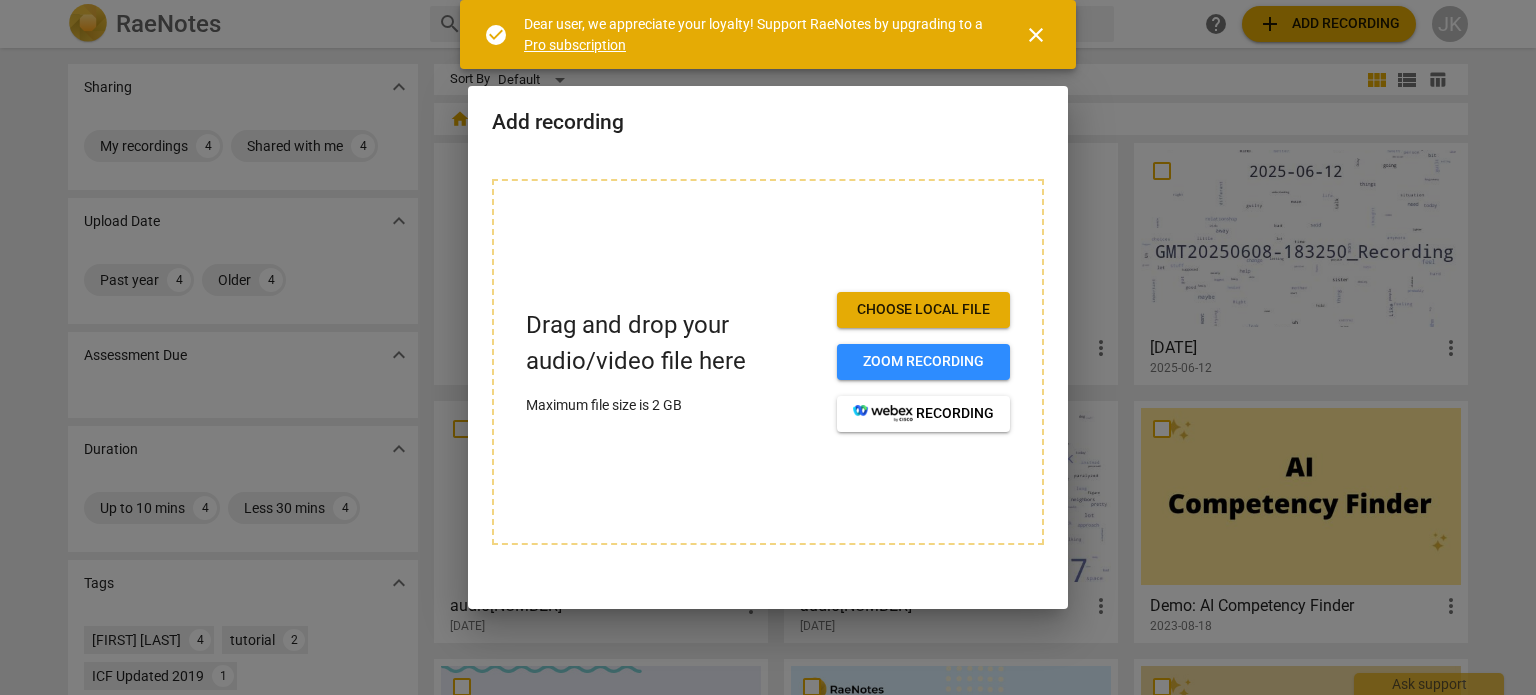 click on "Choose local file" at bounding box center [923, 310] 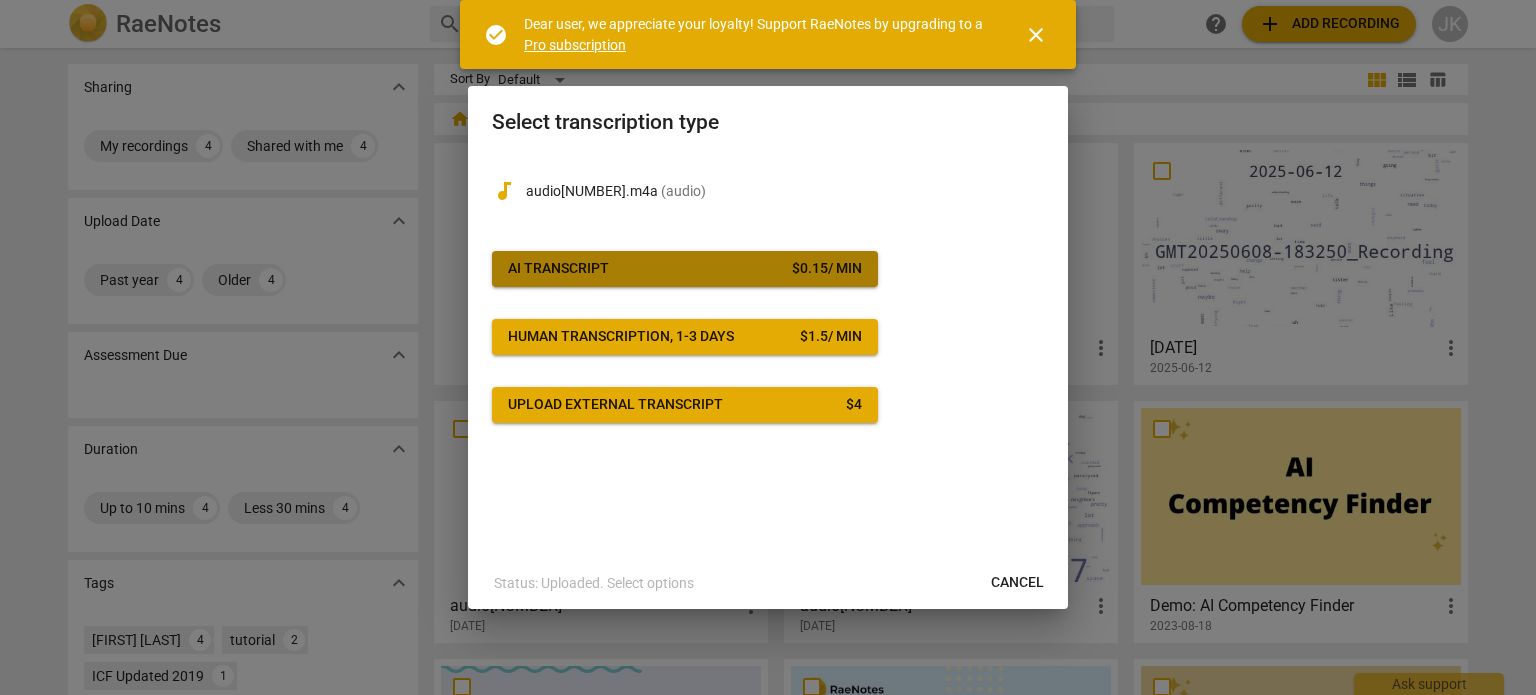 click on "$ 0.15  / min" at bounding box center [827, 269] 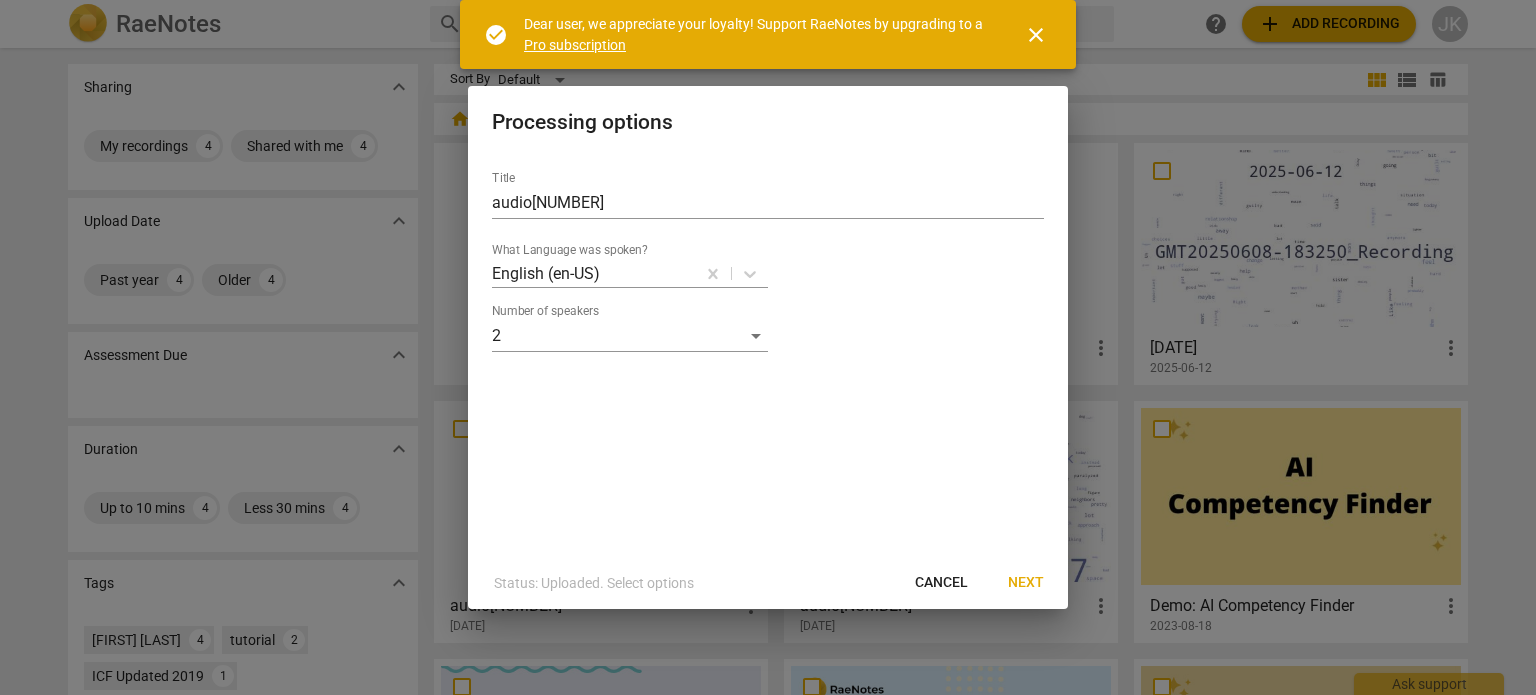 click on "Next" at bounding box center (1026, 583) 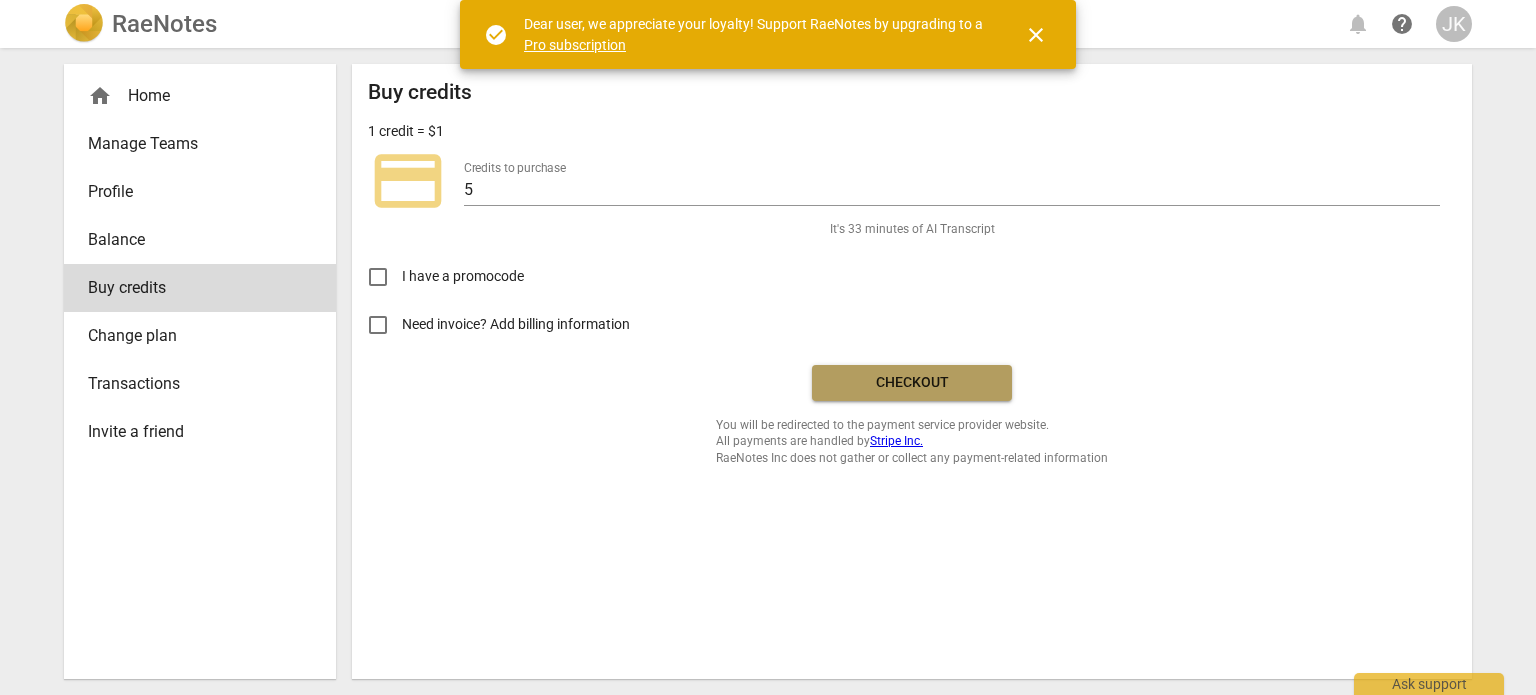 click on "Checkout" at bounding box center [912, 383] 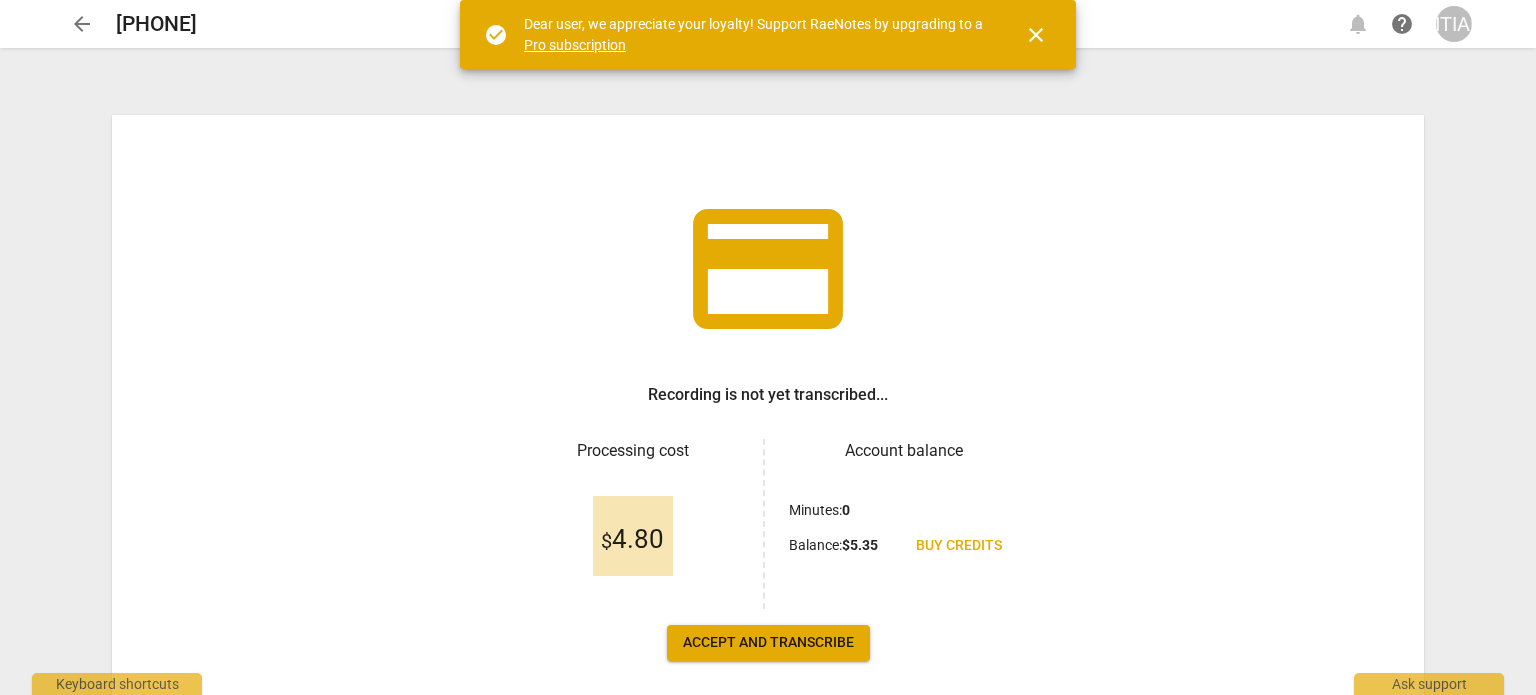 scroll, scrollTop: 0, scrollLeft: 0, axis: both 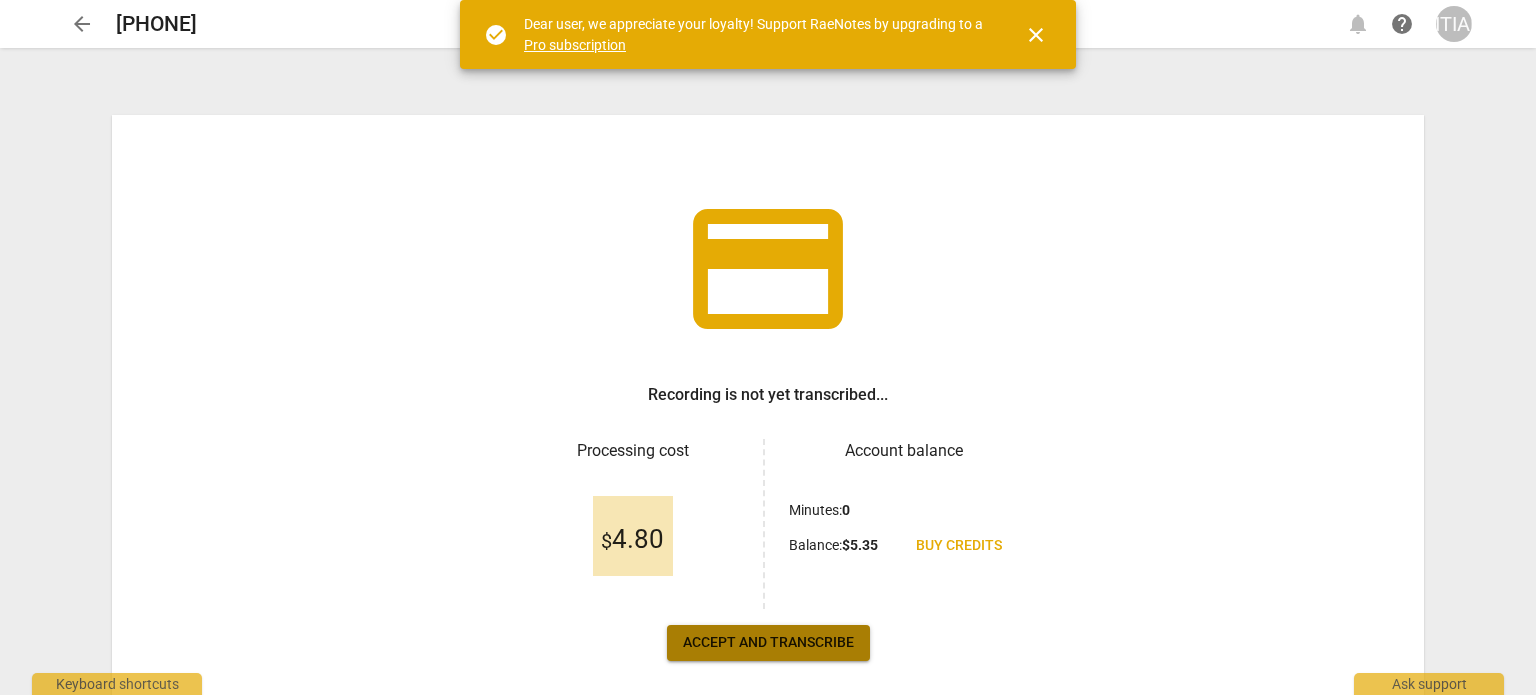click on "Accept and transcribe" at bounding box center (768, 643) 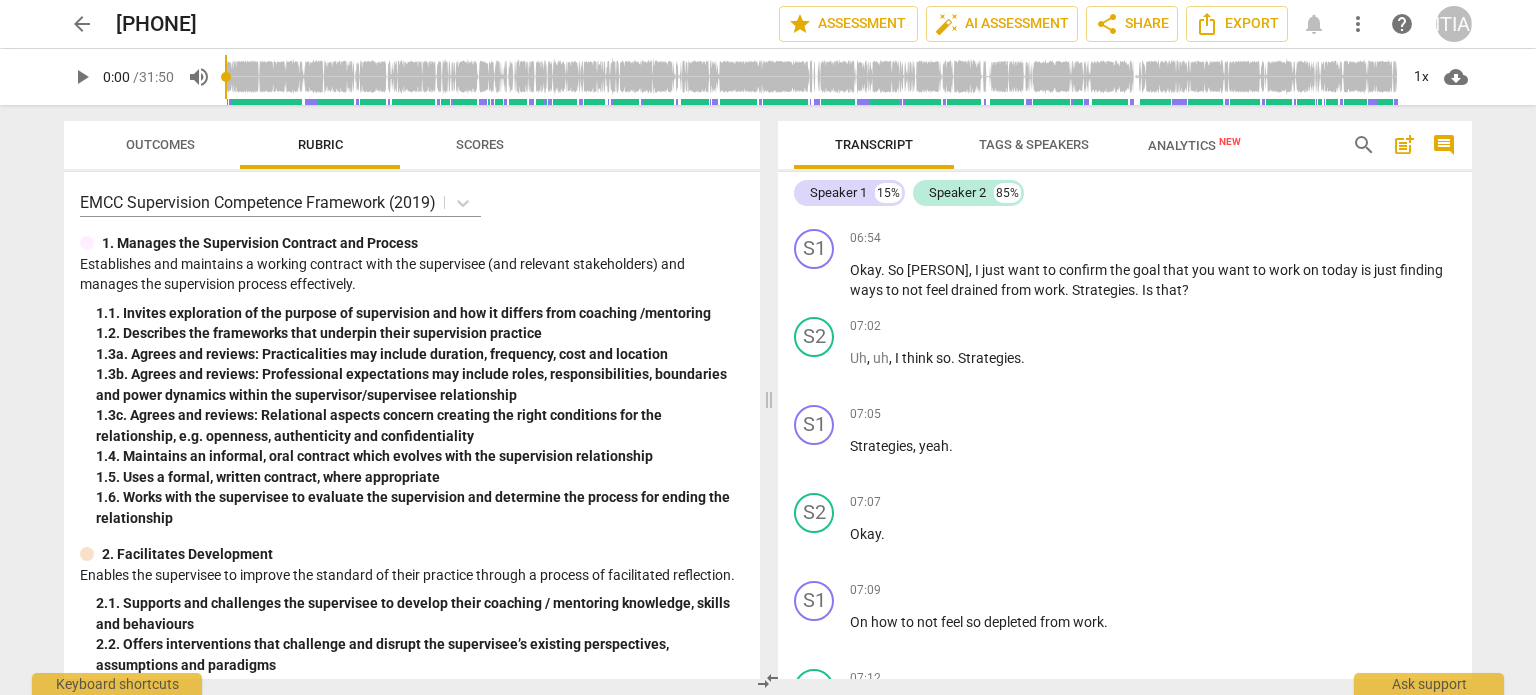 scroll, scrollTop: 2000, scrollLeft: 0, axis: vertical 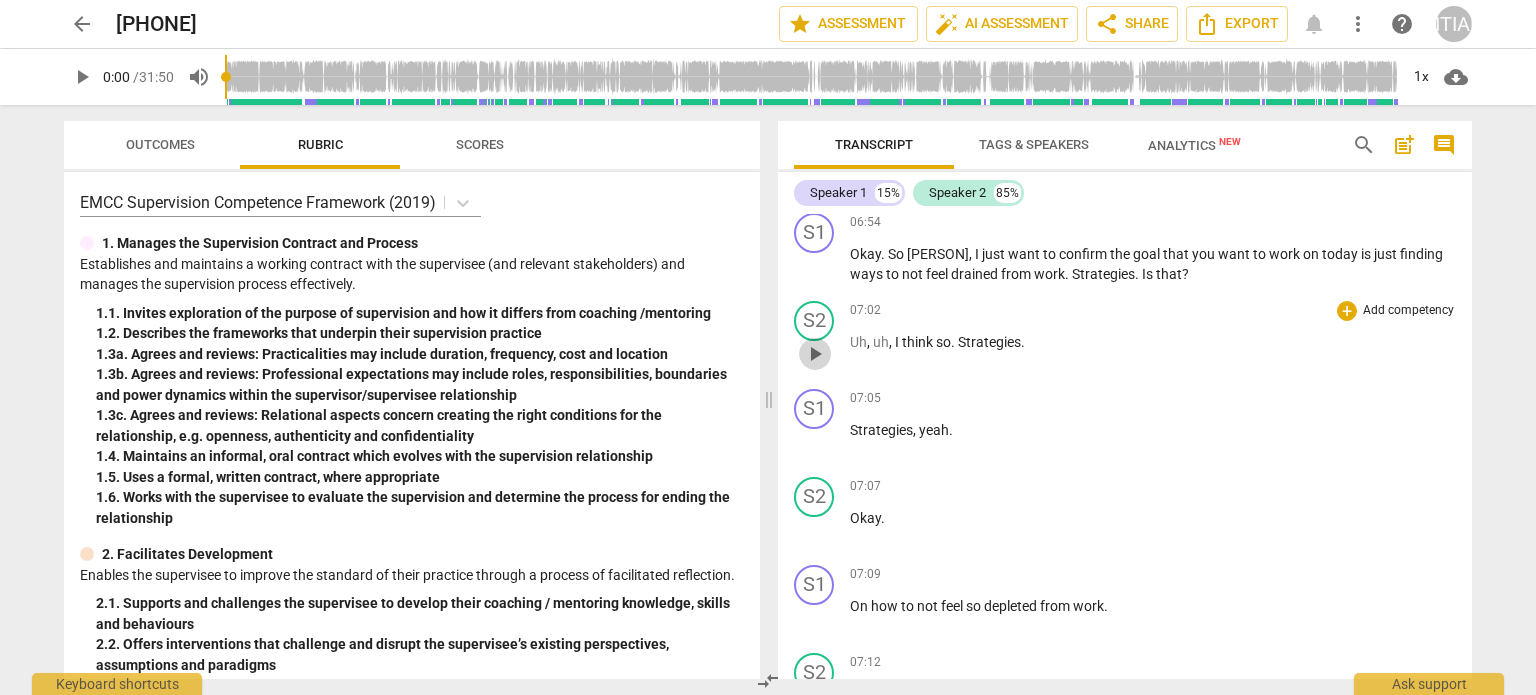 click on "play_arrow" at bounding box center (815, 354) 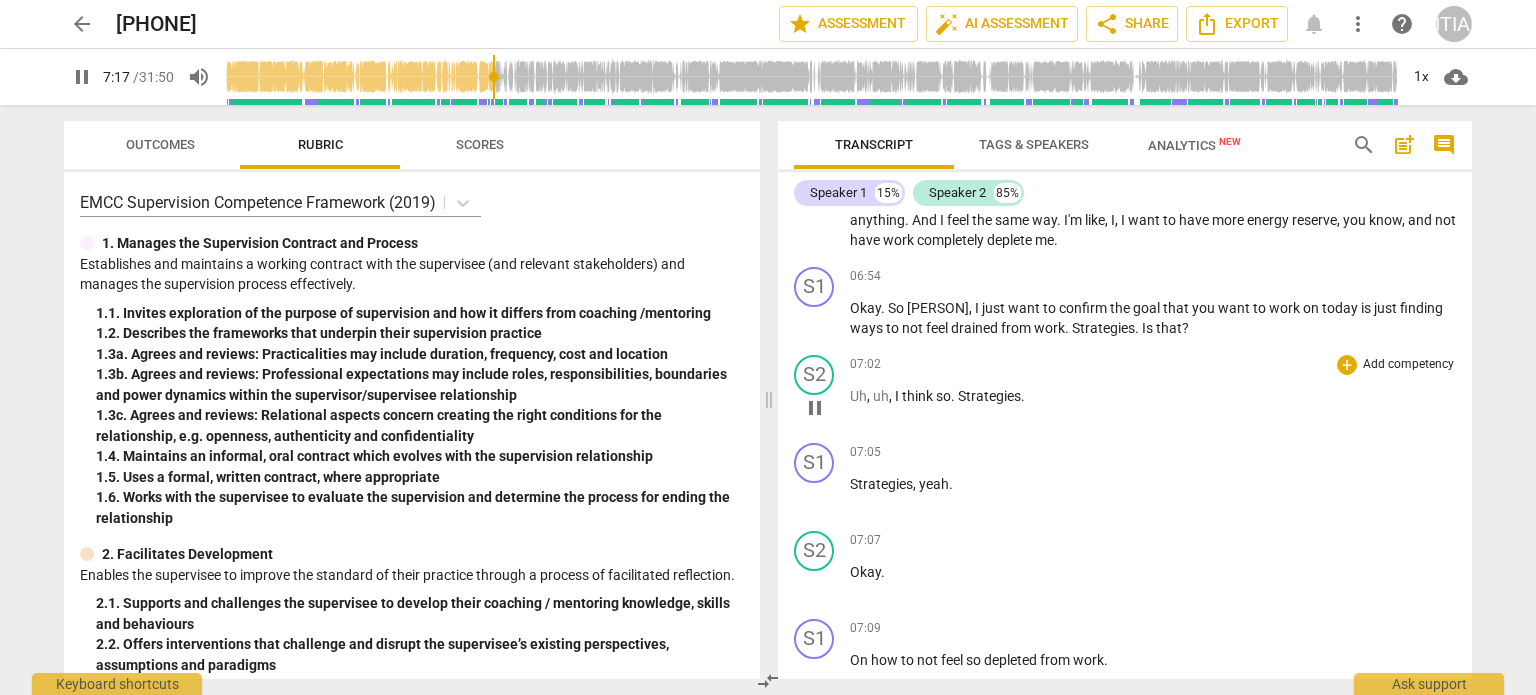 scroll, scrollTop: 1950, scrollLeft: 0, axis: vertical 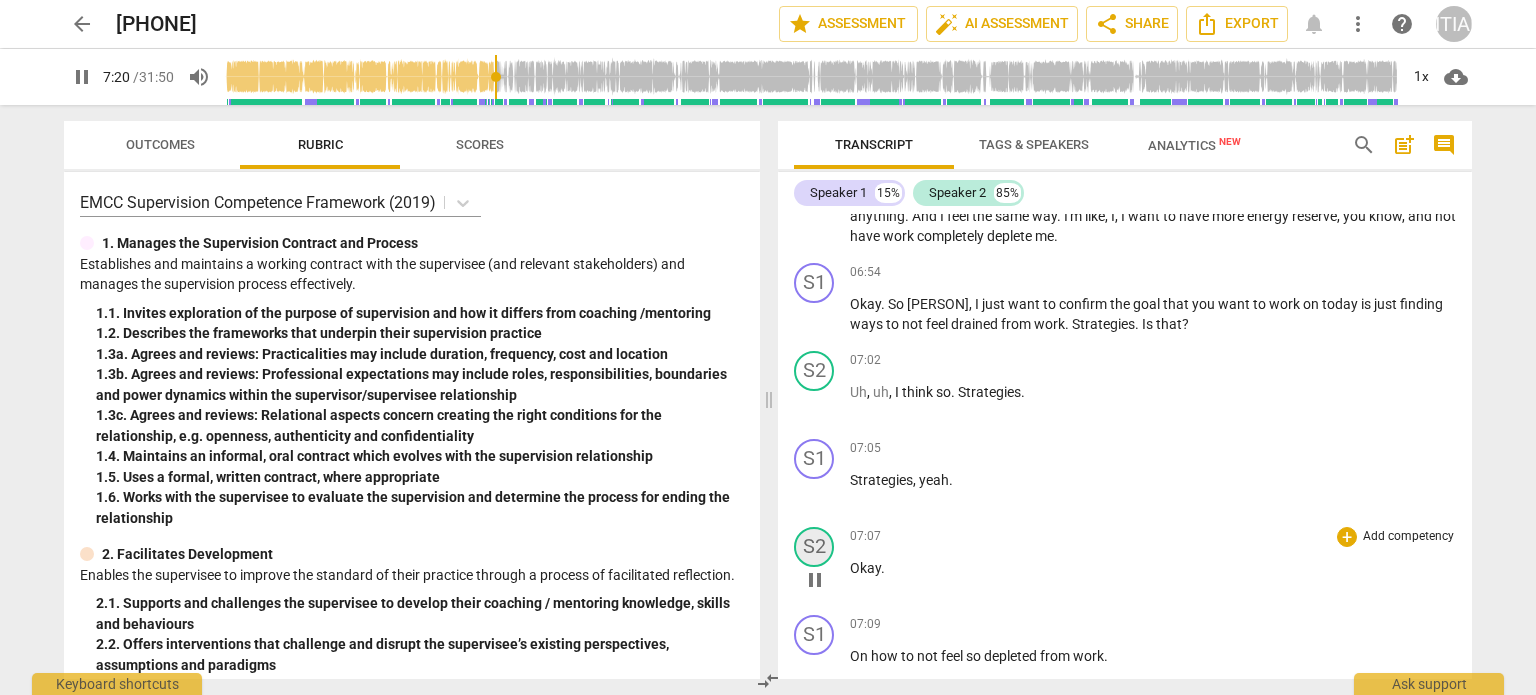 click on "S2" at bounding box center (814, 547) 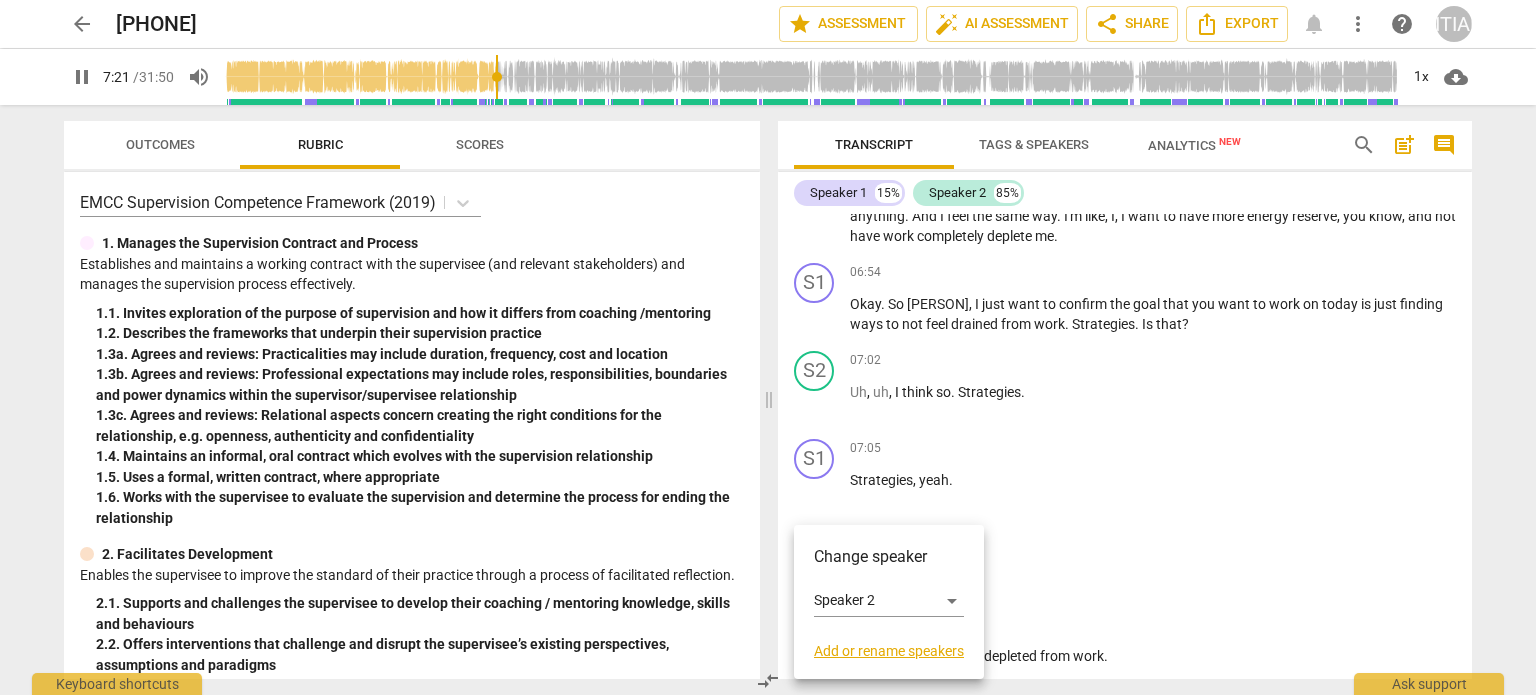 click at bounding box center [768, 347] 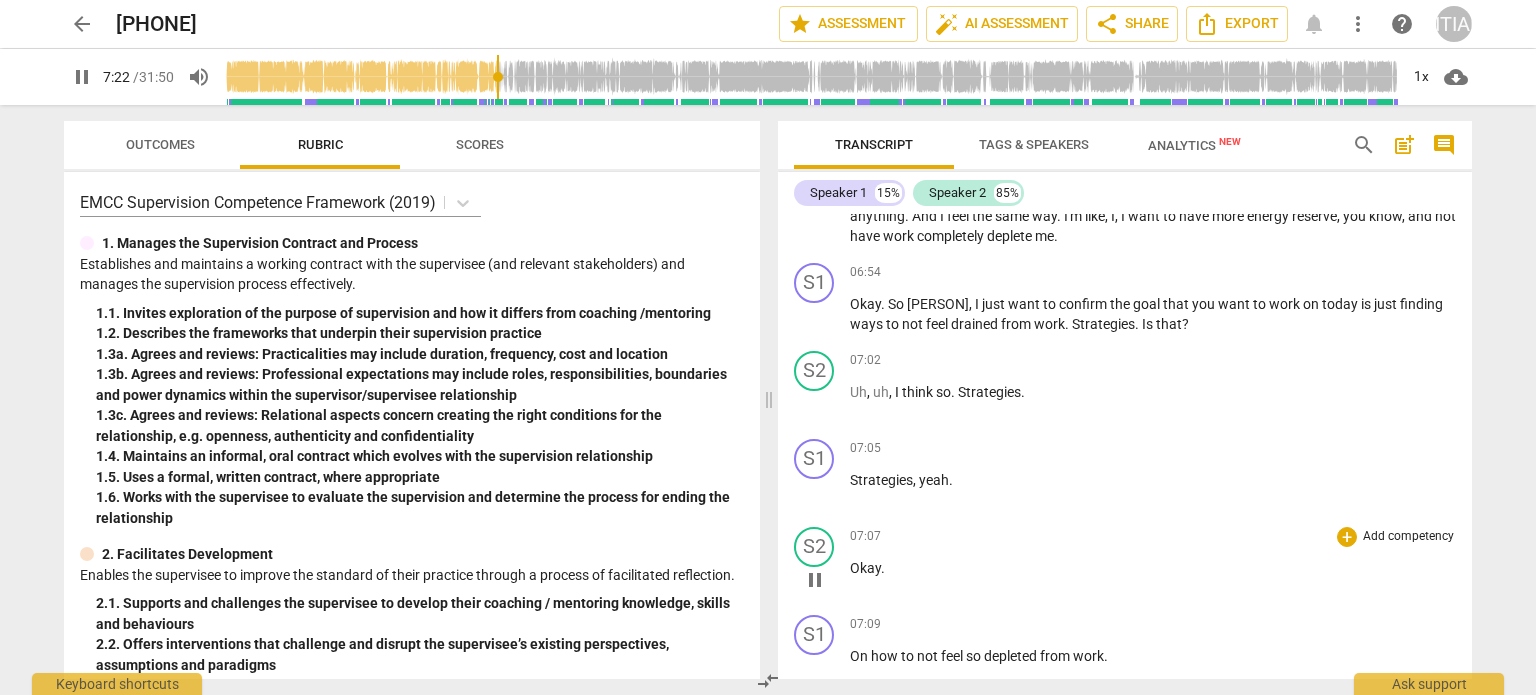 click on "Okay" at bounding box center (865, 568) 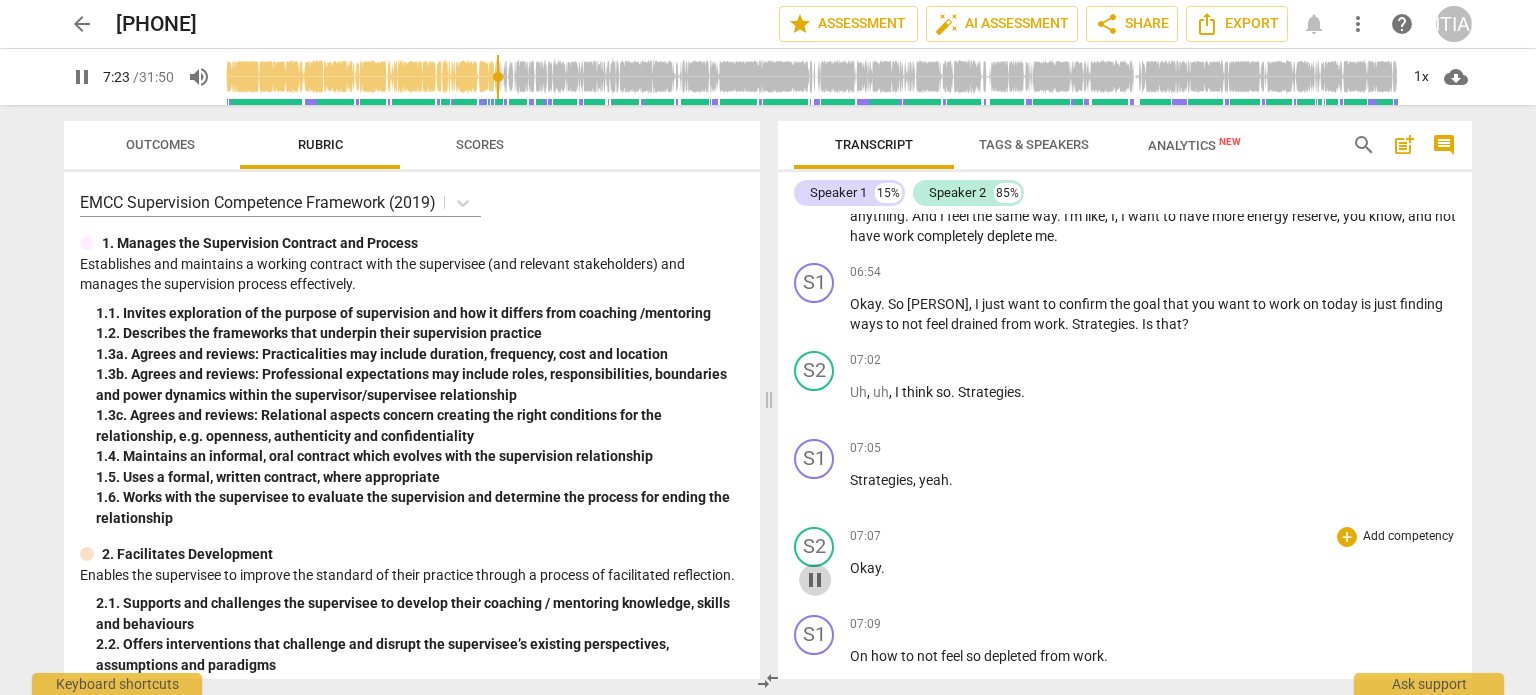click on "pause" at bounding box center [815, 580] 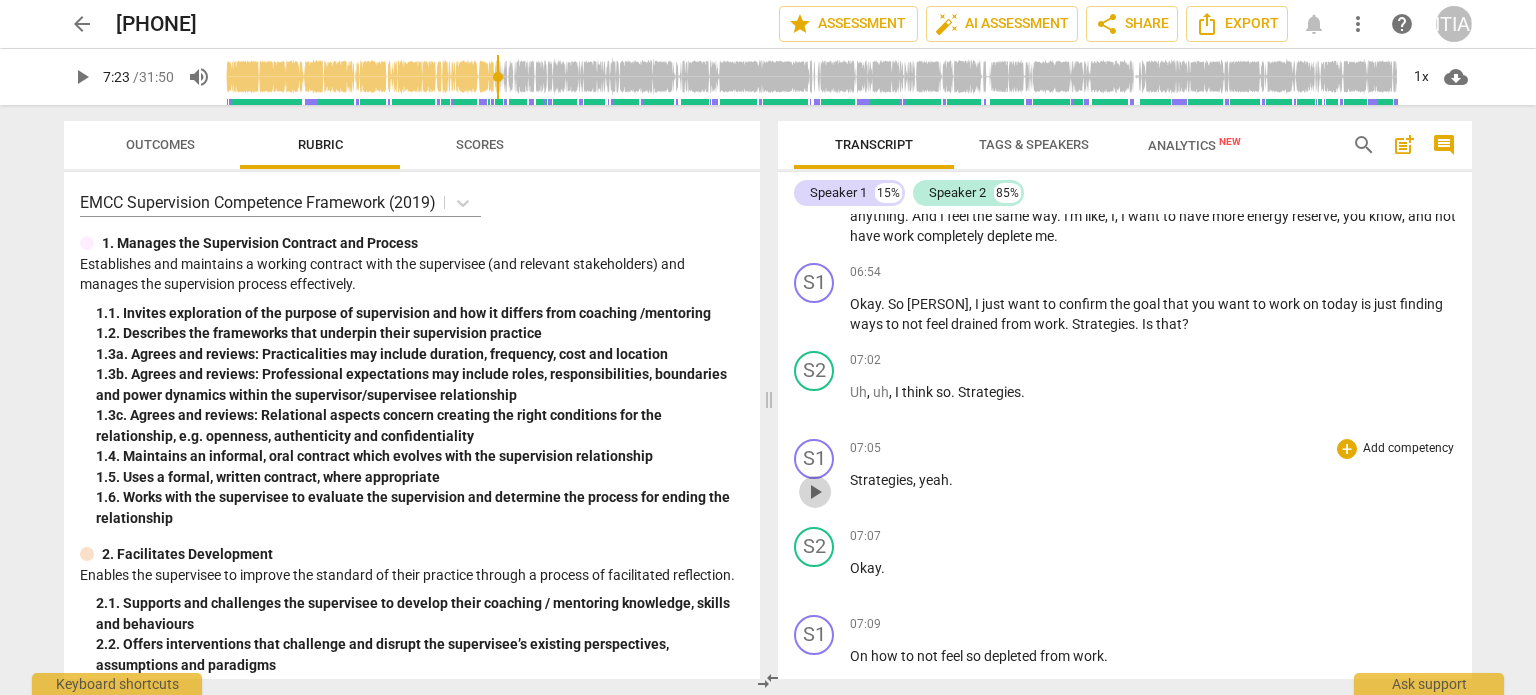 click on "play_arrow" at bounding box center (815, 492) 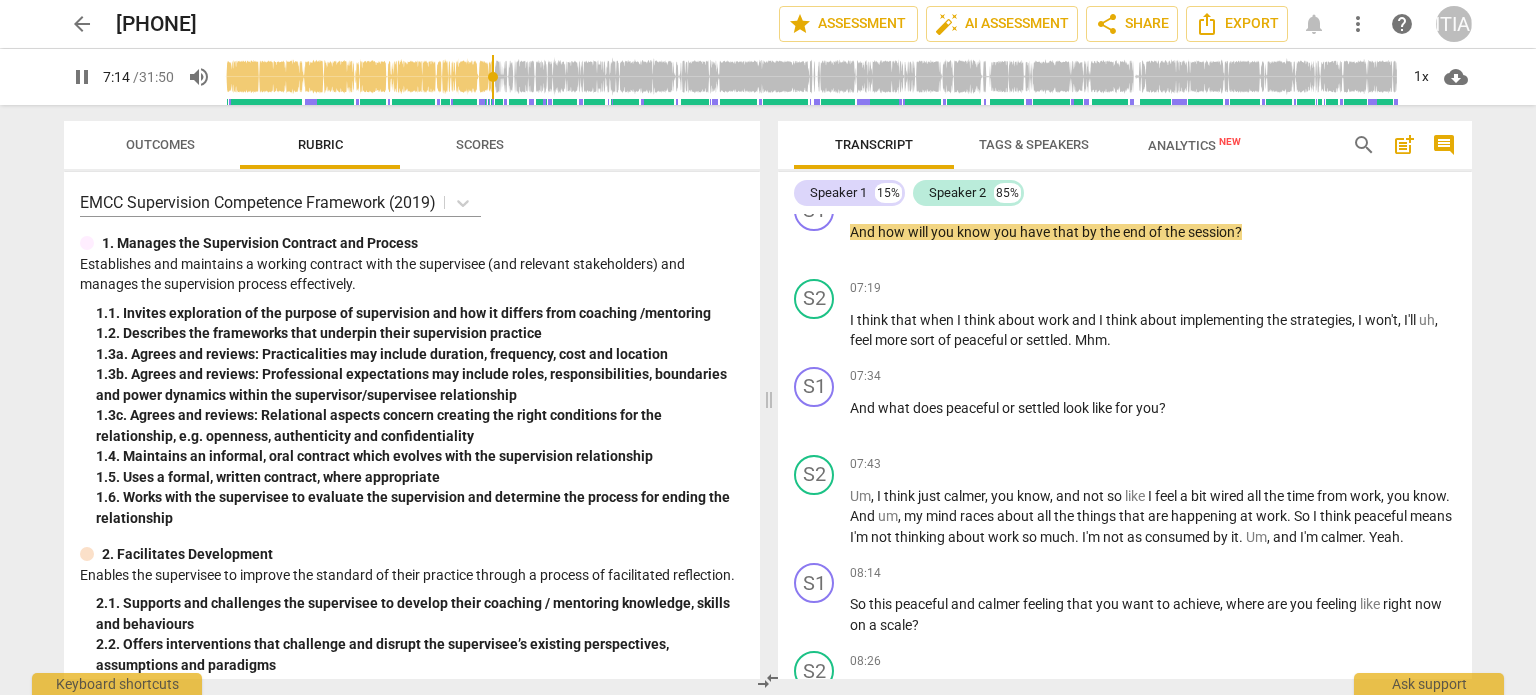 scroll, scrollTop: 2363, scrollLeft: 0, axis: vertical 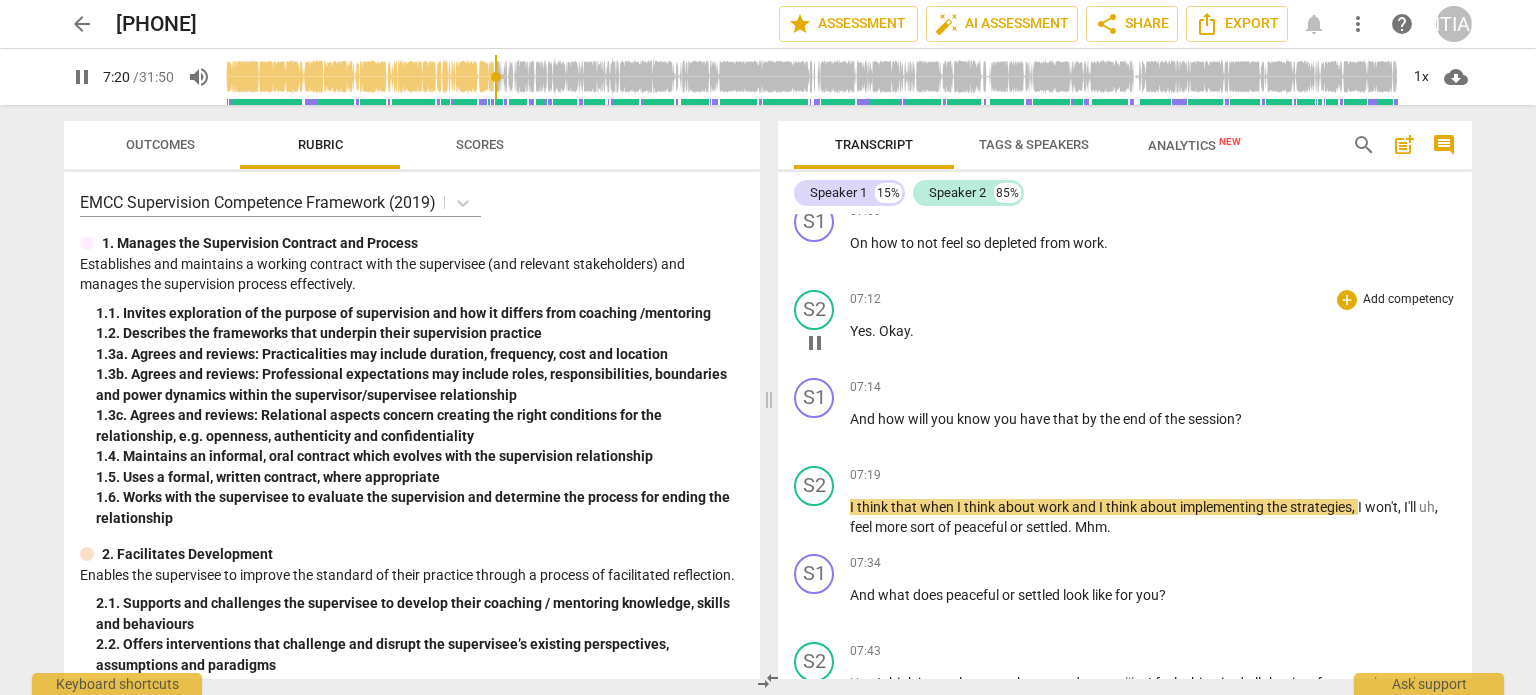 click on "Okay" at bounding box center (894, 331) 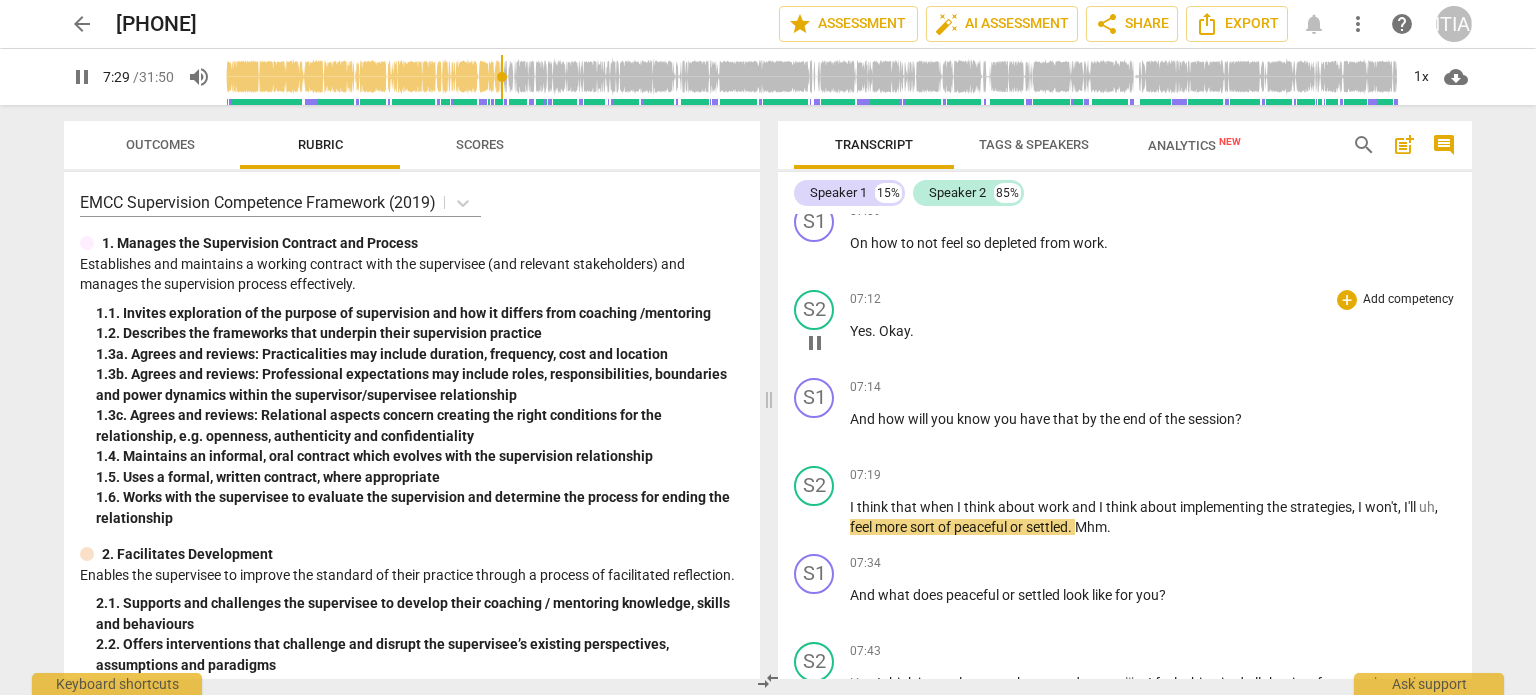 click on "Okay" at bounding box center [894, 331] 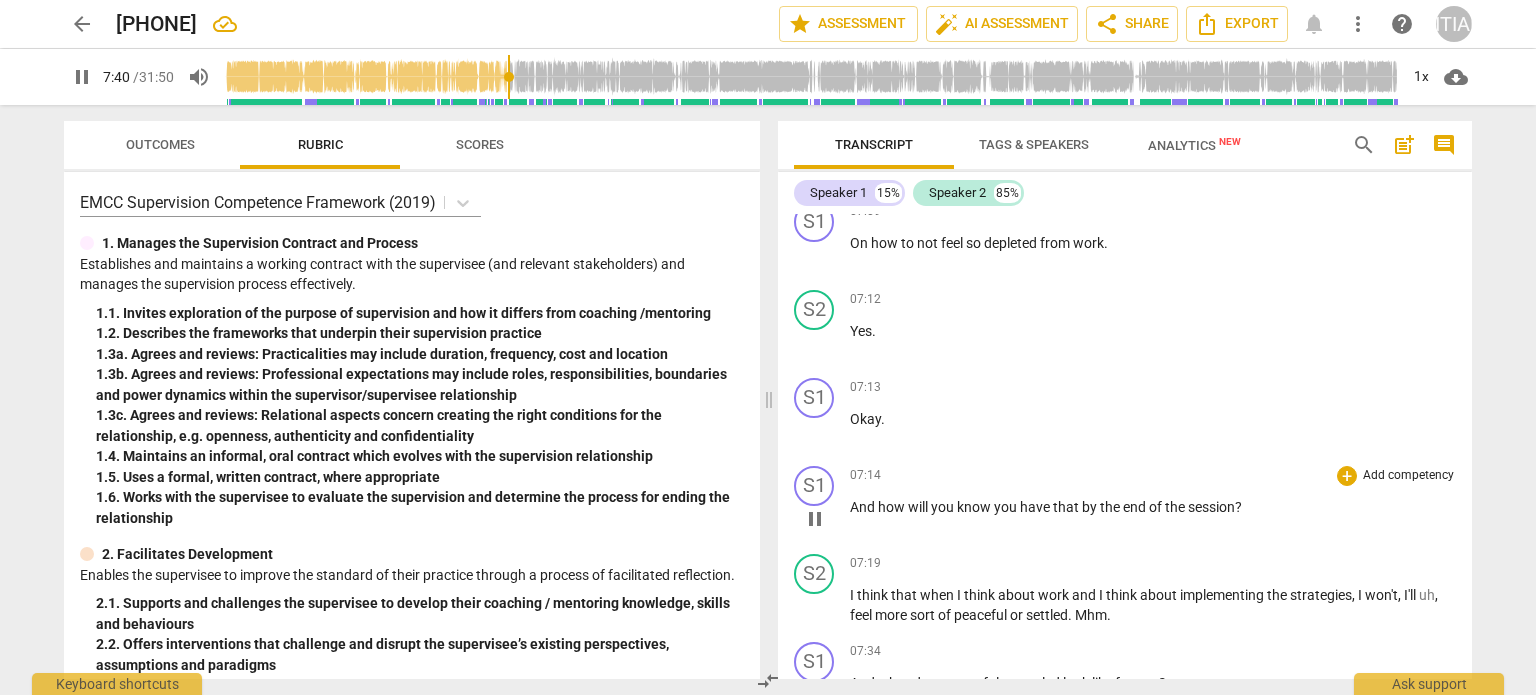 click on "And" at bounding box center [864, 507] 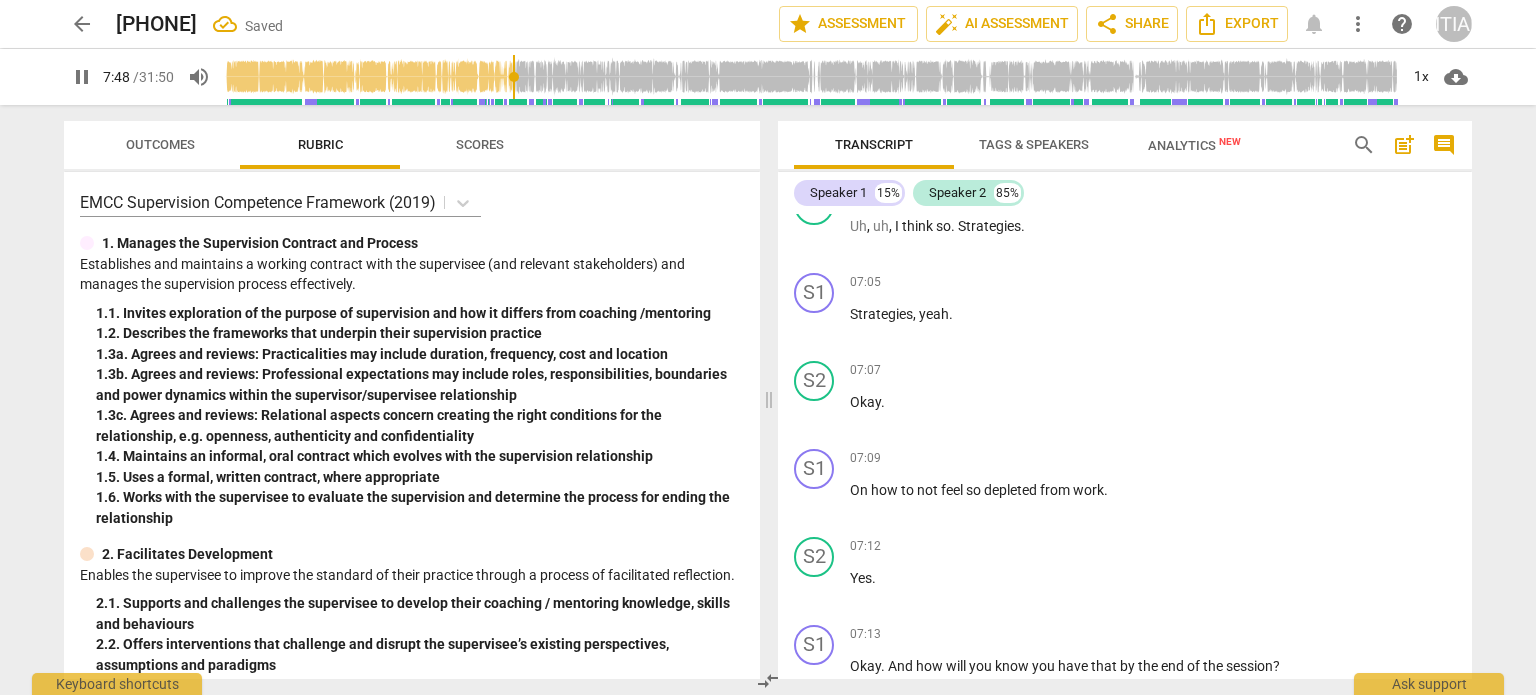 scroll, scrollTop: 2112, scrollLeft: 0, axis: vertical 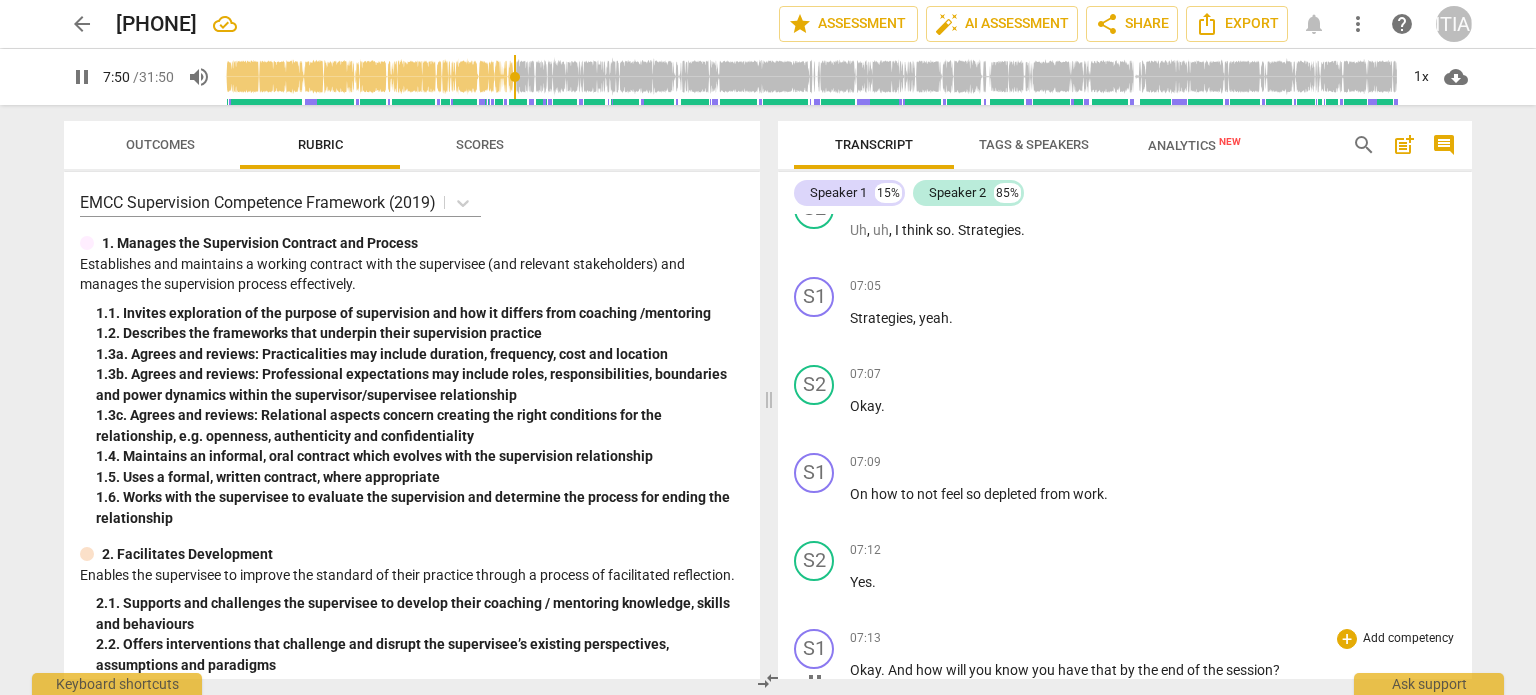 click on "Okay" at bounding box center [865, 670] 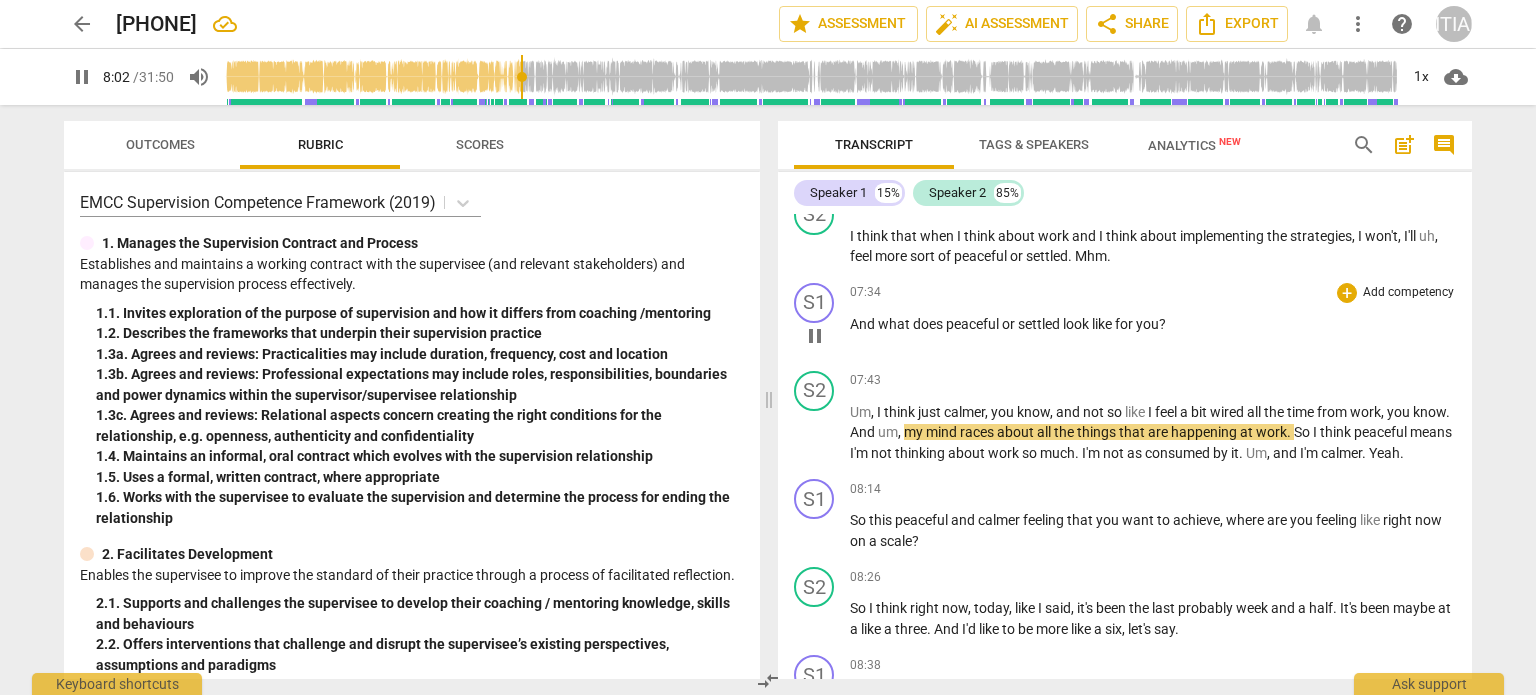 scroll, scrollTop: 1946, scrollLeft: 0, axis: vertical 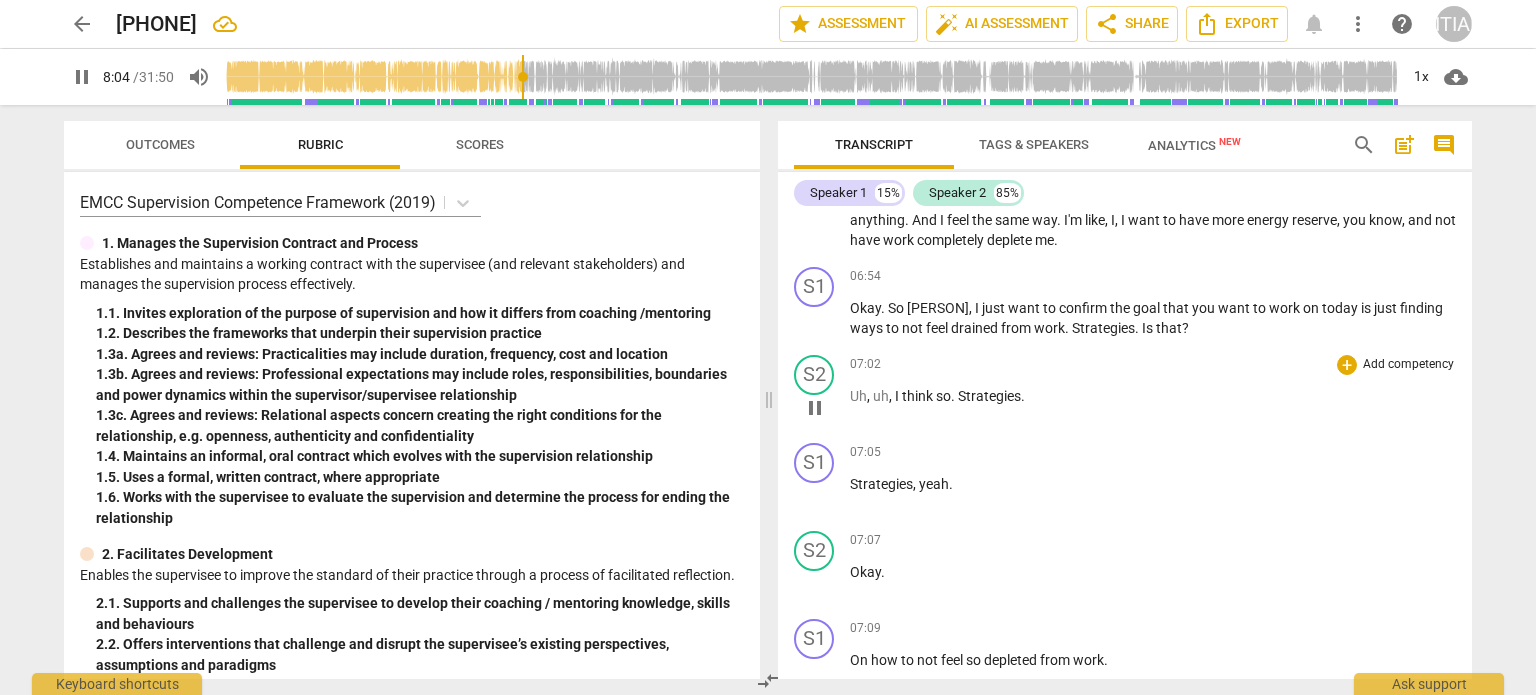 click on "pause" at bounding box center [815, 408] 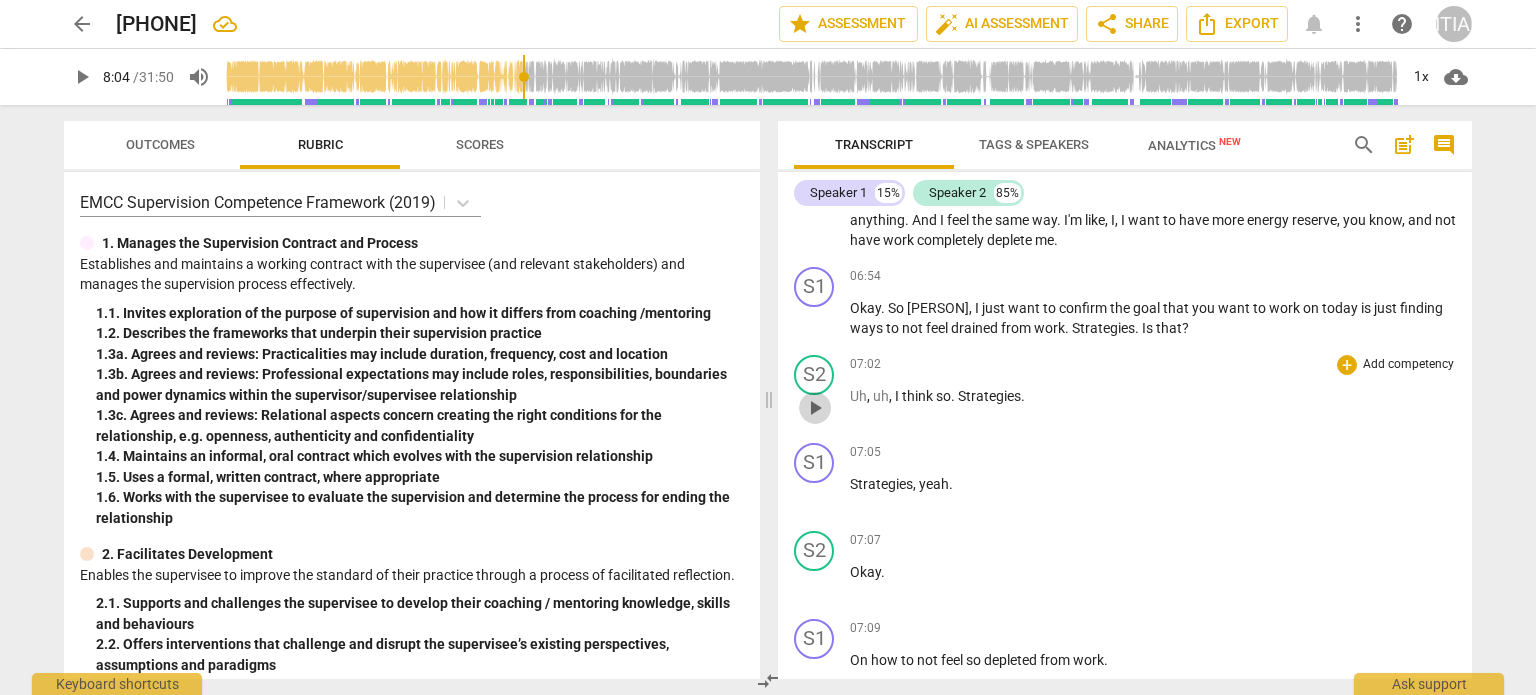 click on "play_arrow" at bounding box center (815, 408) 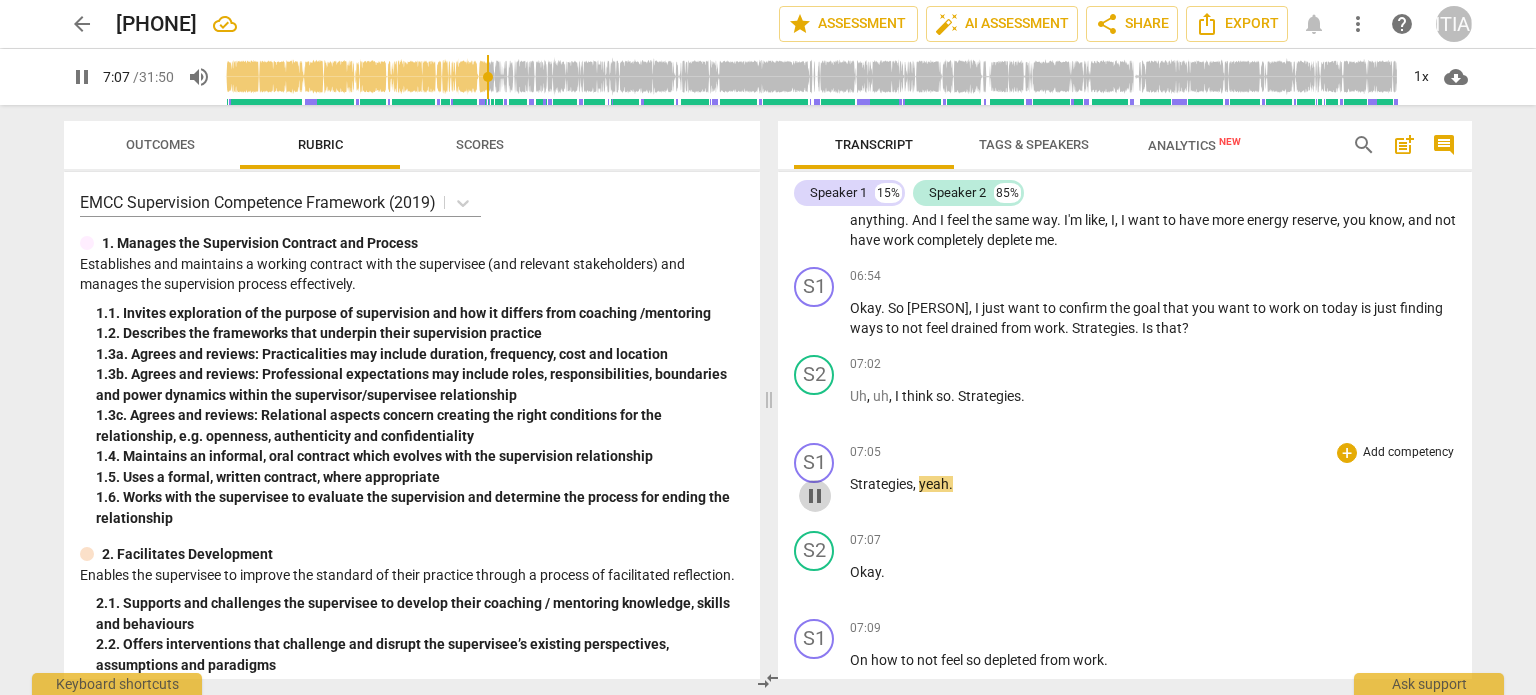 click on "pause" at bounding box center (815, 496) 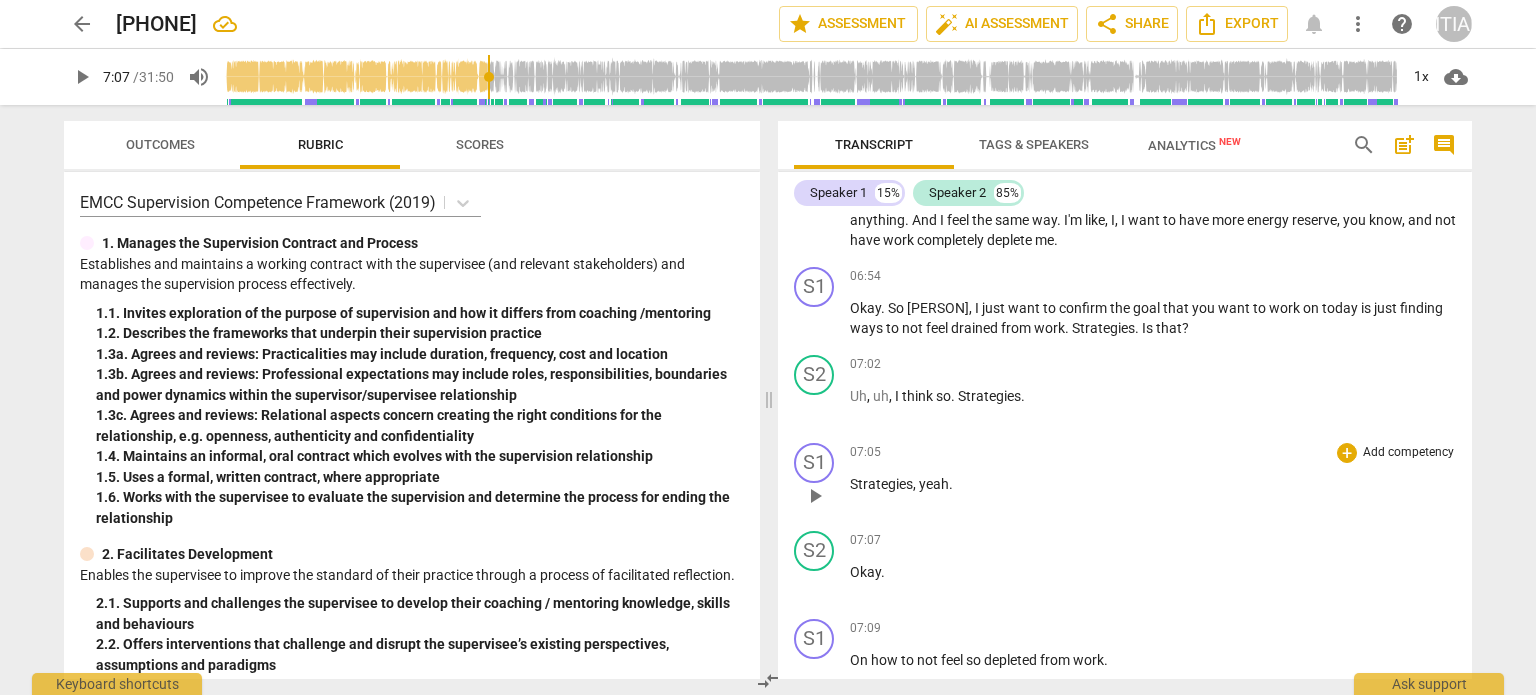 click on "yeah" at bounding box center [934, 484] 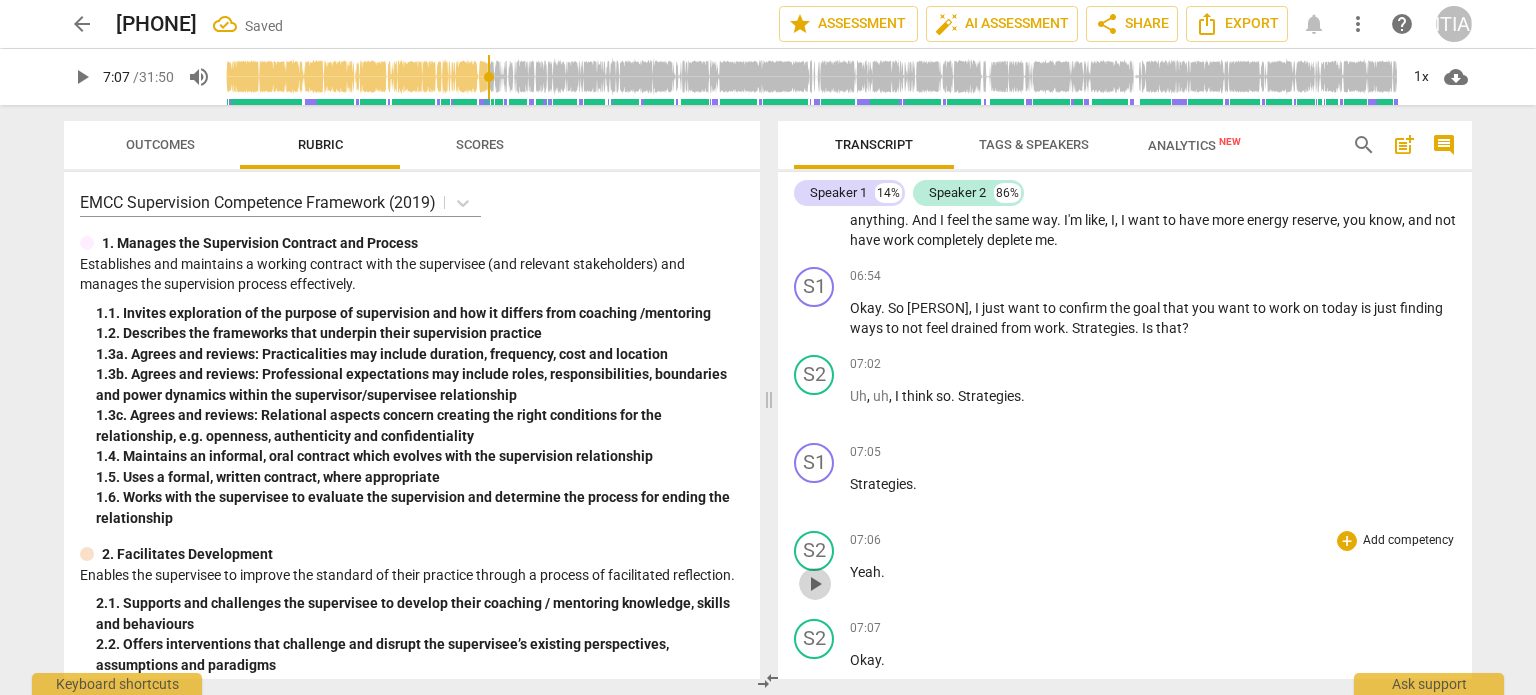 click on "play_arrow" at bounding box center (815, 584) 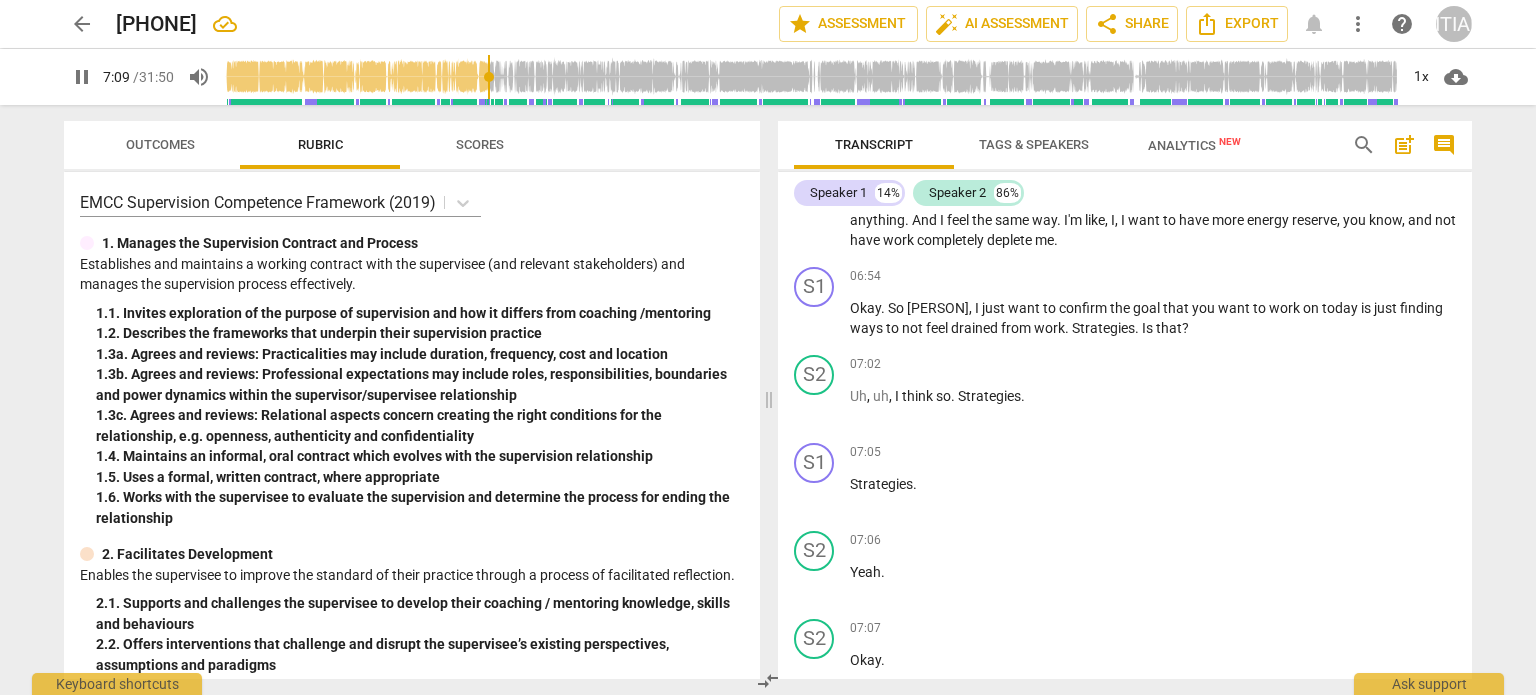 scroll, scrollTop: 2463, scrollLeft: 0, axis: vertical 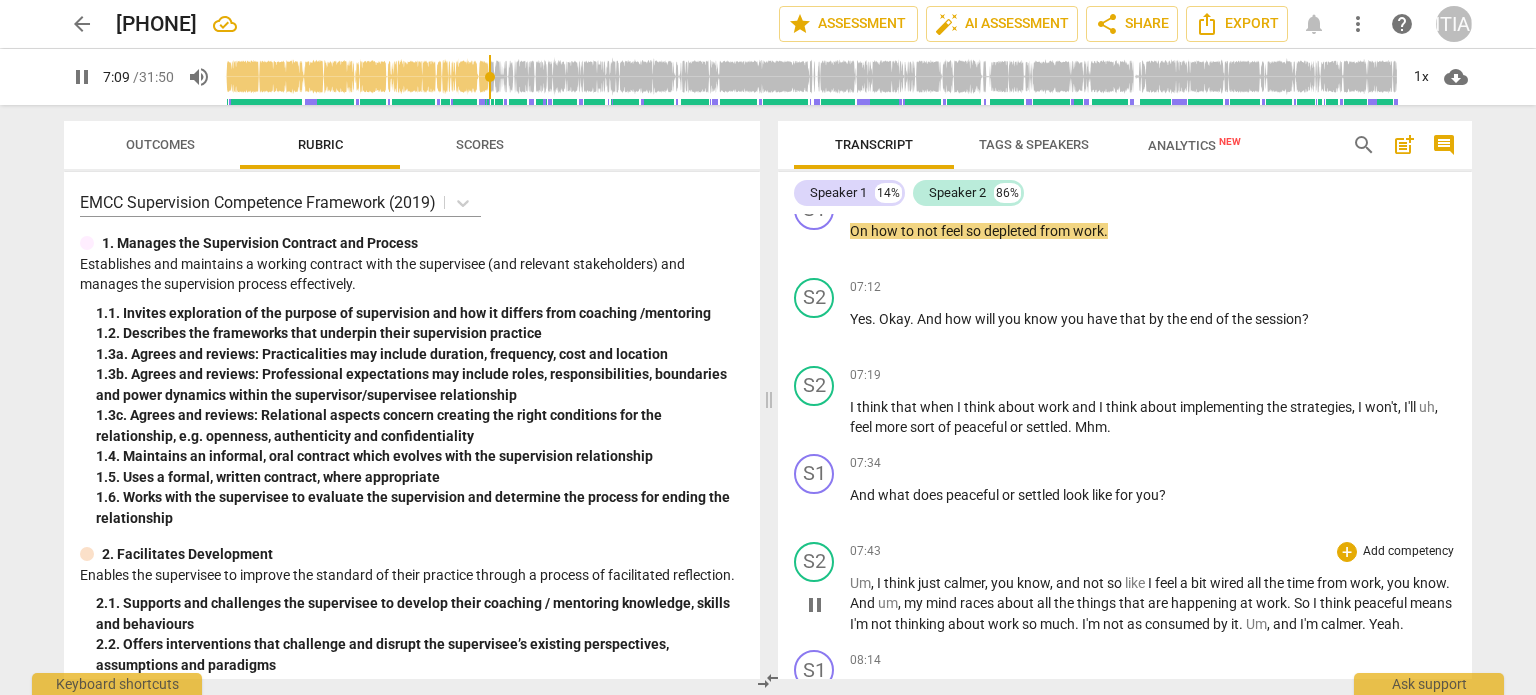 click on "S2 play_arrow pause" at bounding box center (822, 588) 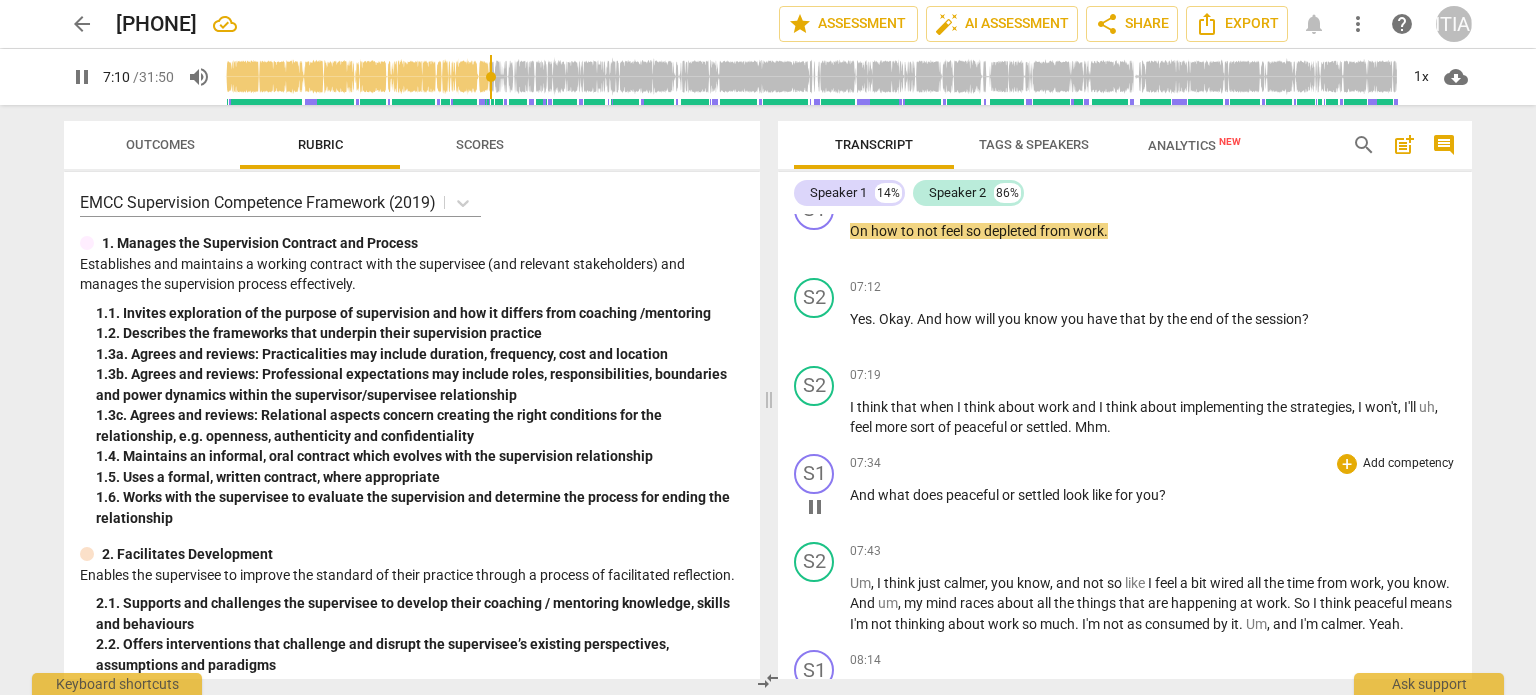 scroll, scrollTop: 2263, scrollLeft: 0, axis: vertical 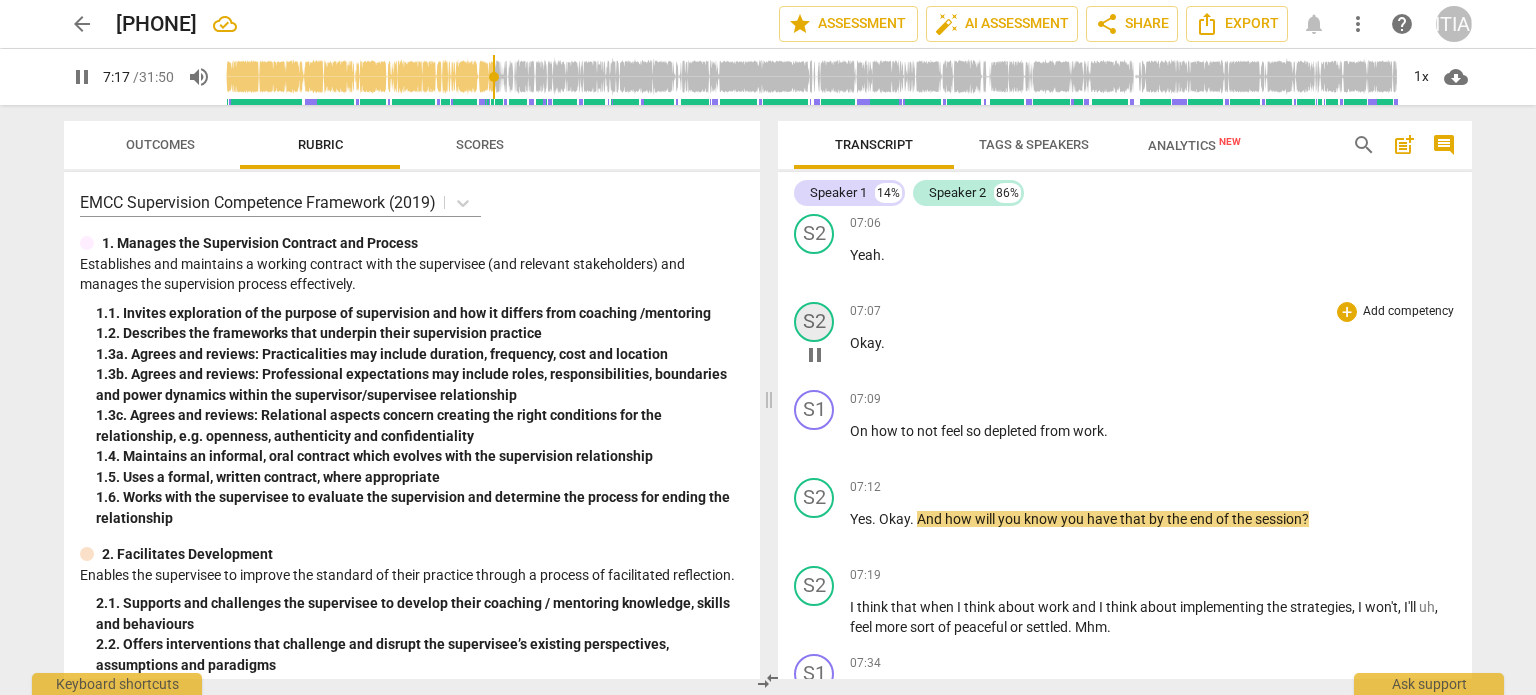 click on "S2" at bounding box center [814, 322] 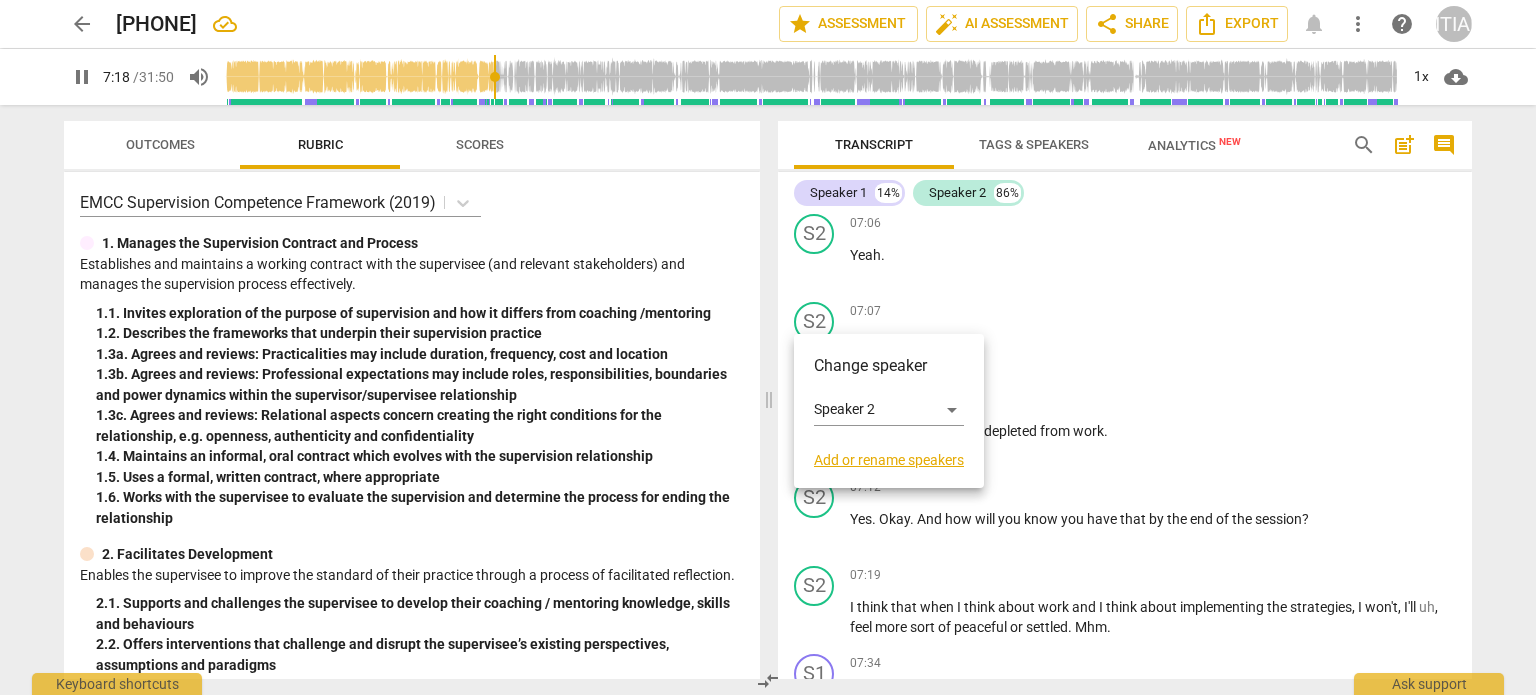 click at bounding box center [768, 347] 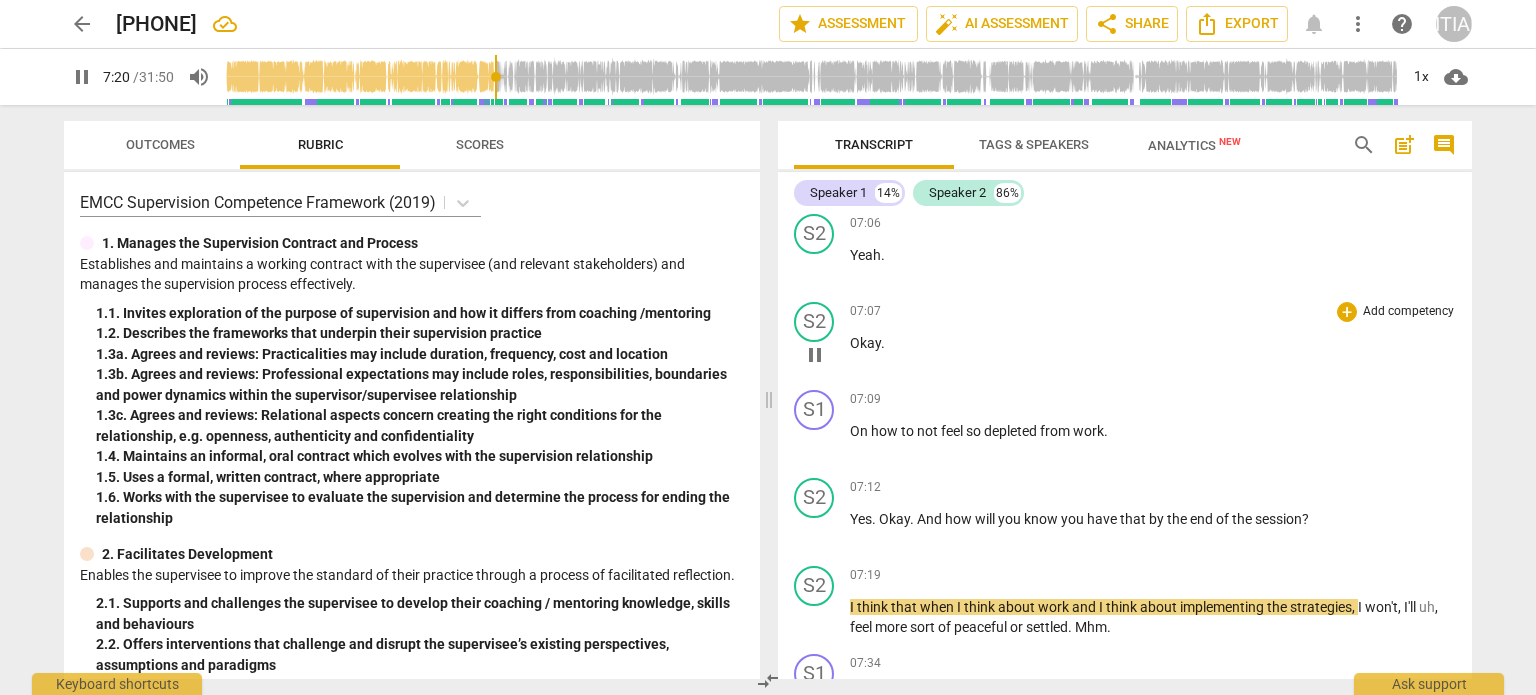 click on "Okay" at bounding box center (865, 343) 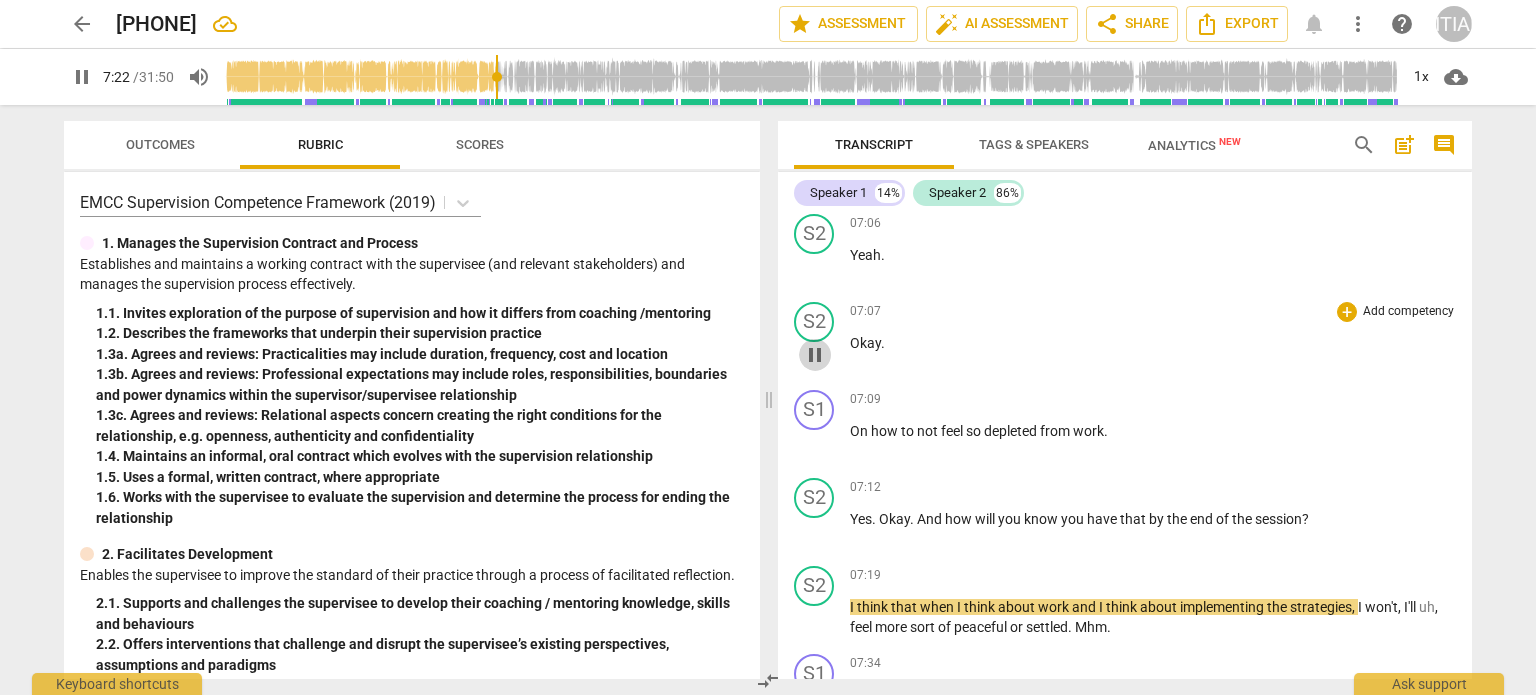click on "pause" at bounding box center (815, 355) 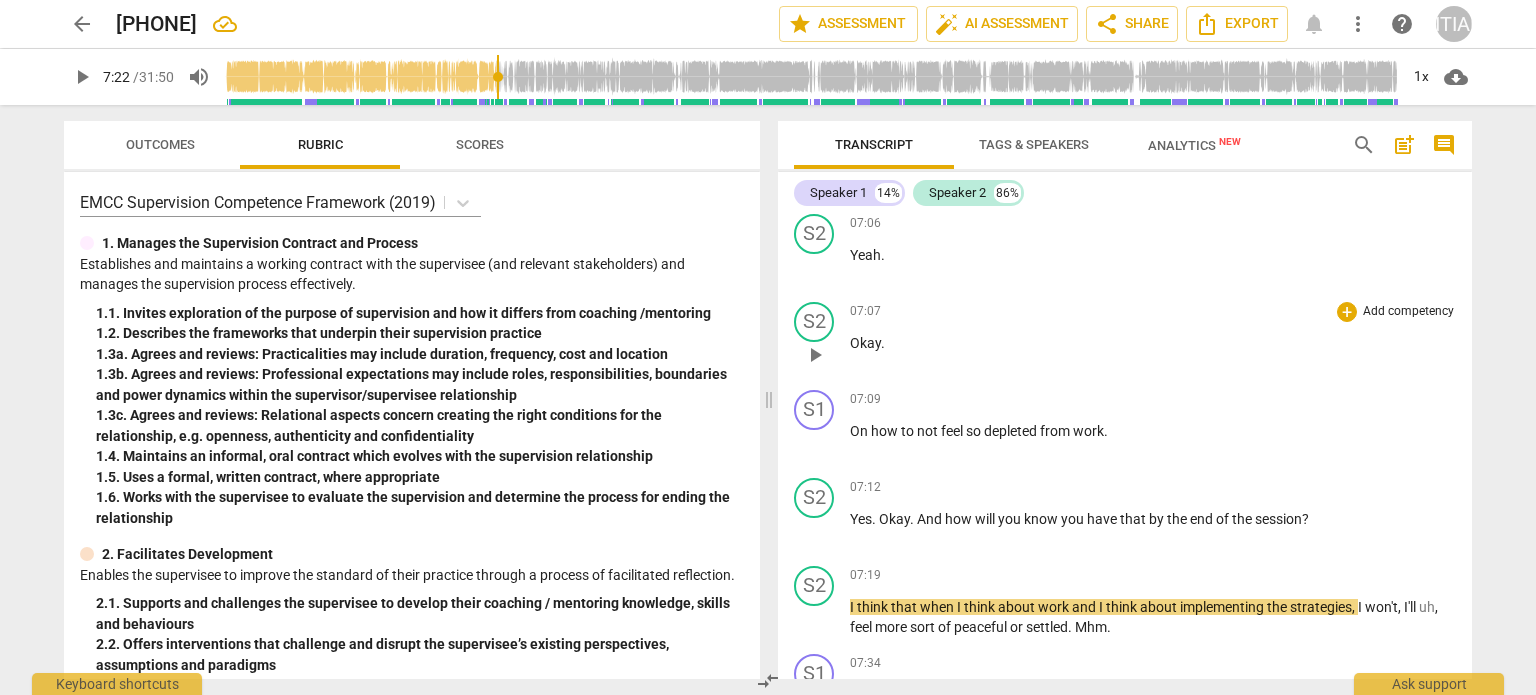 click on "Okay" at bounding box center [865, 343] 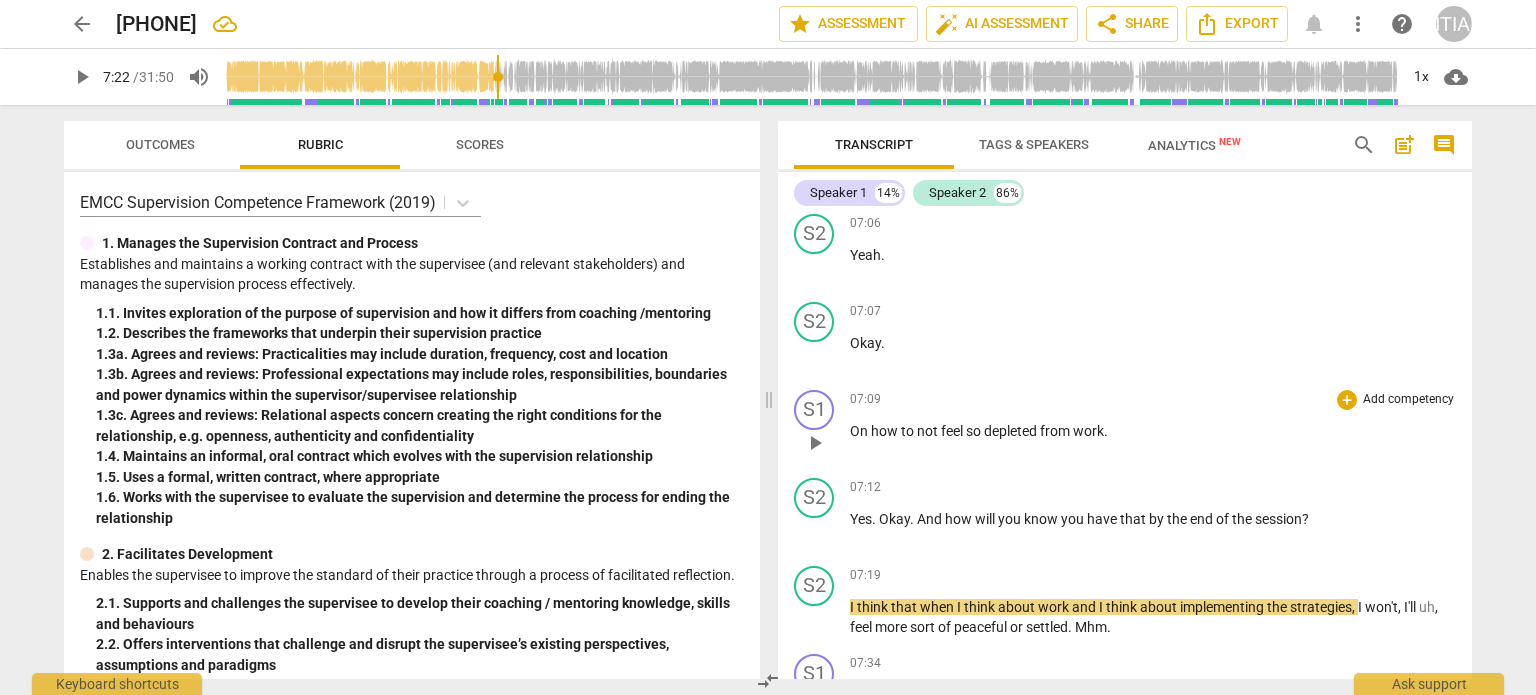 click on "On" at bounding box center [860, 431] 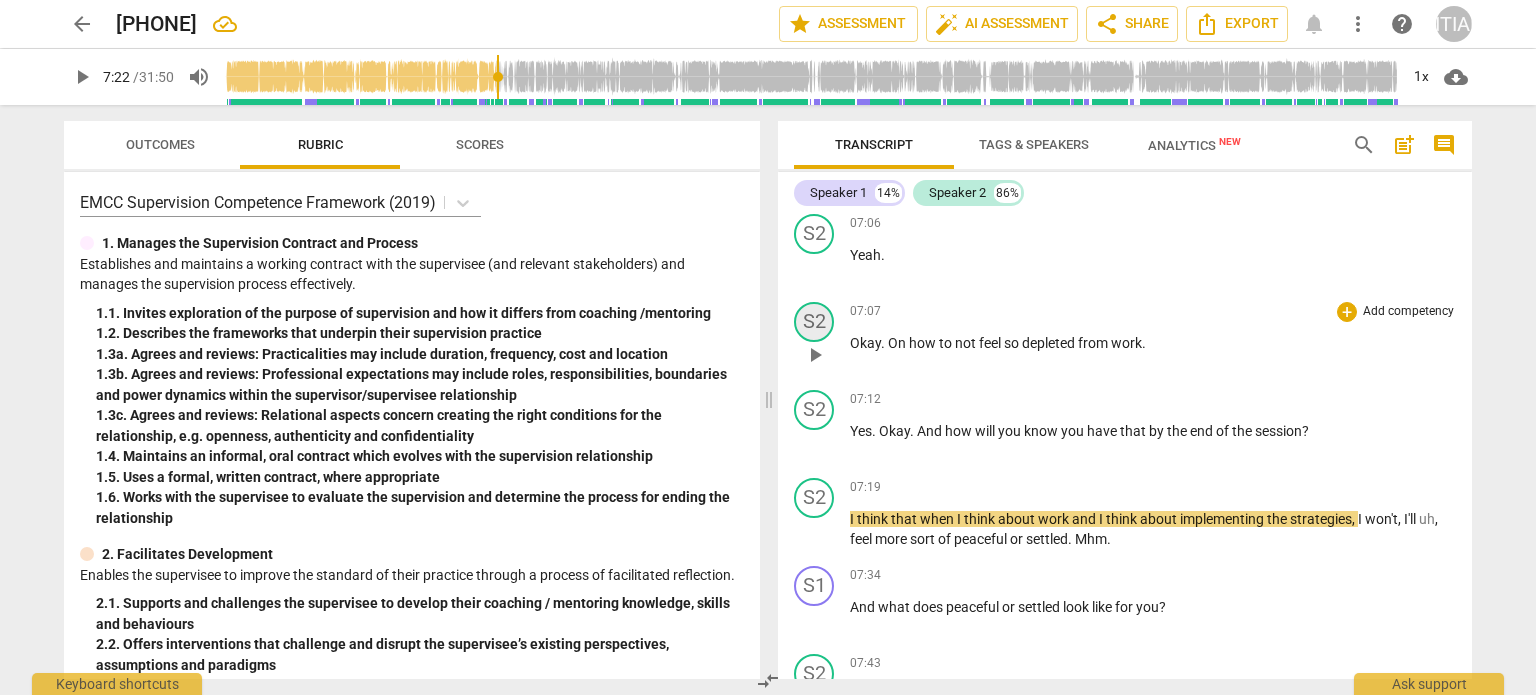 click on "S2" at bounding box center [814, 322] 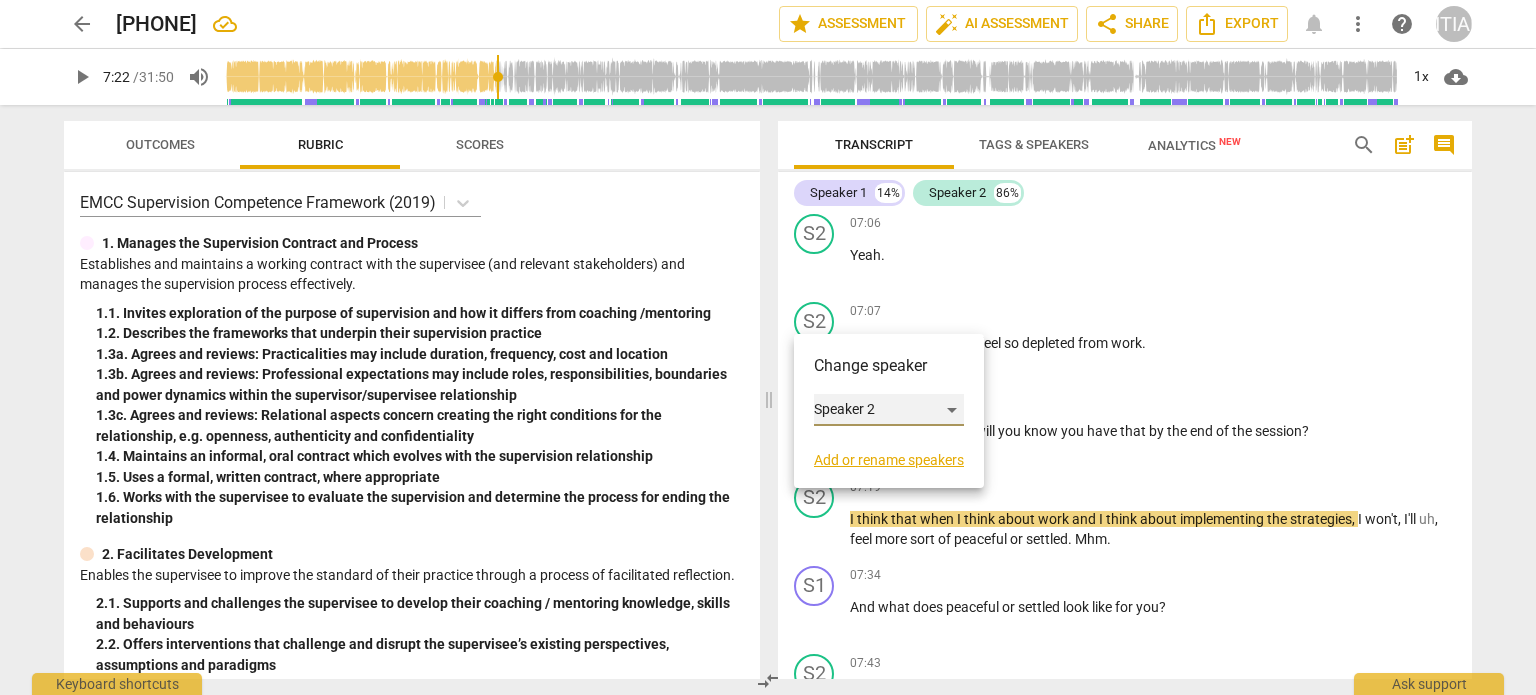click on "Speaker 2" at bounding box center [889, 410] 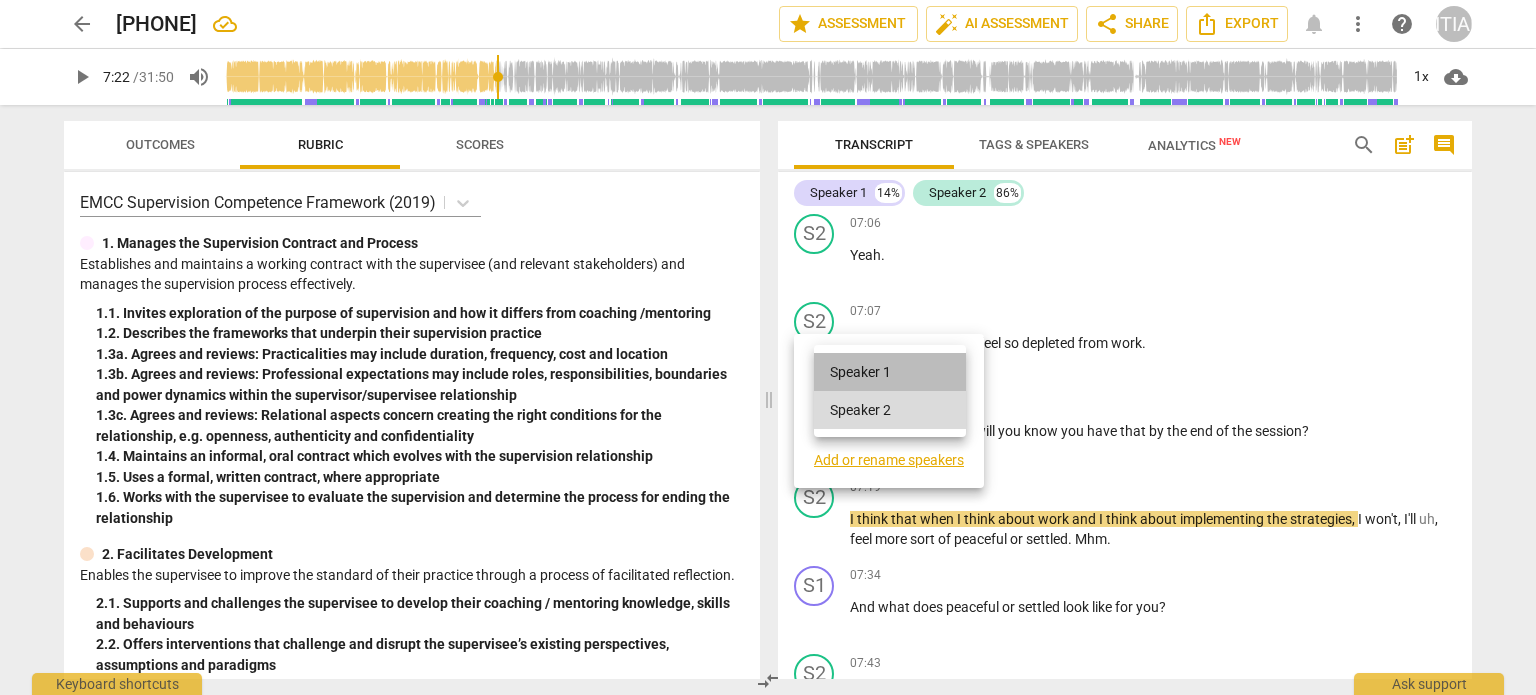 click on "Speaker 1" at bounding box center [890, 372] 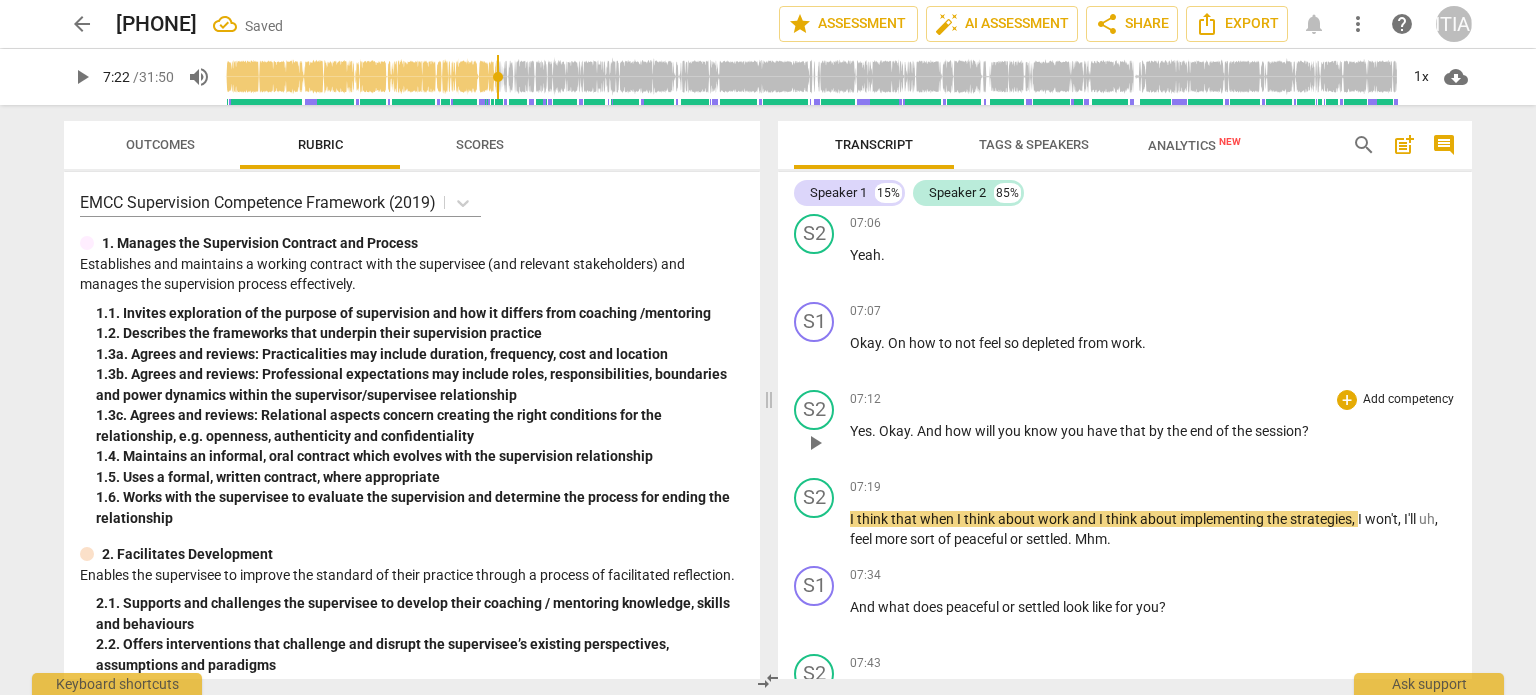 click on "Okay" at bounding box center (894, 431) 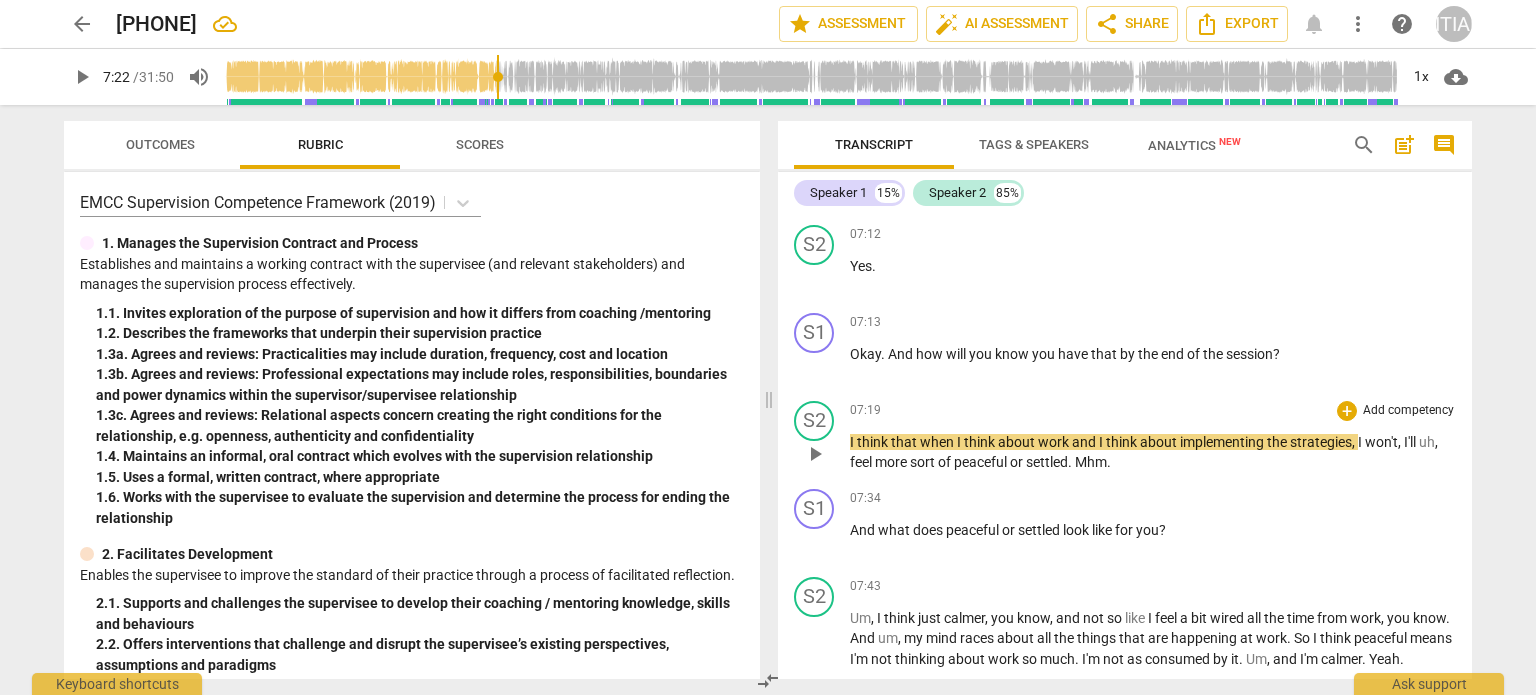 scroll, scrollTop: 2463, scrollLeft: 0, axis: vertical 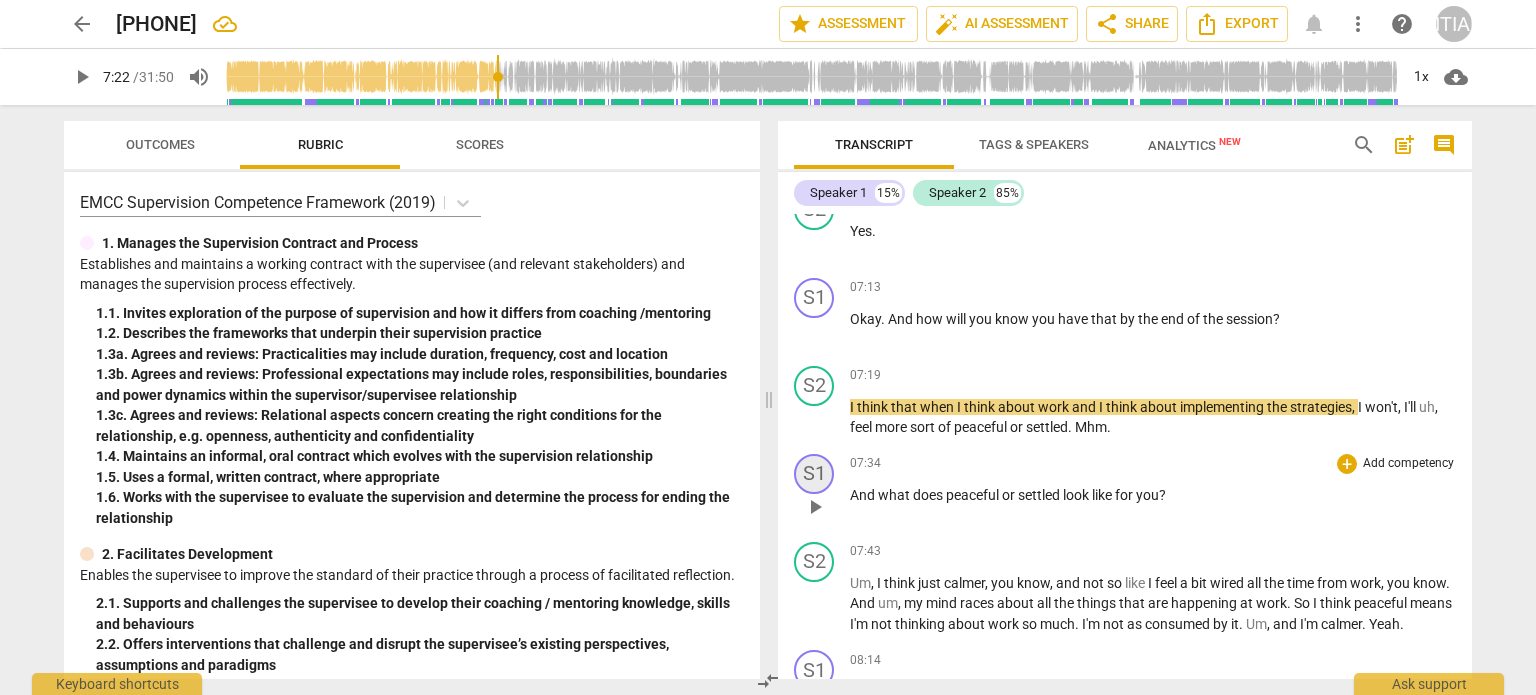 click on "S1" at bounding box center [814, 474] 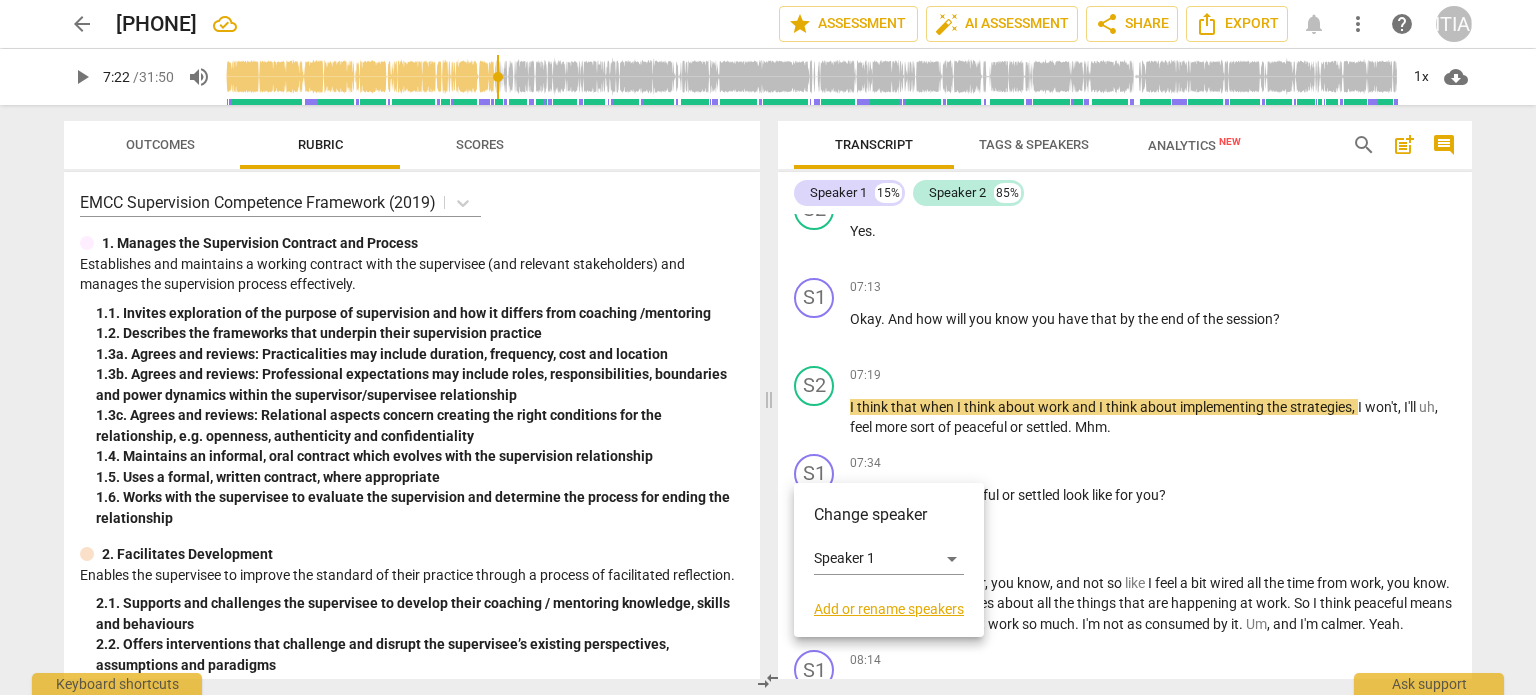click at bounding box center [768, 347] 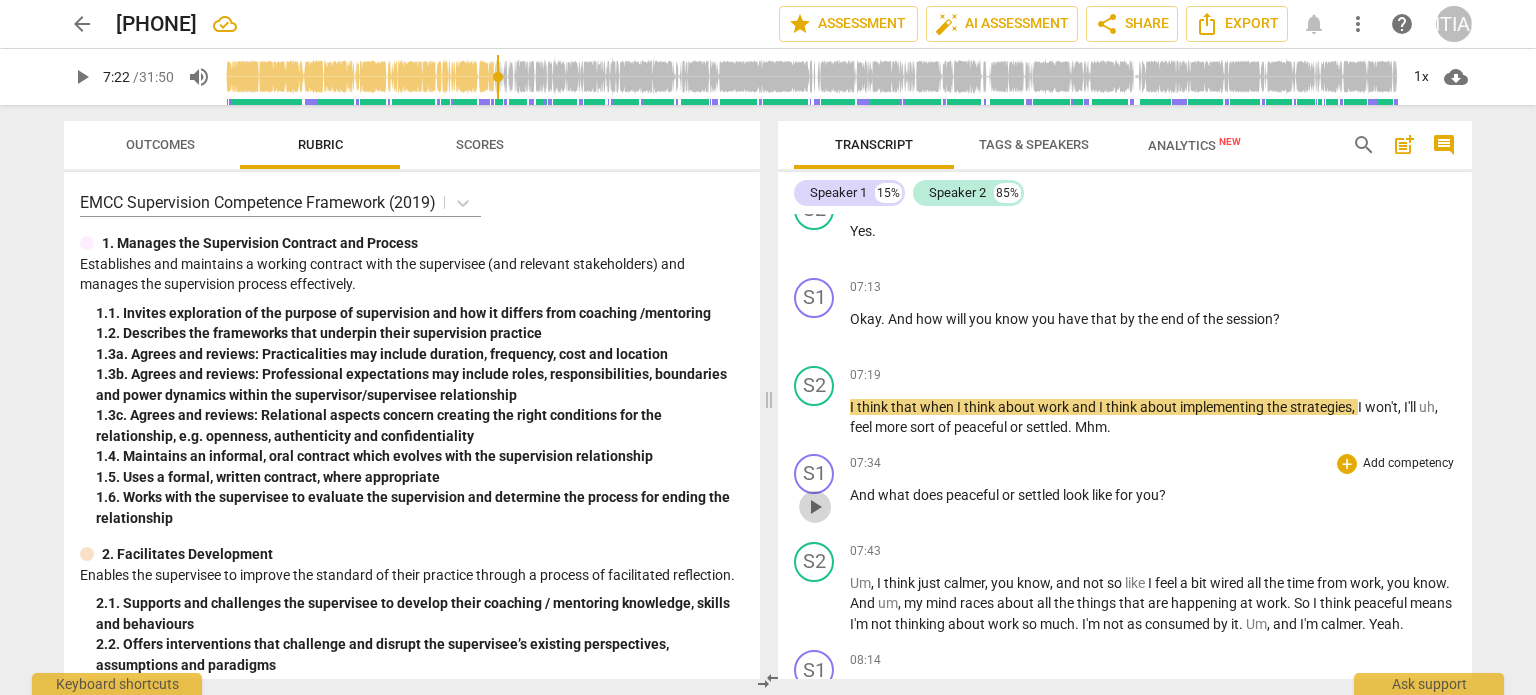 click on "play_arrow" at bounding box center (815, 507) 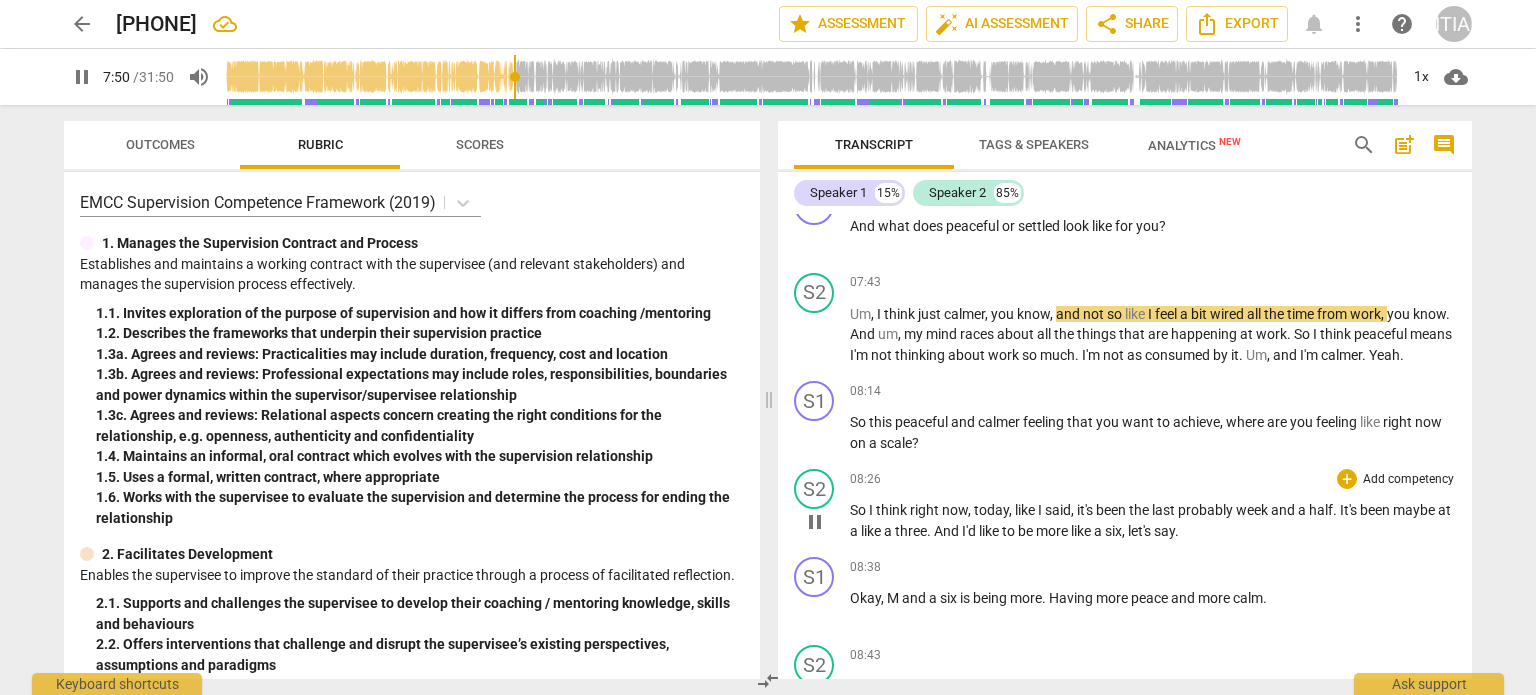 scroll, scrollTop: 2763, scrollLeft: 0, axis: vertical 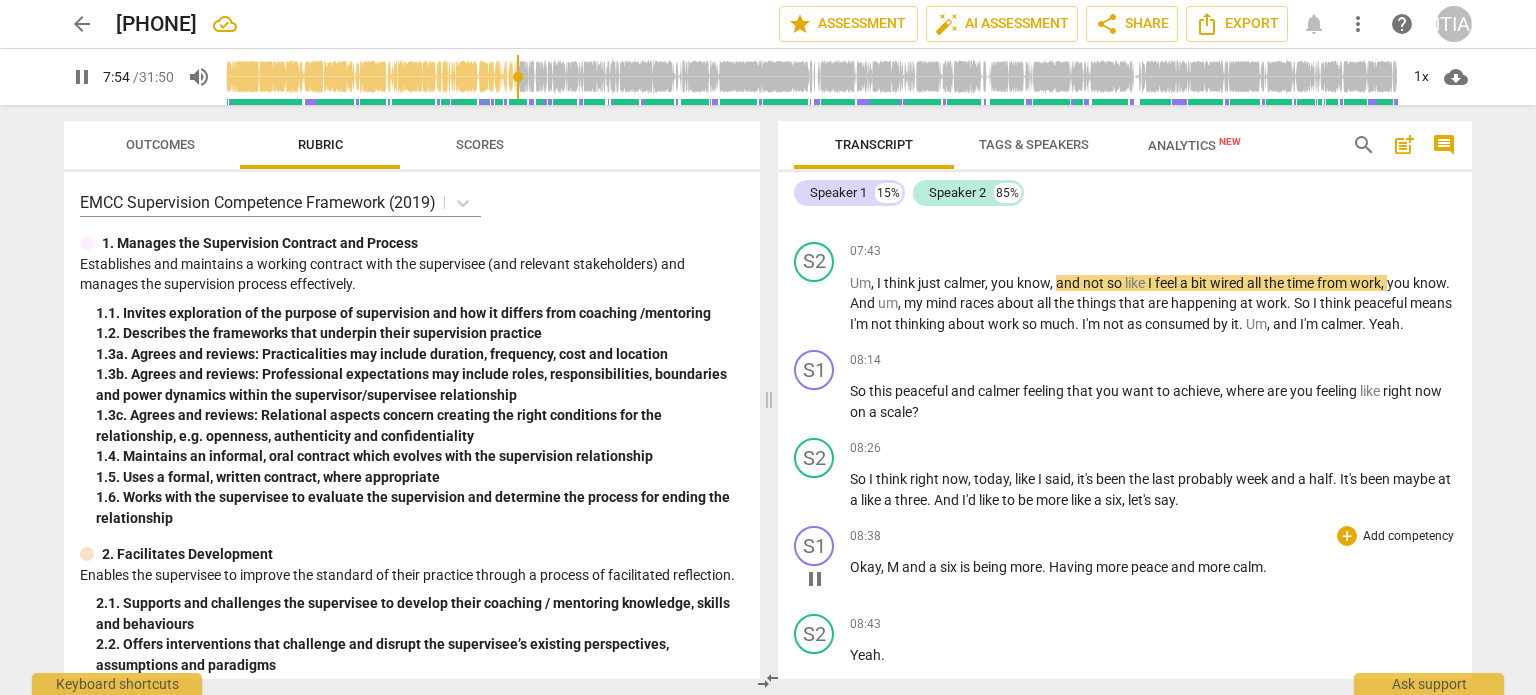 click on "Okay" at bounding box center (865, 567) 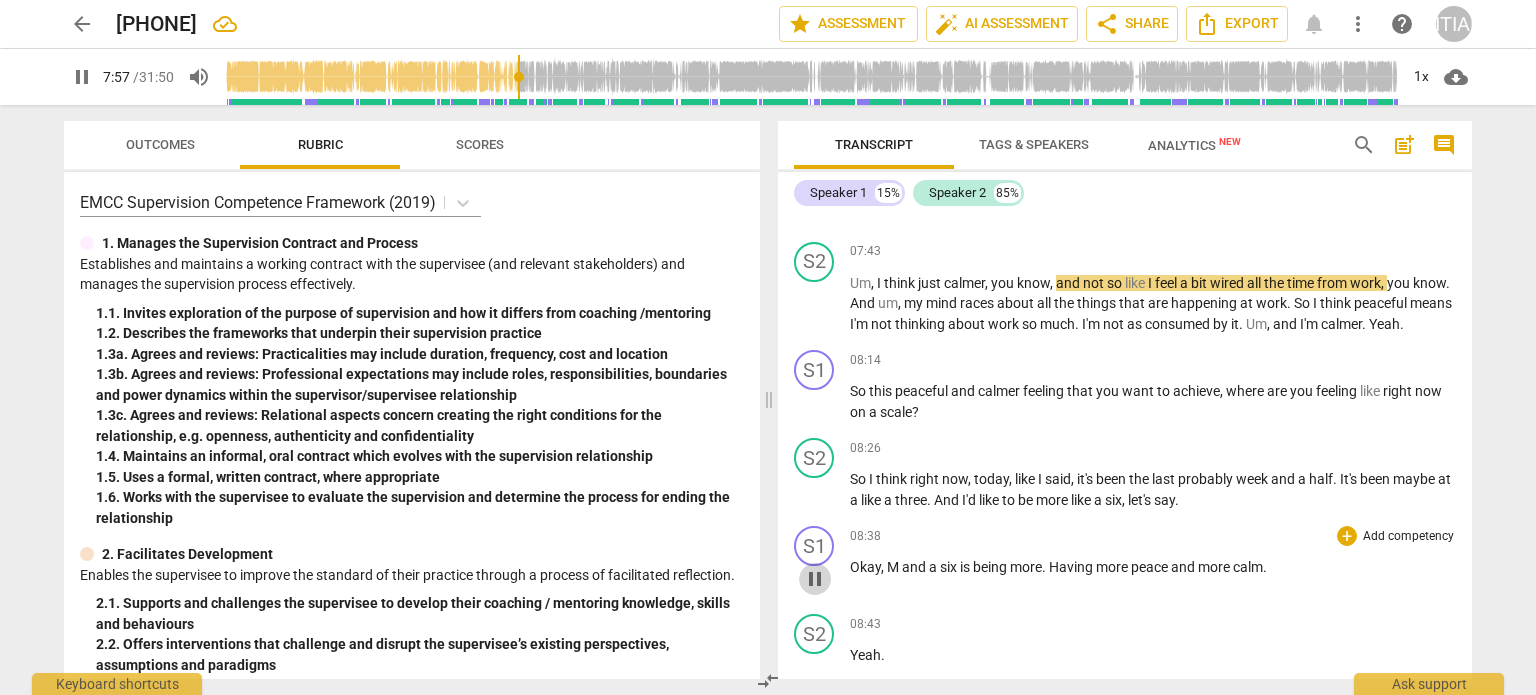 click on "pause" at bounding box center [815, 579] 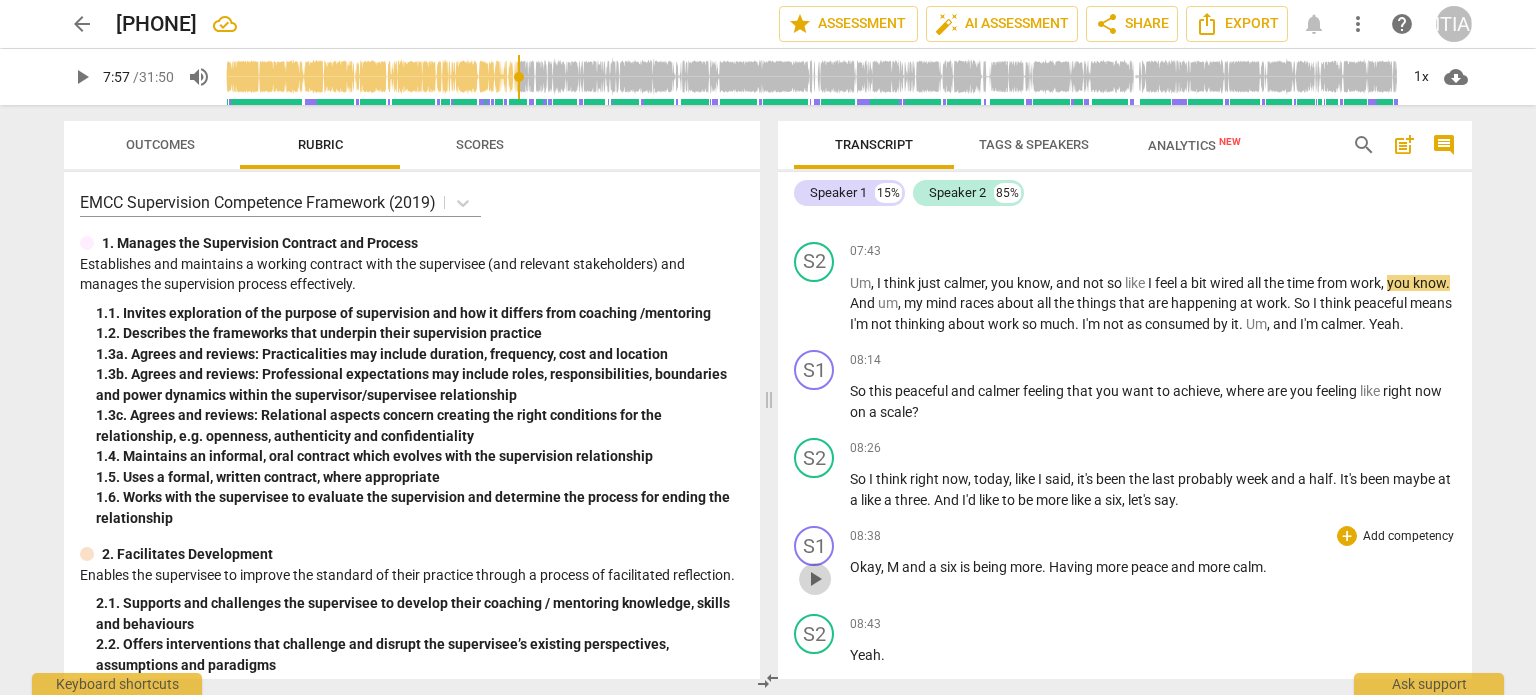 click on "play_arrow" at bounding box center (815, 579) 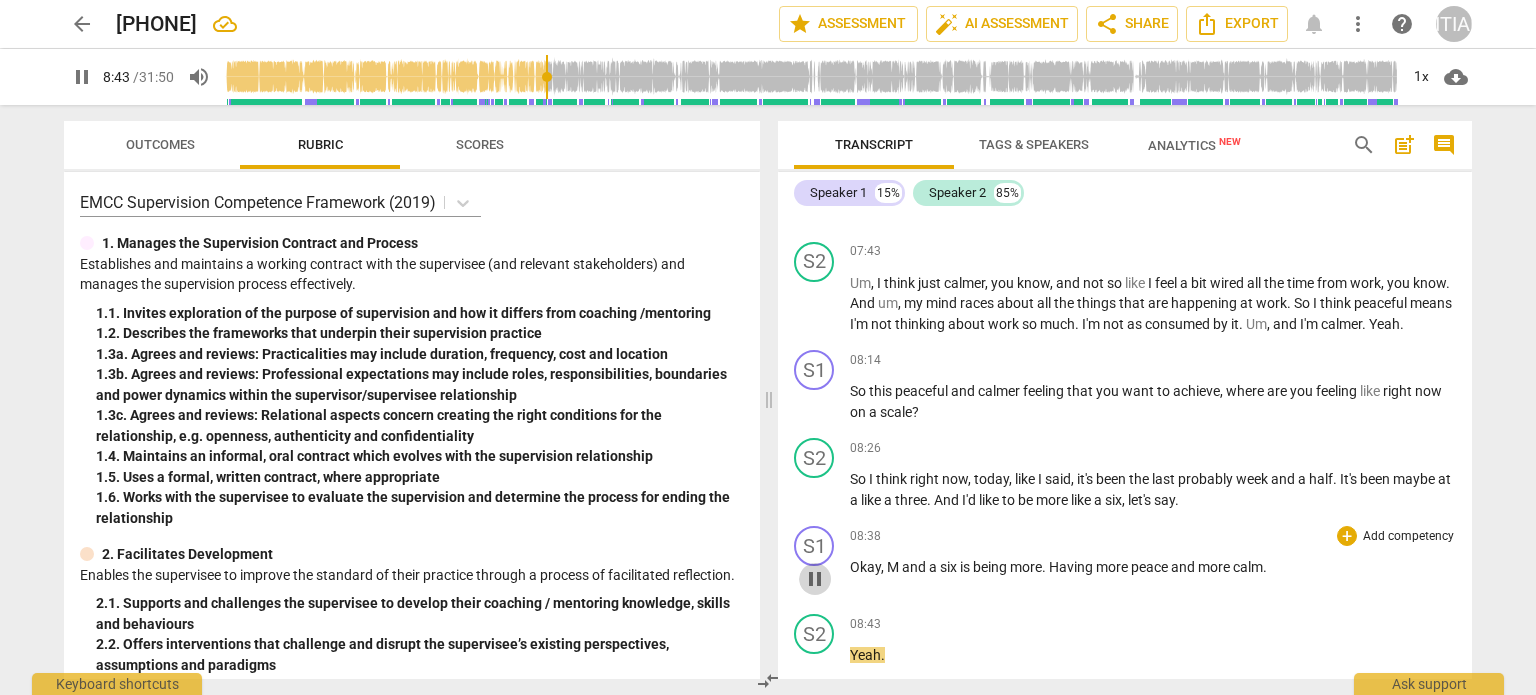 click on "pause" at bounding box center [815, 579] 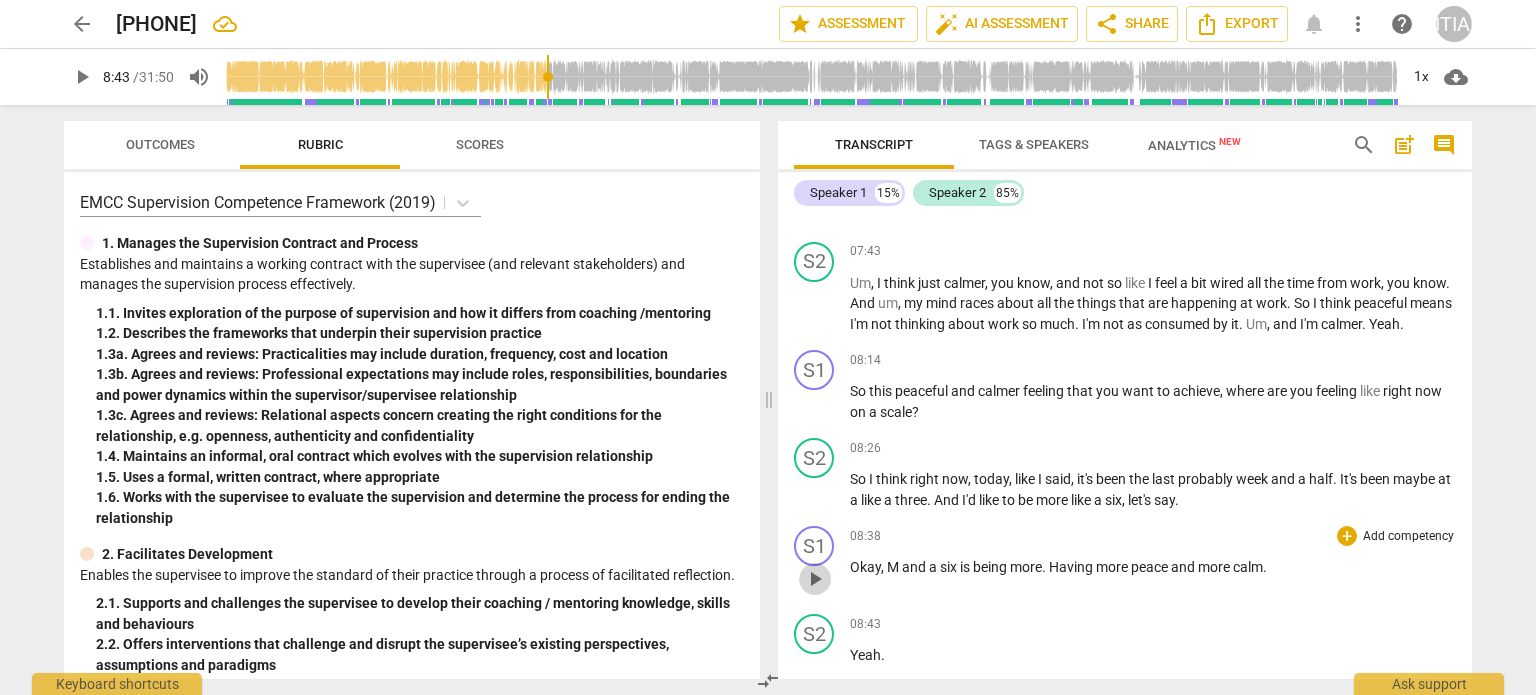 click on "play_arrow" at bounding box center (815, 579) 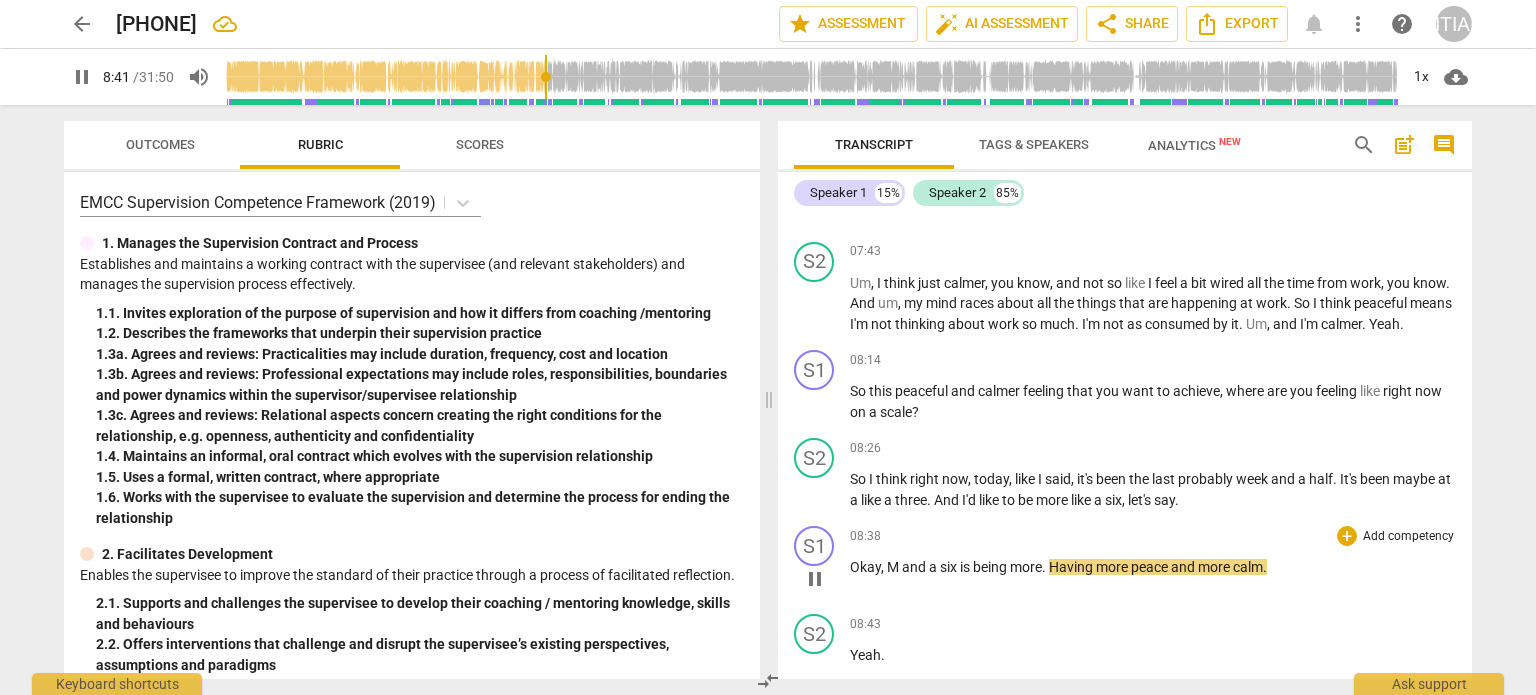 click on "M" at bounding box center (894, 567) 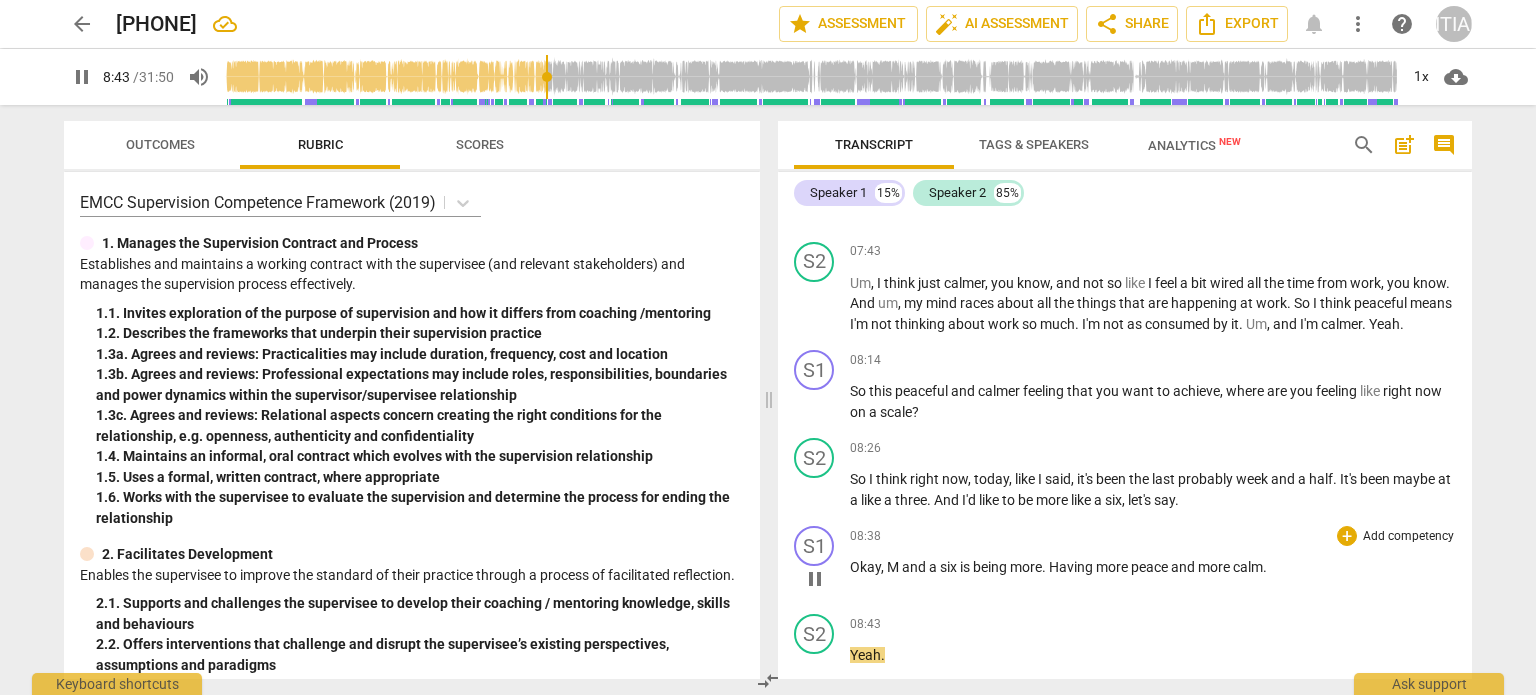 type on "524" 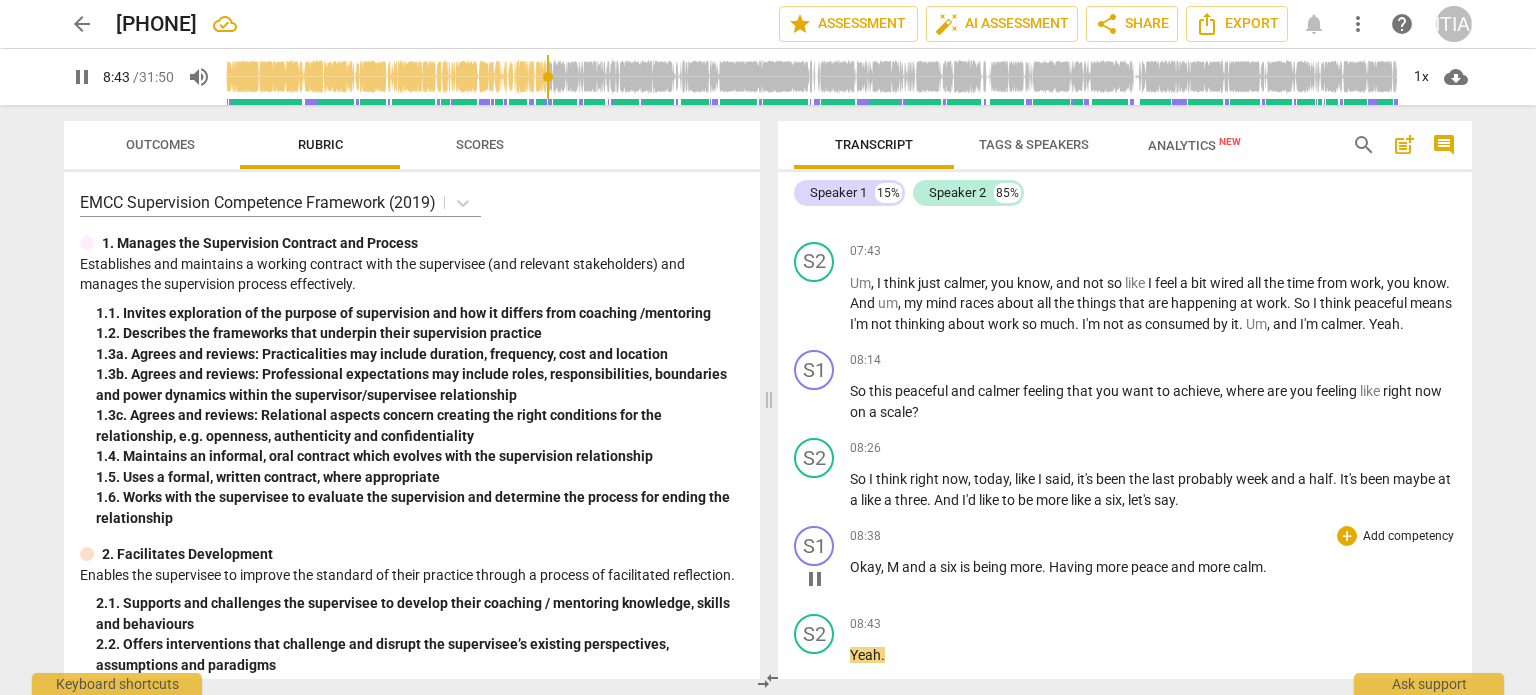 type 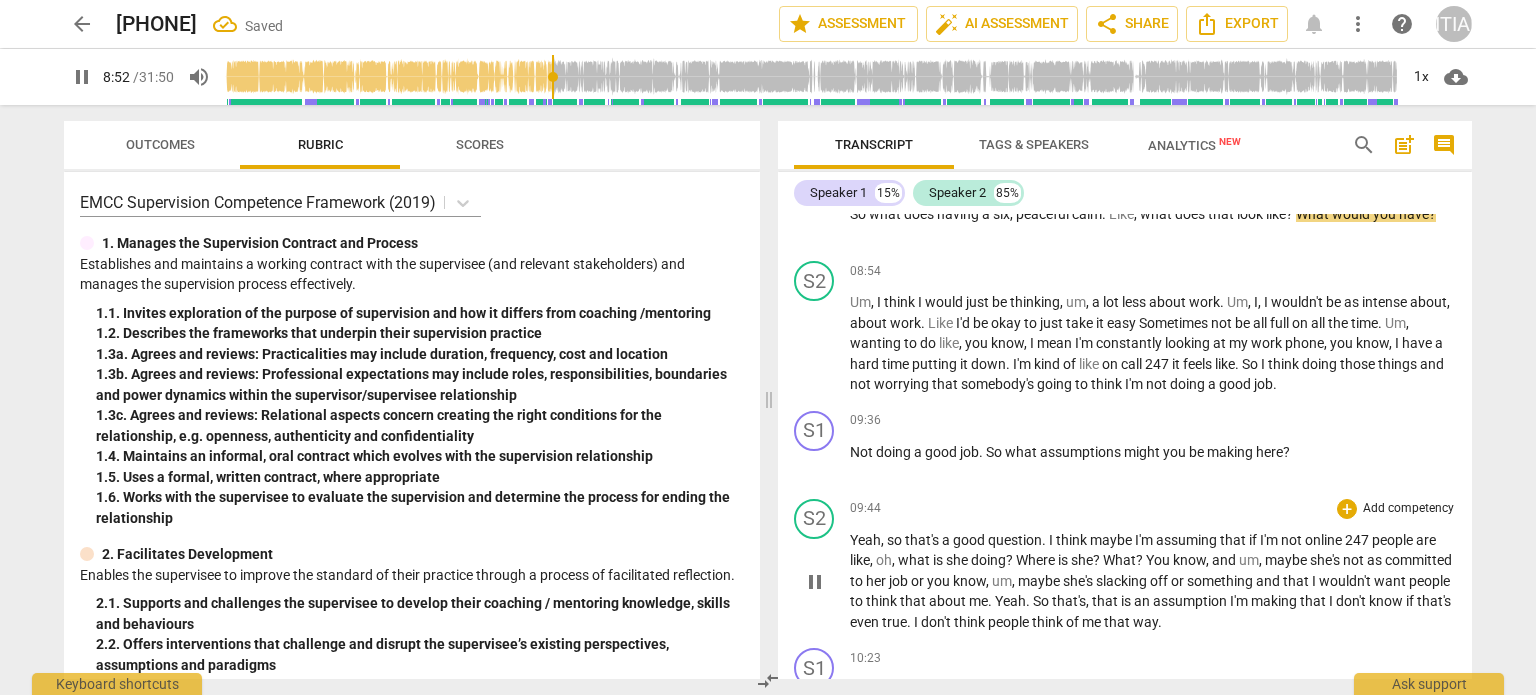 scroll, scrollTop: 3092, scrollLeft: 0, axis: vertical 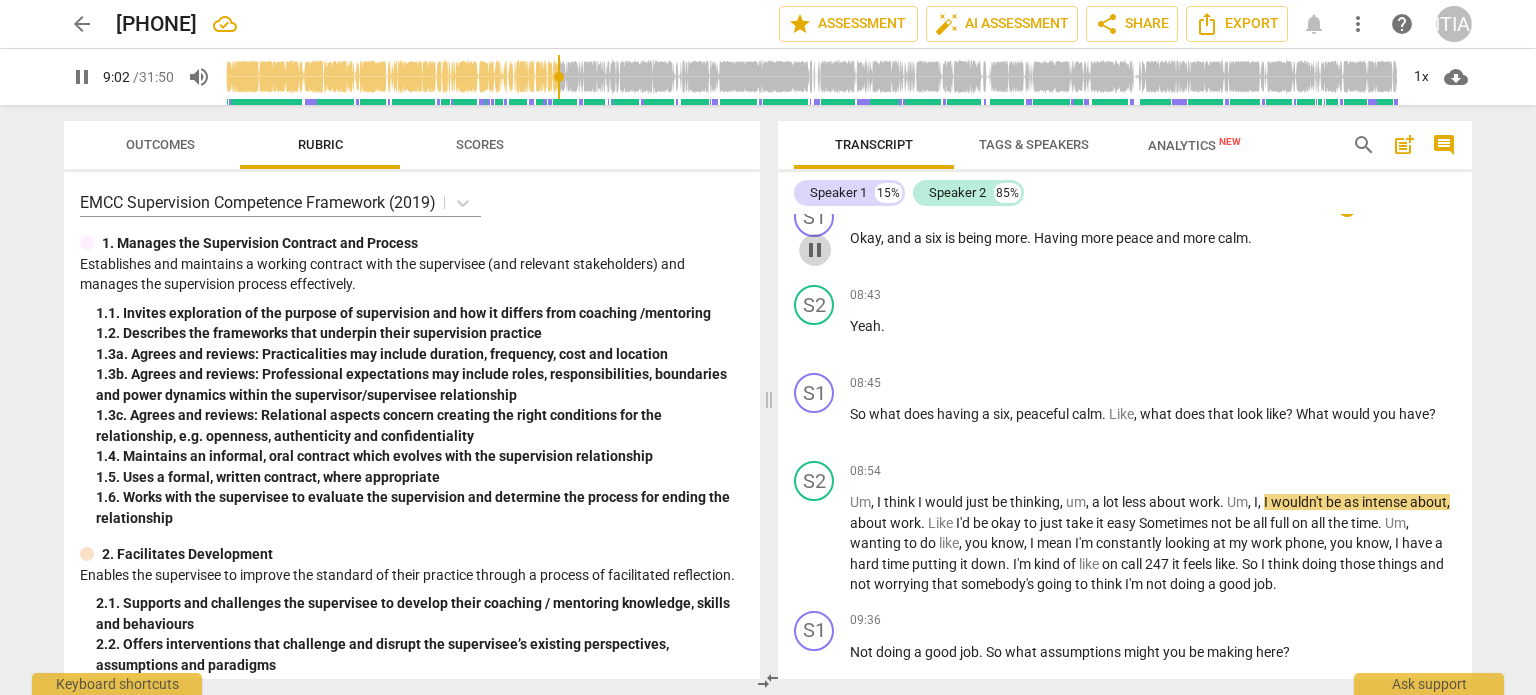 click on "pause" at bounding box center (815, 250) 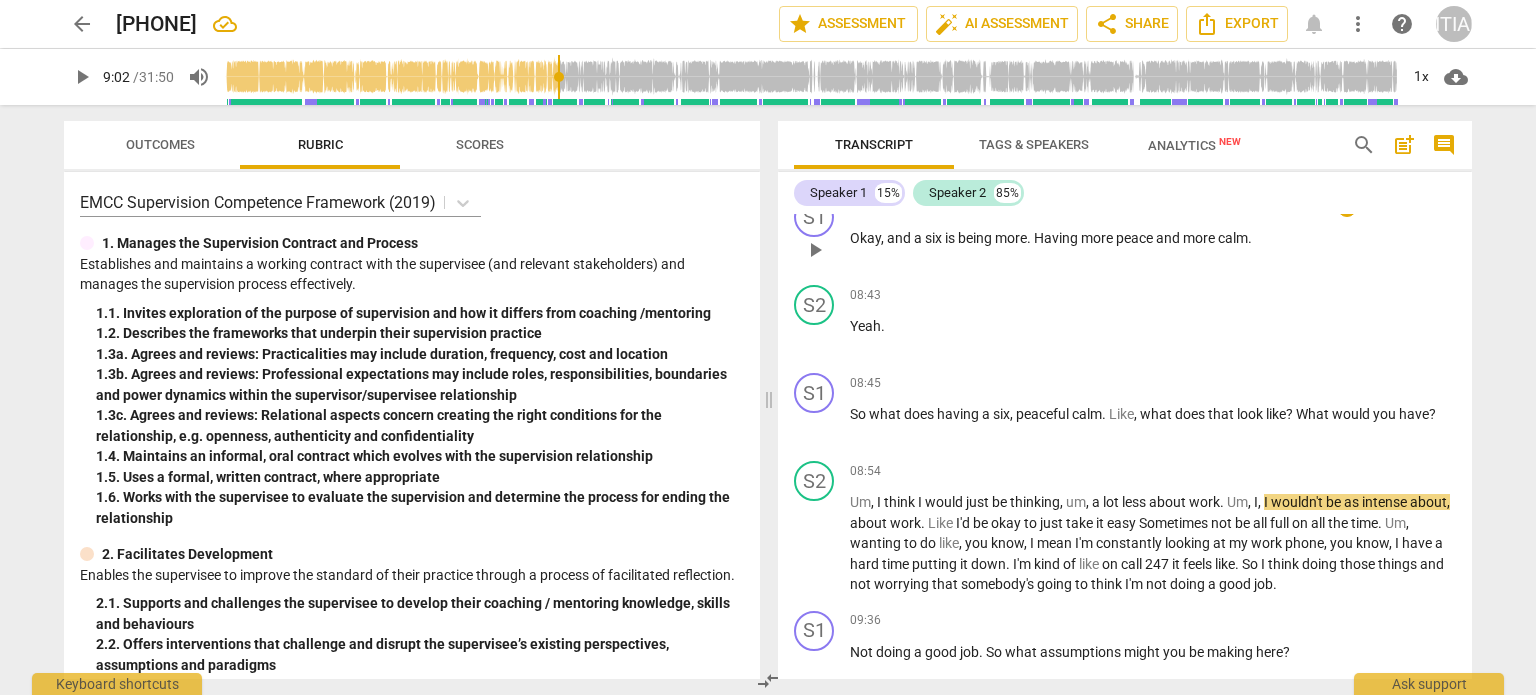 click on "play_arrow" at bounding box center [815, 250] 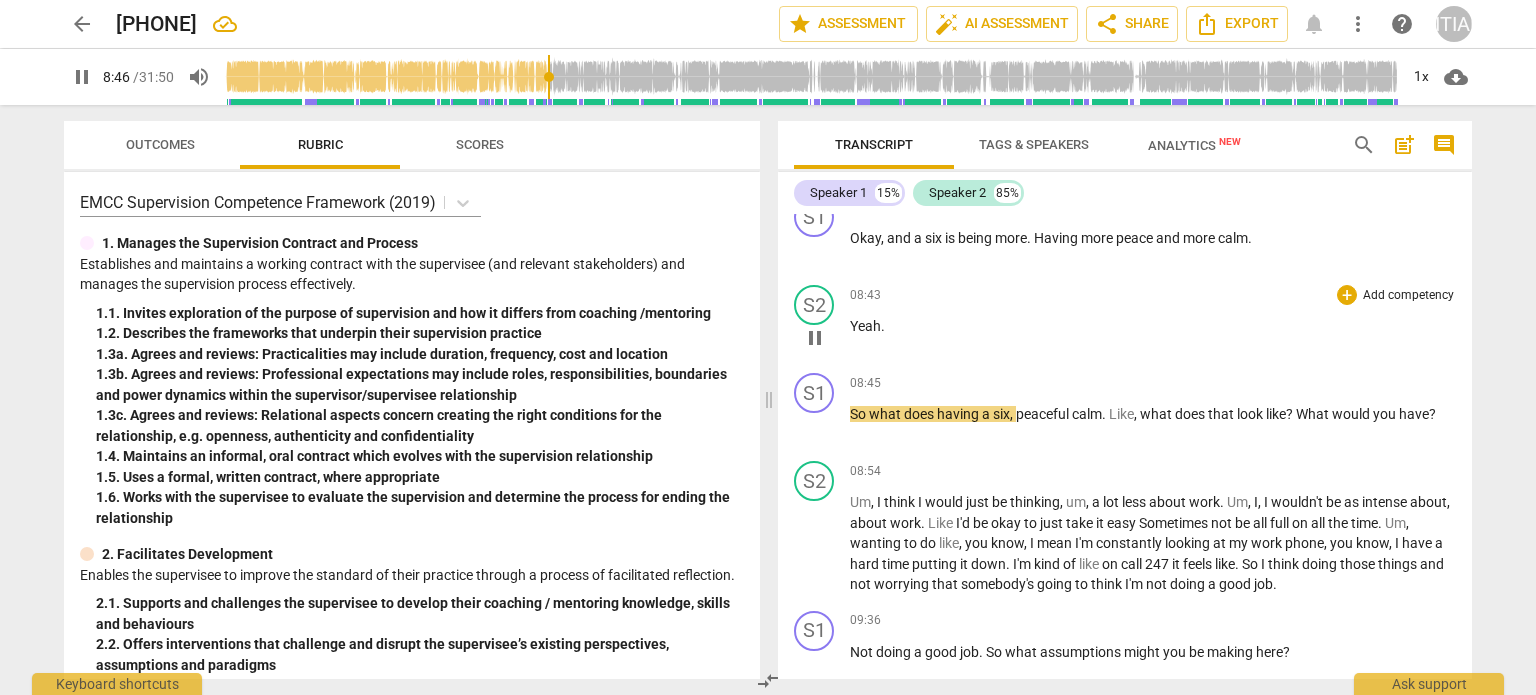 click on "pause" at bounding box center (815, 338) 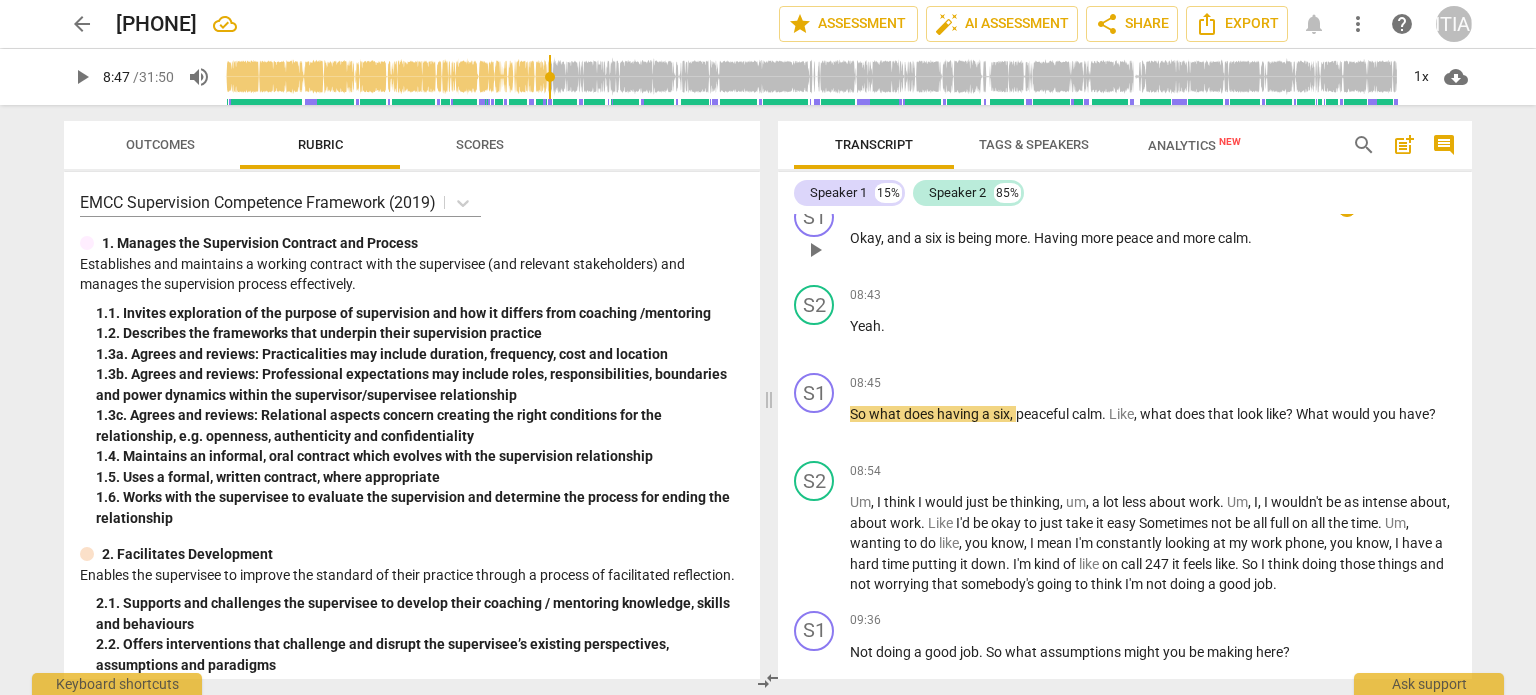 click on "Having" at bounding box center (1057, 238) 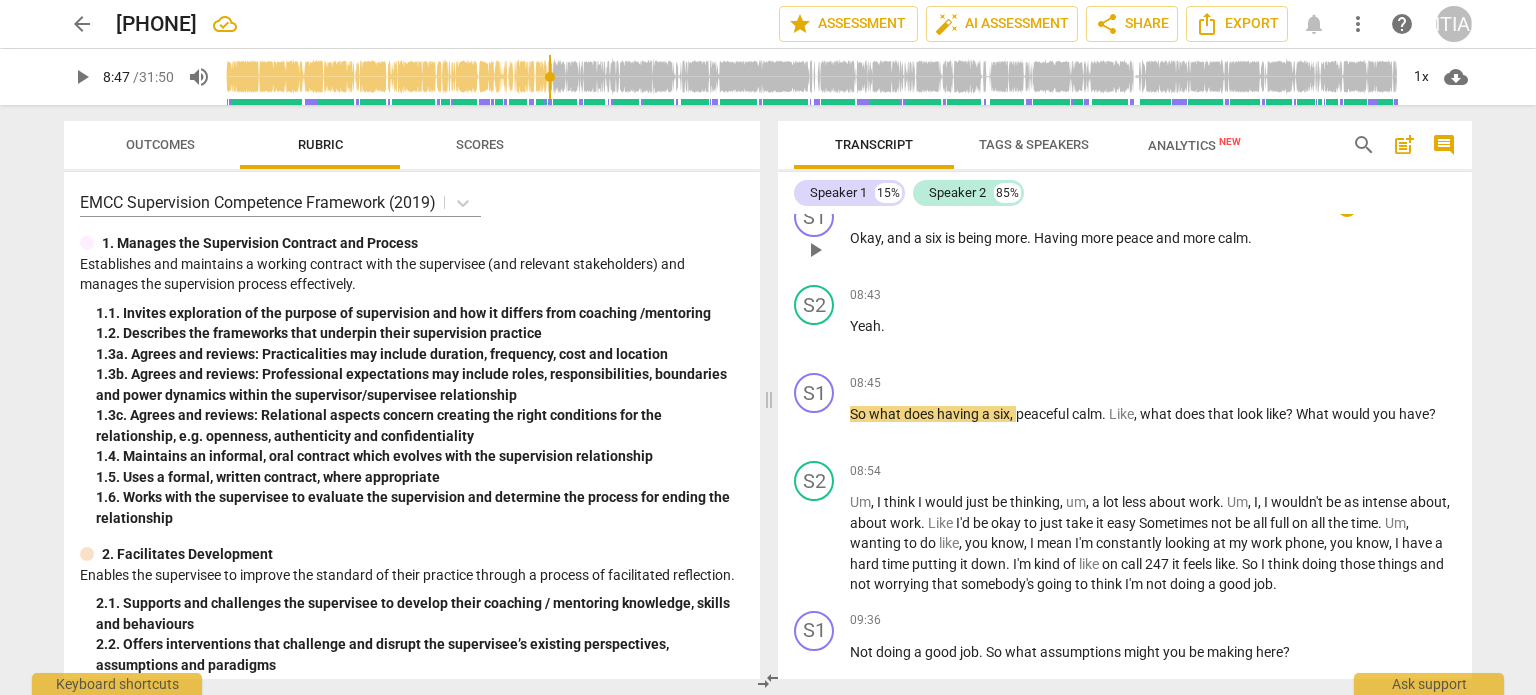 type 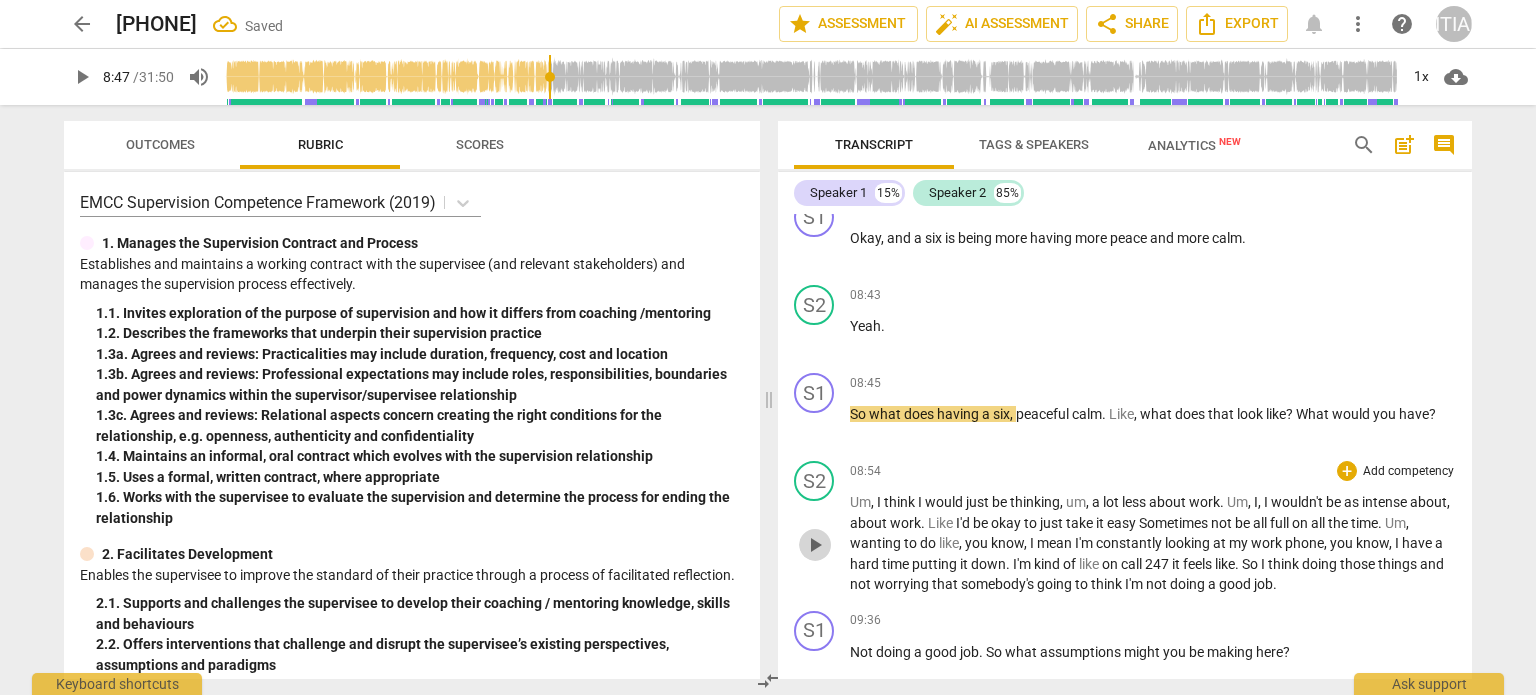 click on "play_arrow" at bounding box center [815, 545] 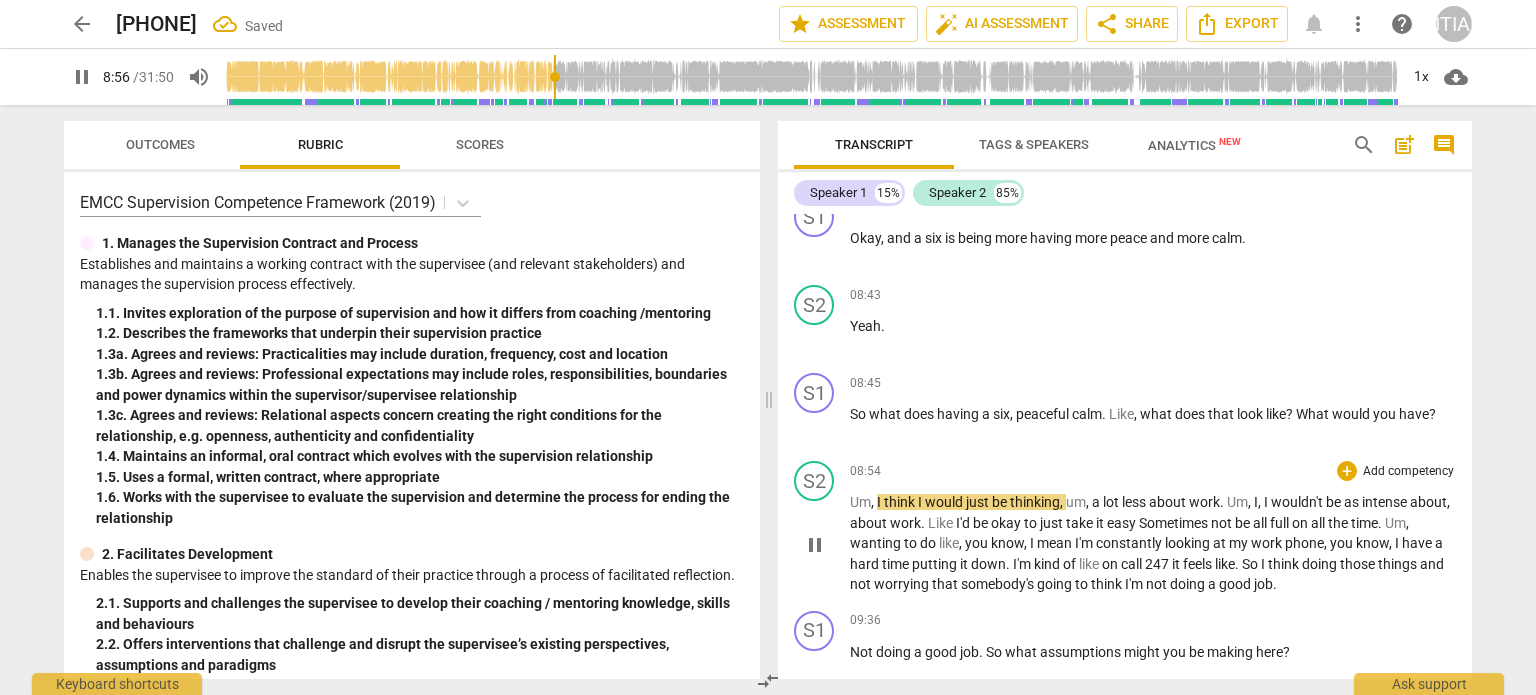 scroll, scrollTop: 3192, scrollLeft: 0, axis: vertical 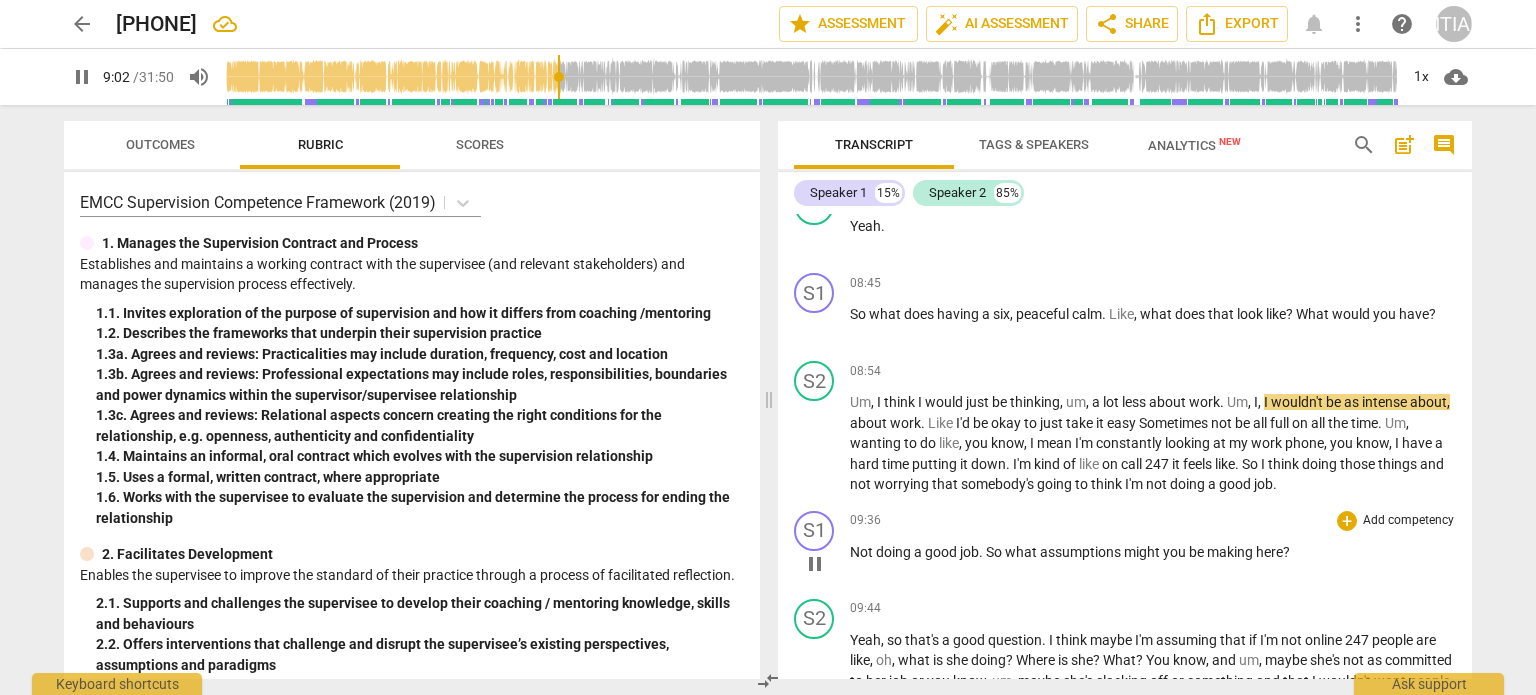 click on "pause" at bounding box center [815, 564] 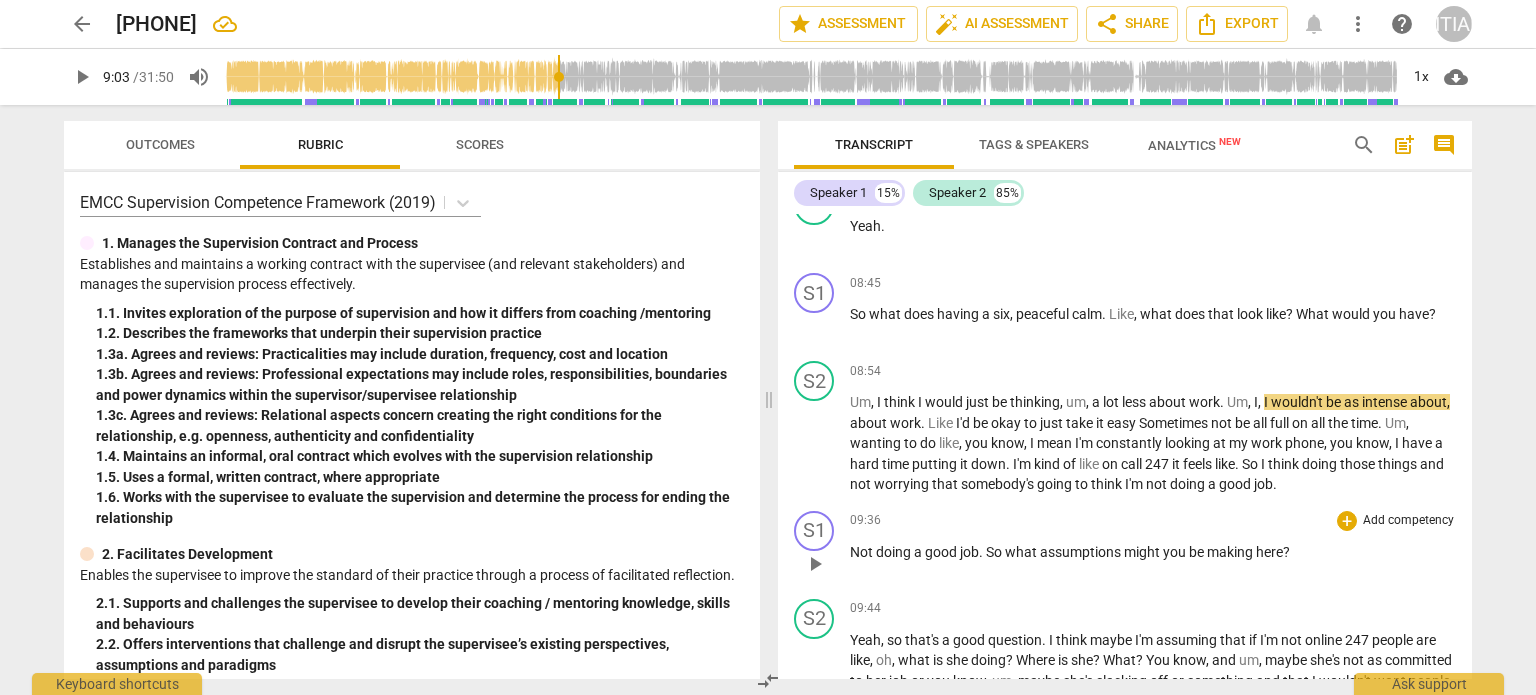 click on "play_arrow" at bounding box center [815, 564] 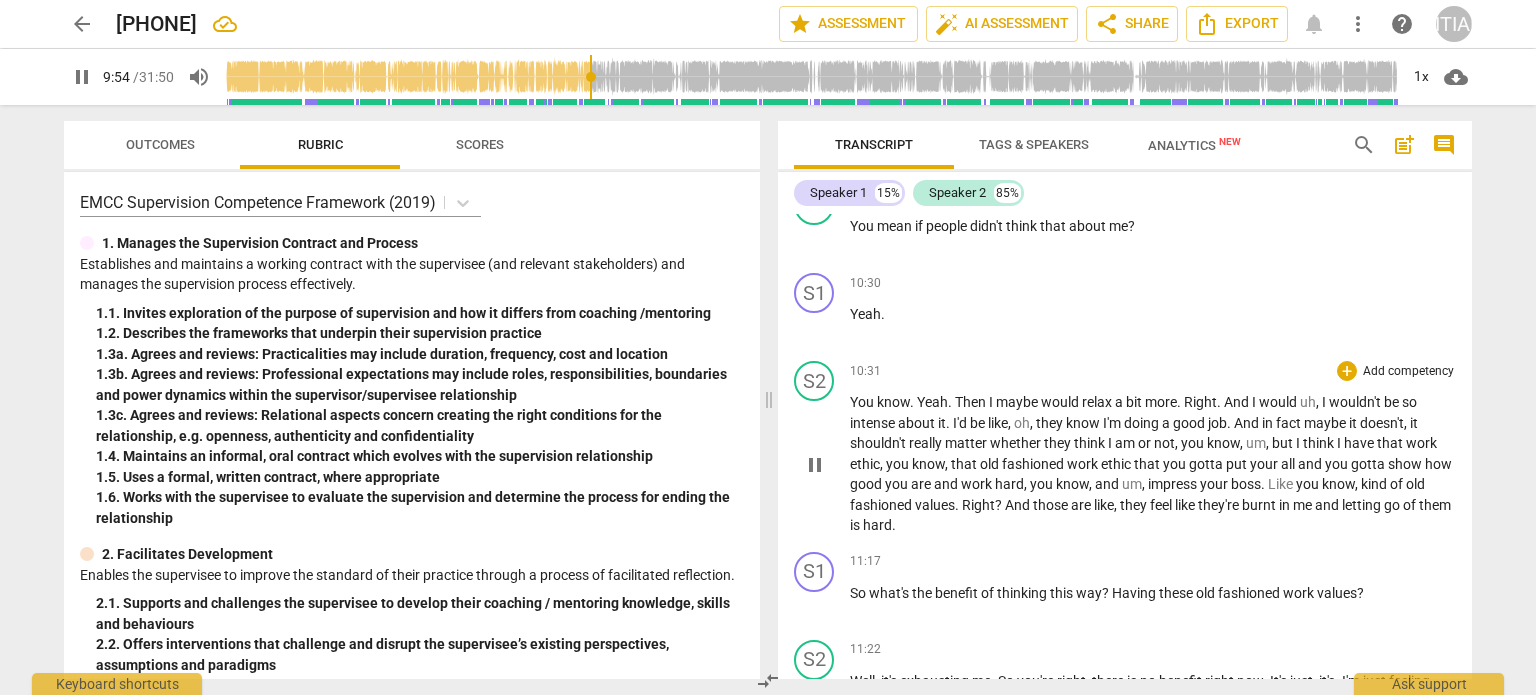 scroll, scrollTop: 3892, scrollLeft: 0, axis: vertical 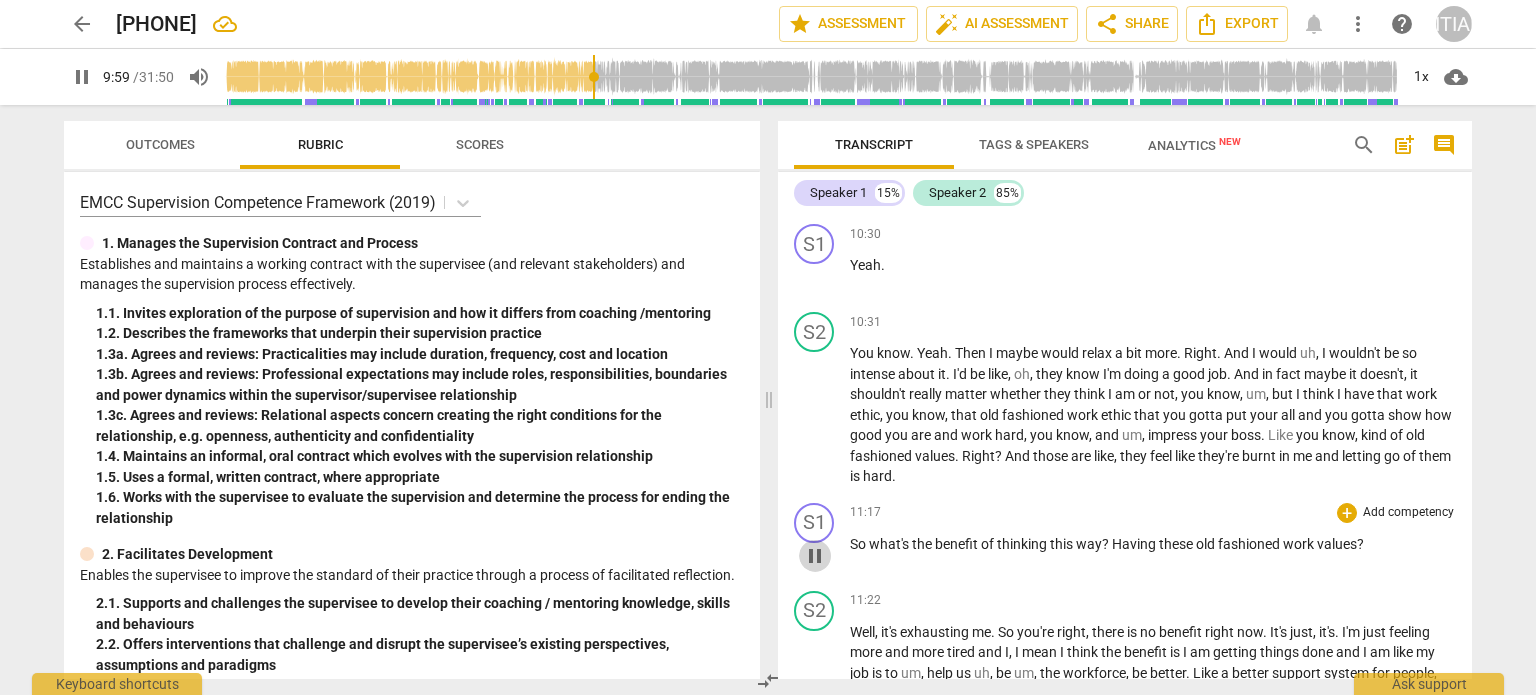click on "pause" at bounding box center (815, 556) 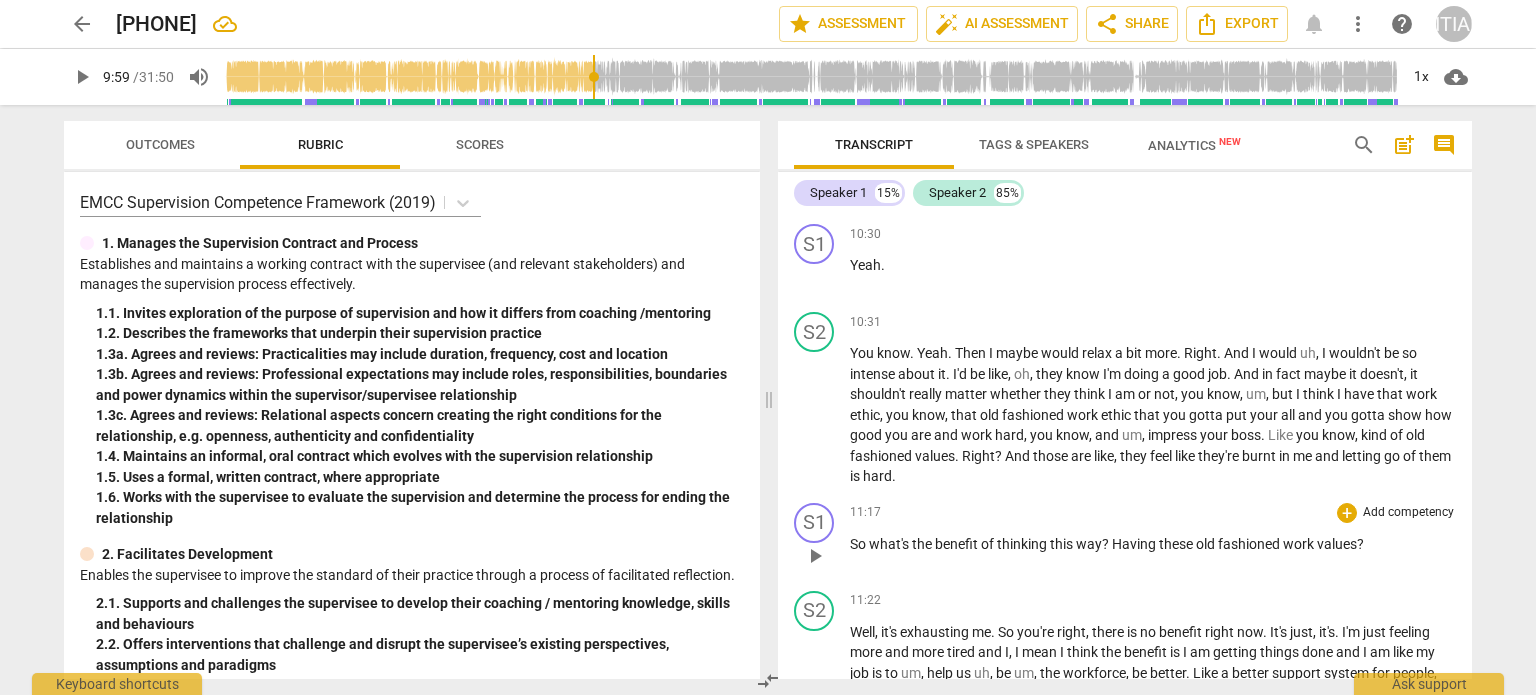 click on "play_arrow" at bounding box center (815, 556) 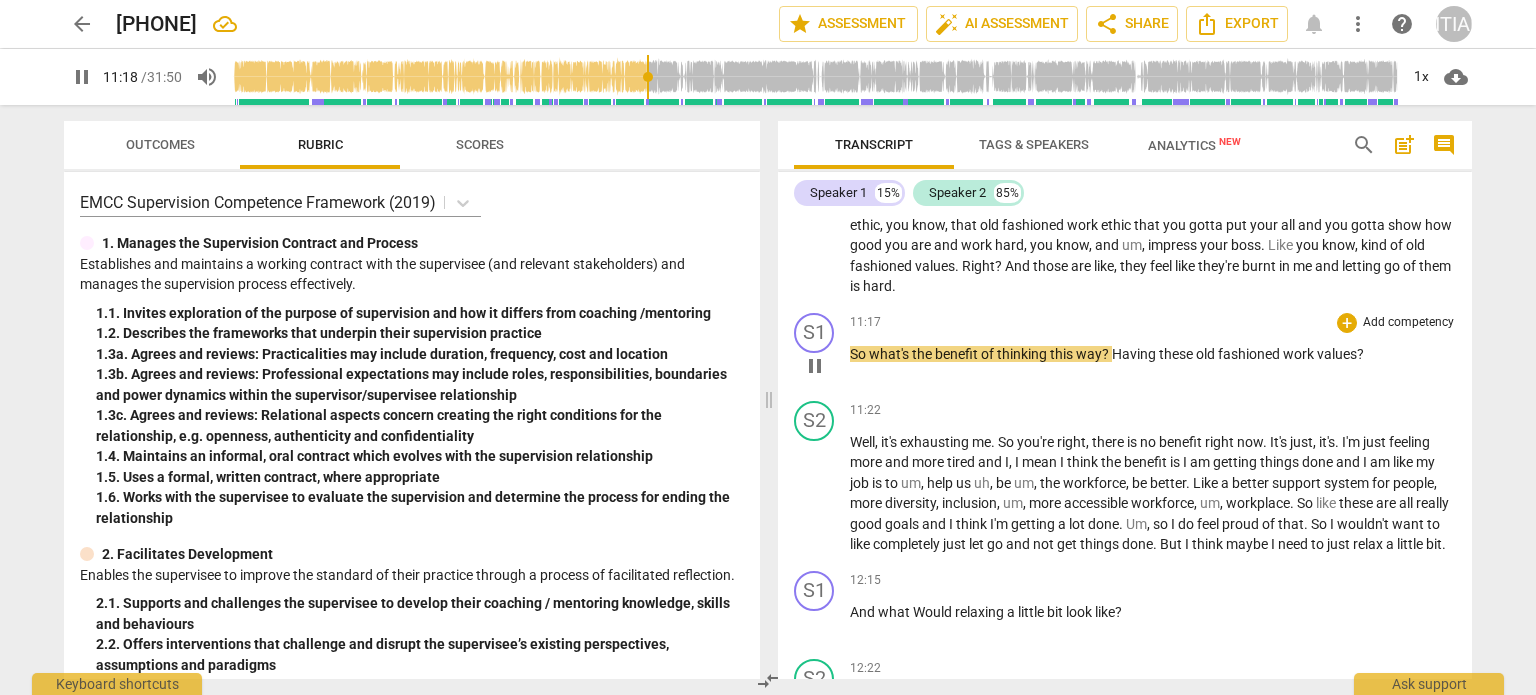 scroll, scrollTop: 4092, scrollLeft: 0, axis: vertical 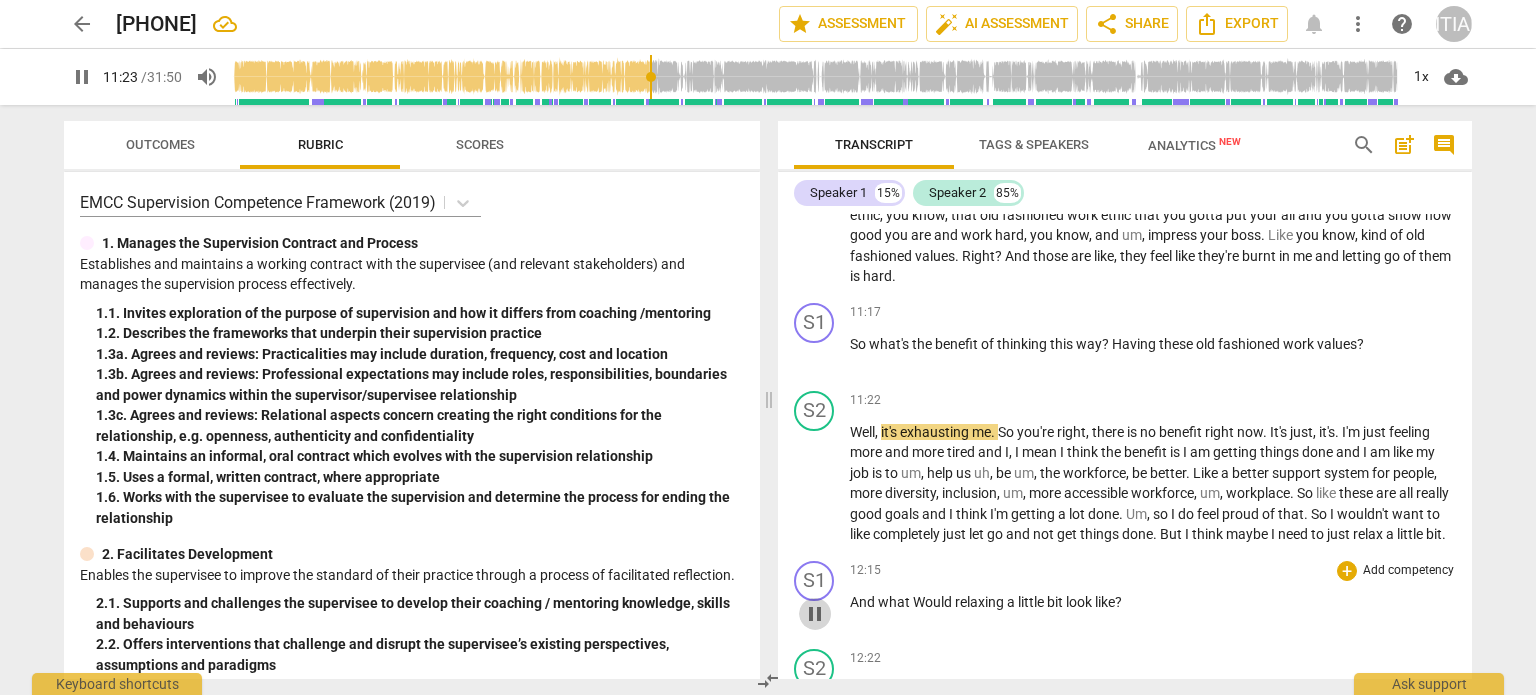 click on "pause" at bounding box center [815, 614] 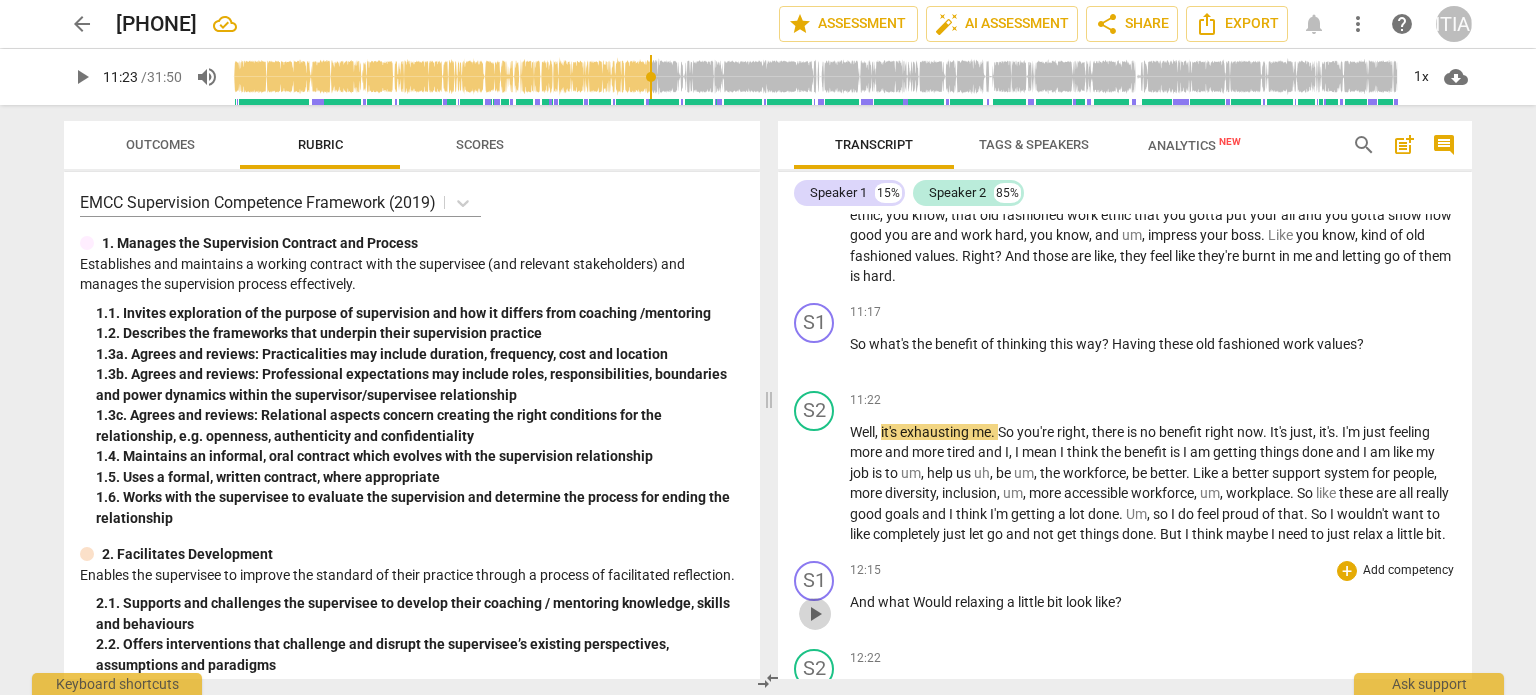 click on "play_arrow" at bounding box center [815, 614] 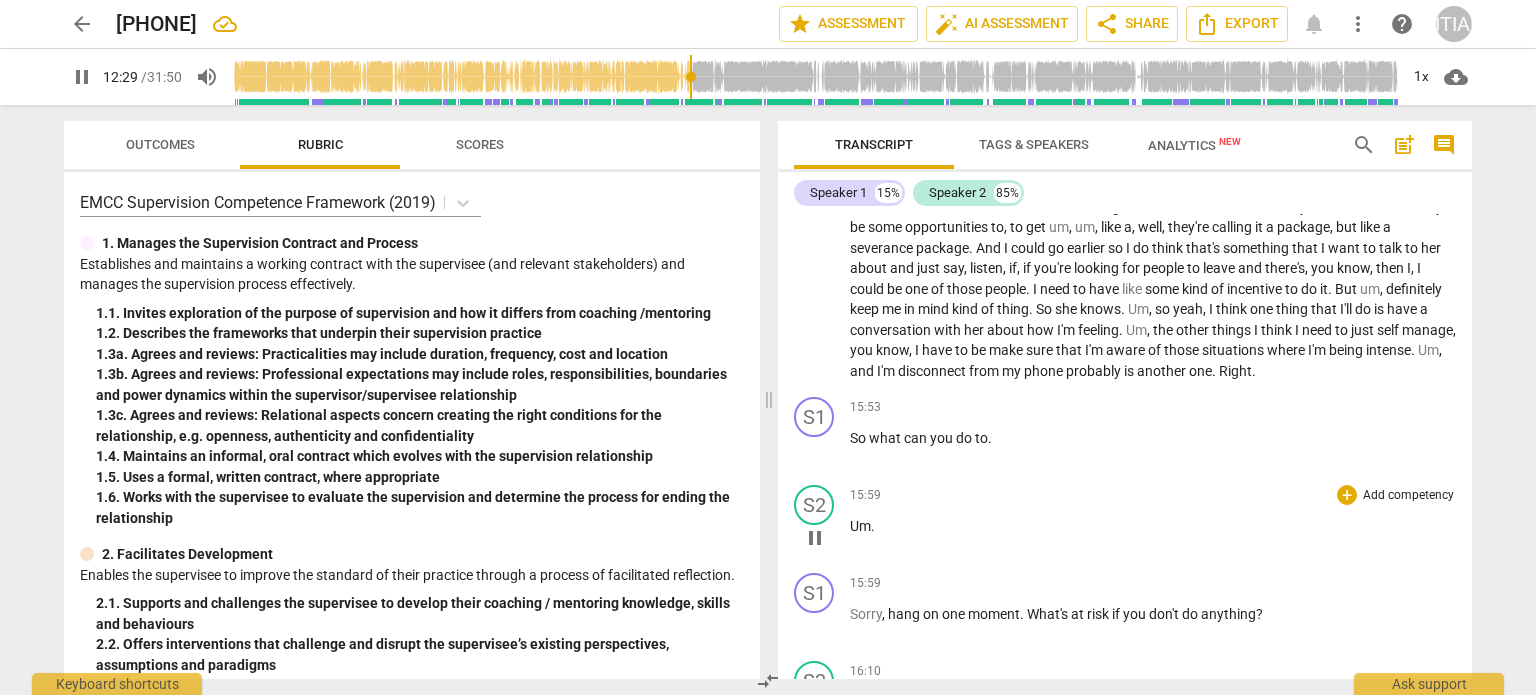 scroll, scrollTop: 5392, scrollLeft: 0, axis: vertical 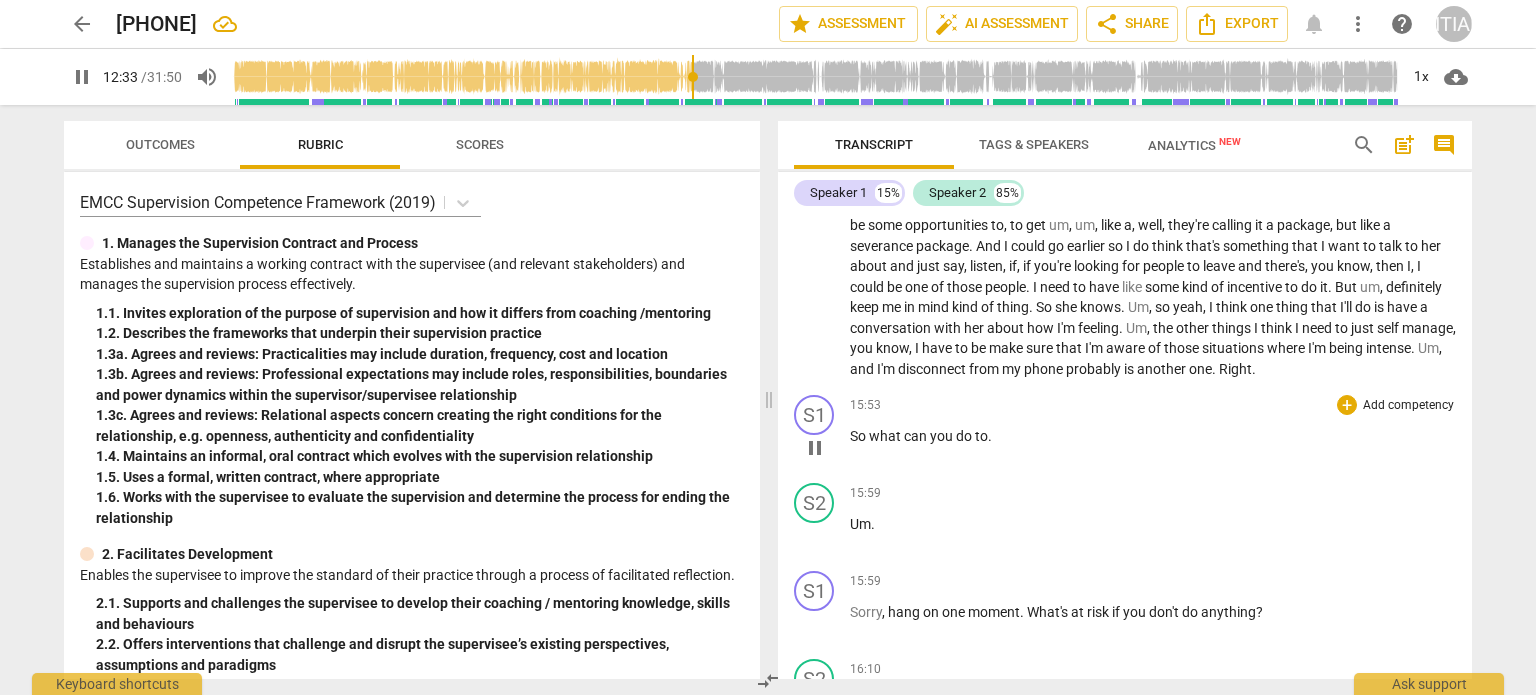 click on "pause" at bounding box center [815, 448] 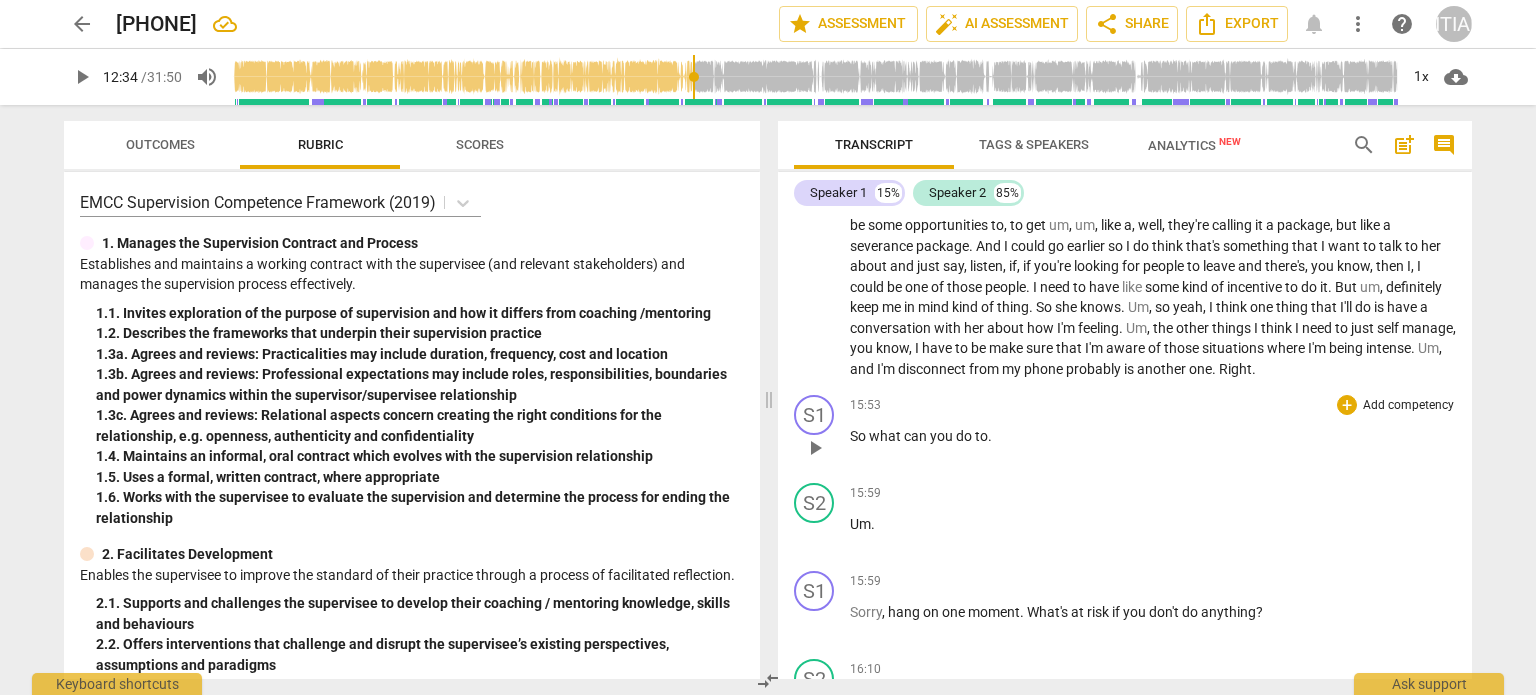 click on "play_arrow" at bounding box center (815, 448) 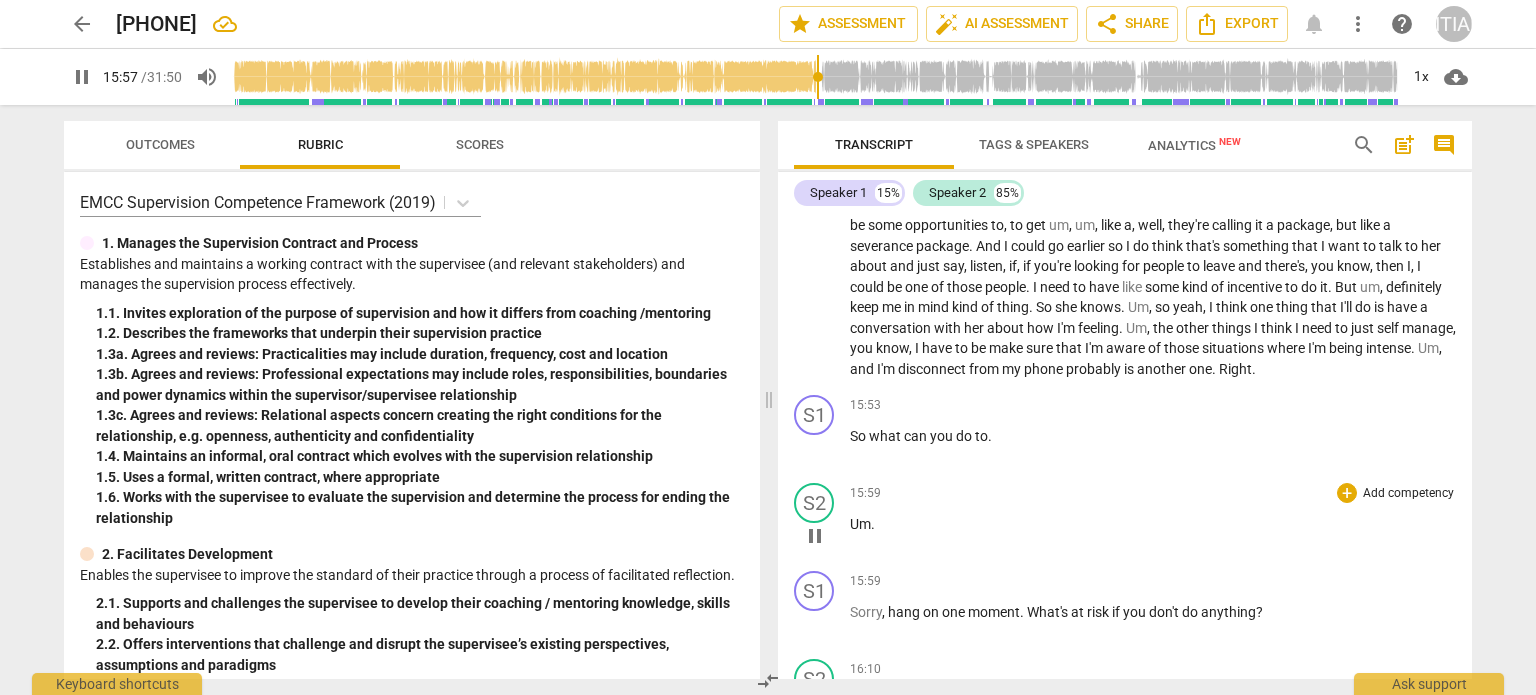 click on "play_arrow pause" at bounding box center (824, 536) 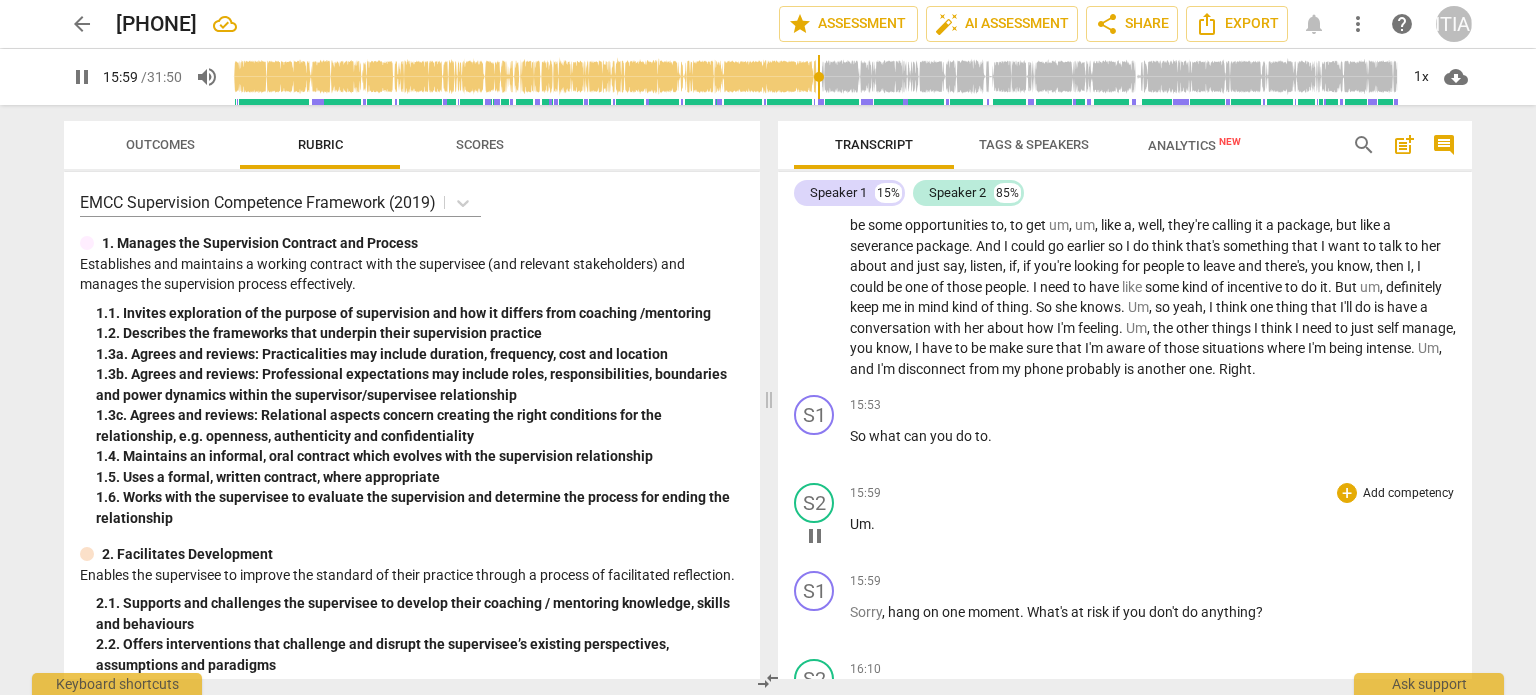 click on "Um" at bounding box center (860, 524) 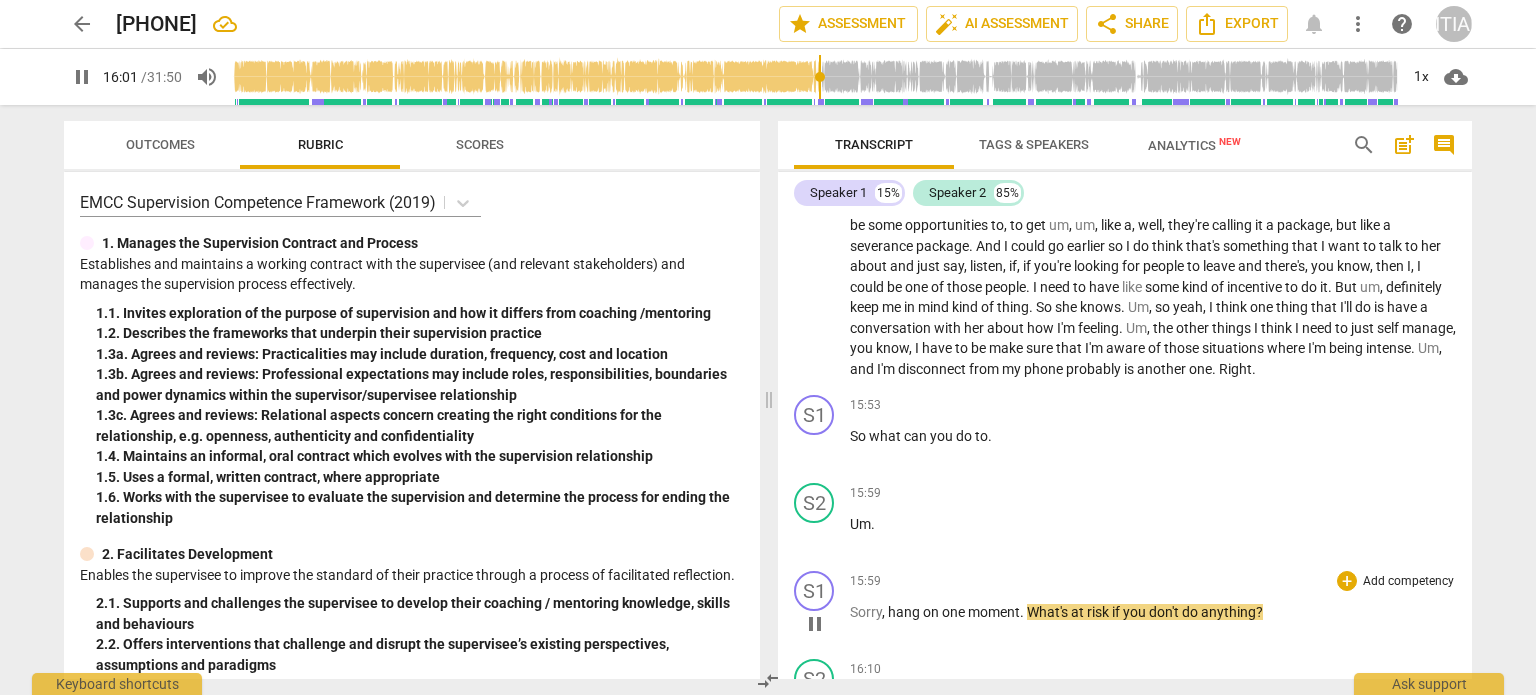 click on "pause" at bounding box center [815, 624] 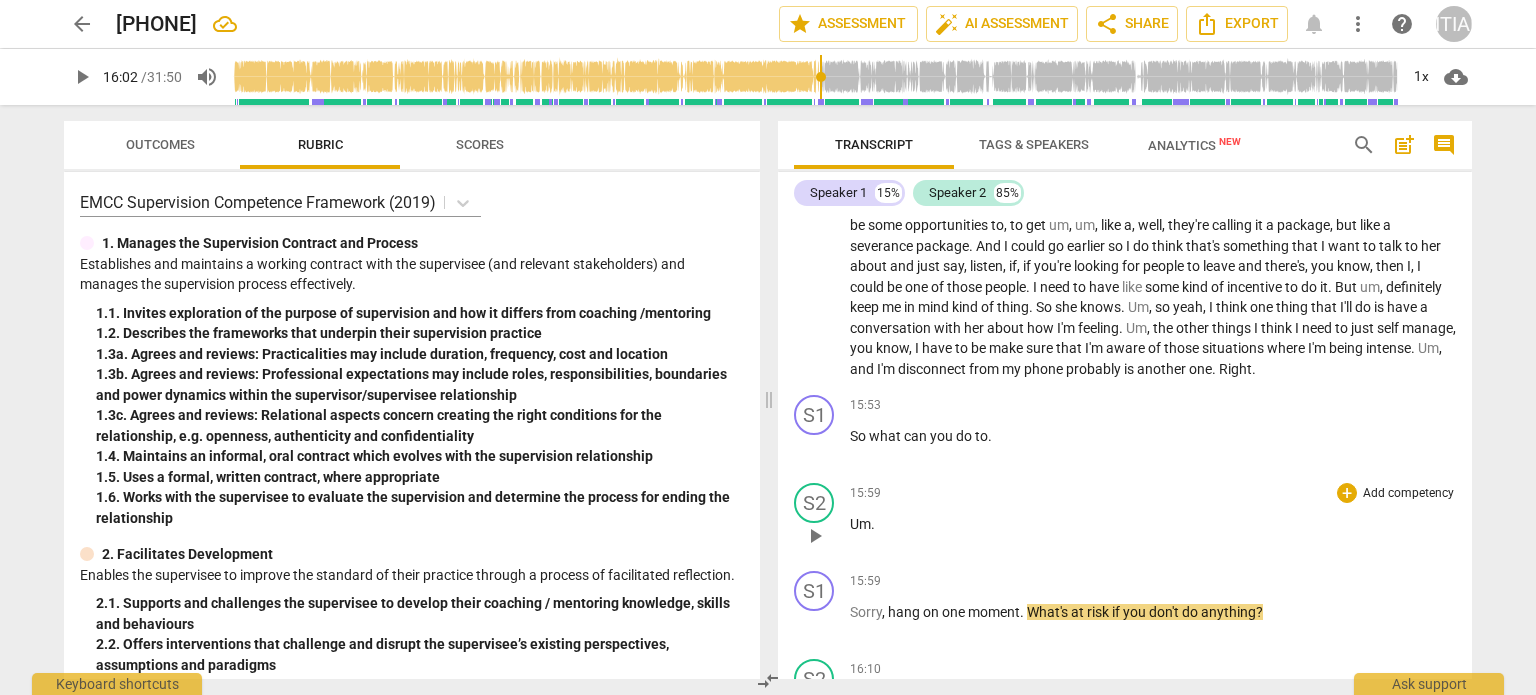 click on "Um" at bounding box center [860, 524] 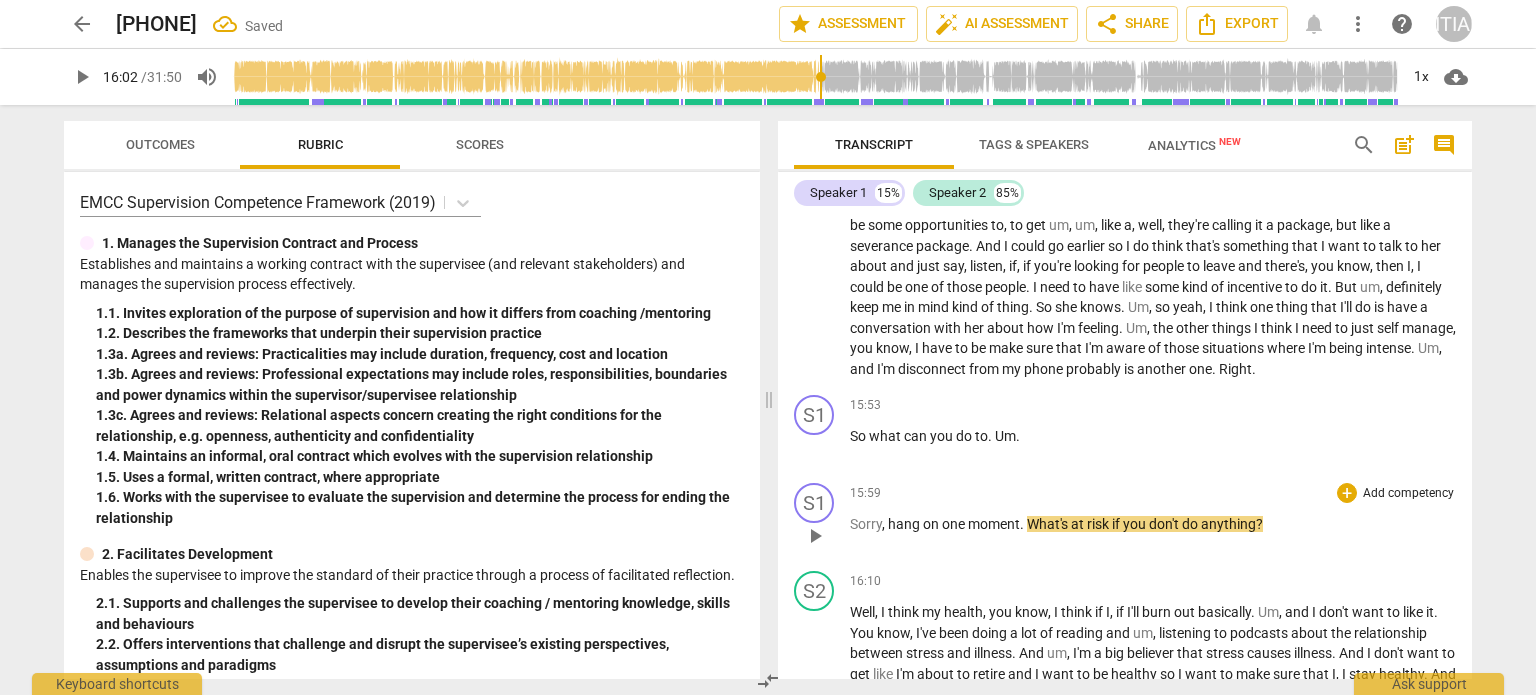 click on "Sorry" at bounding box center [866, 524] 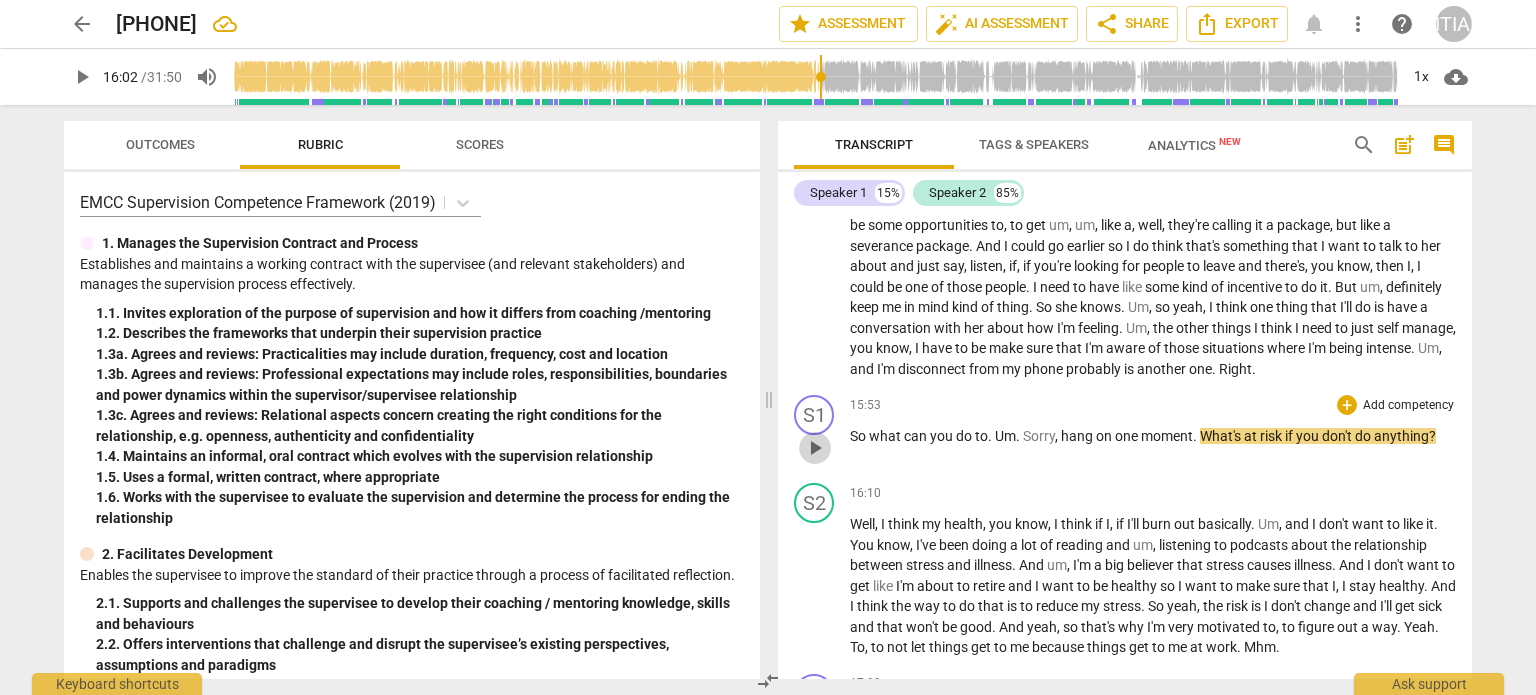 click on "play_arrow" at bounding box center (815, 448) 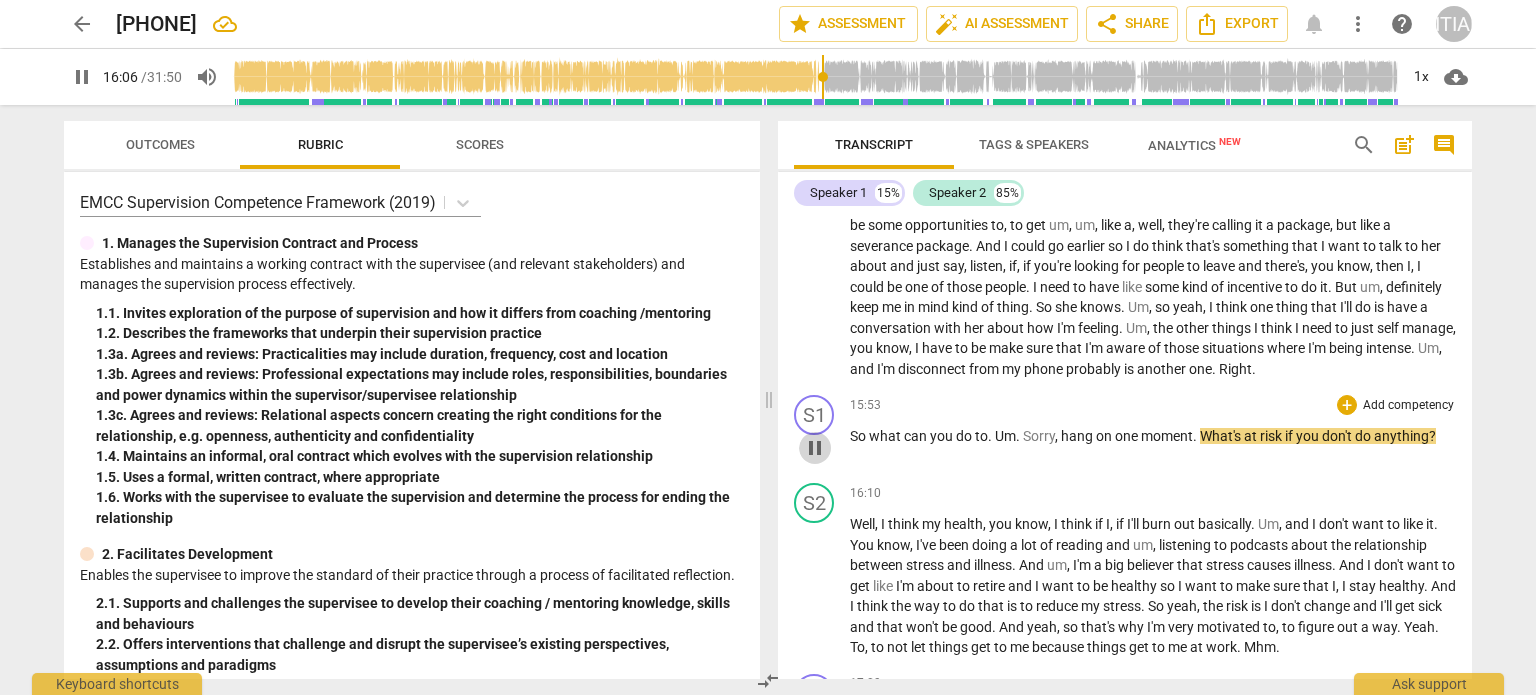 click on "pause" at bounding box center [815, 448] 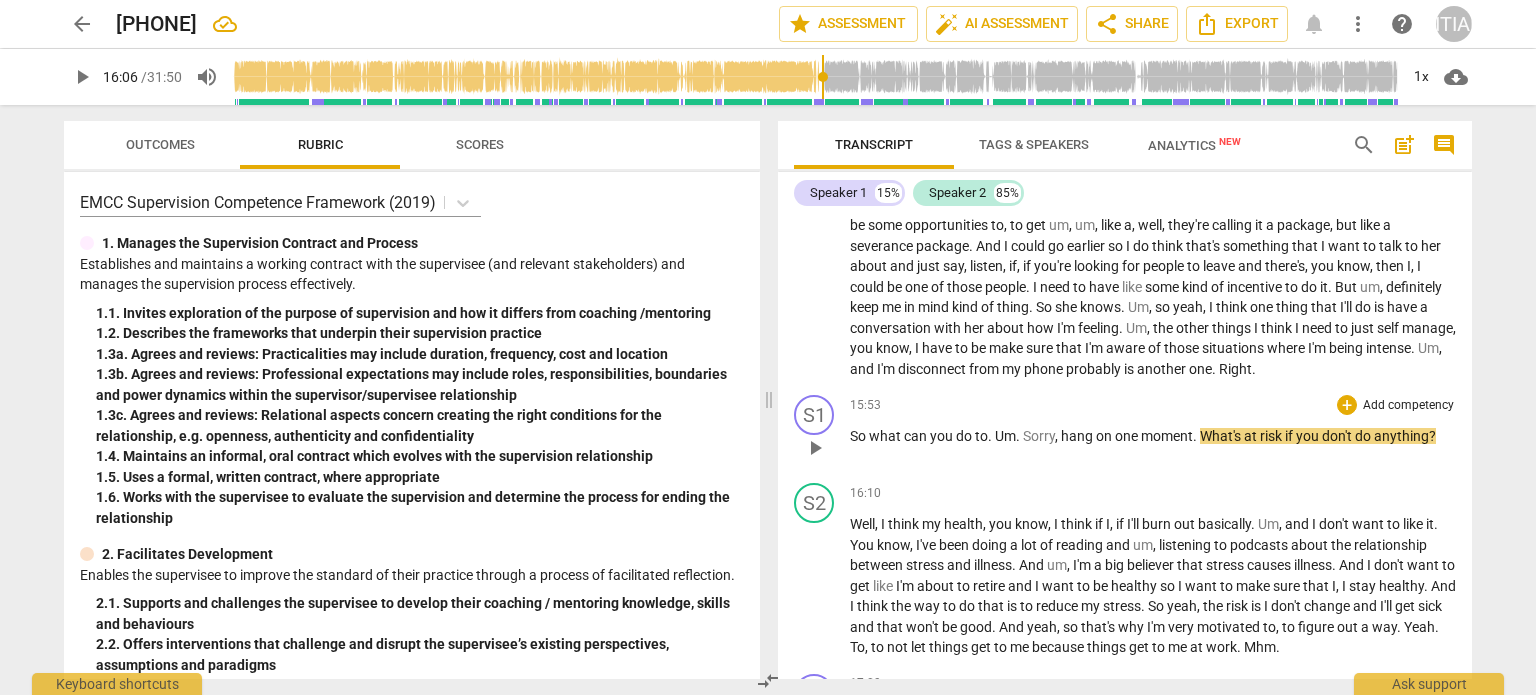 click on "play_arrow" at bounding box center (815, 448) 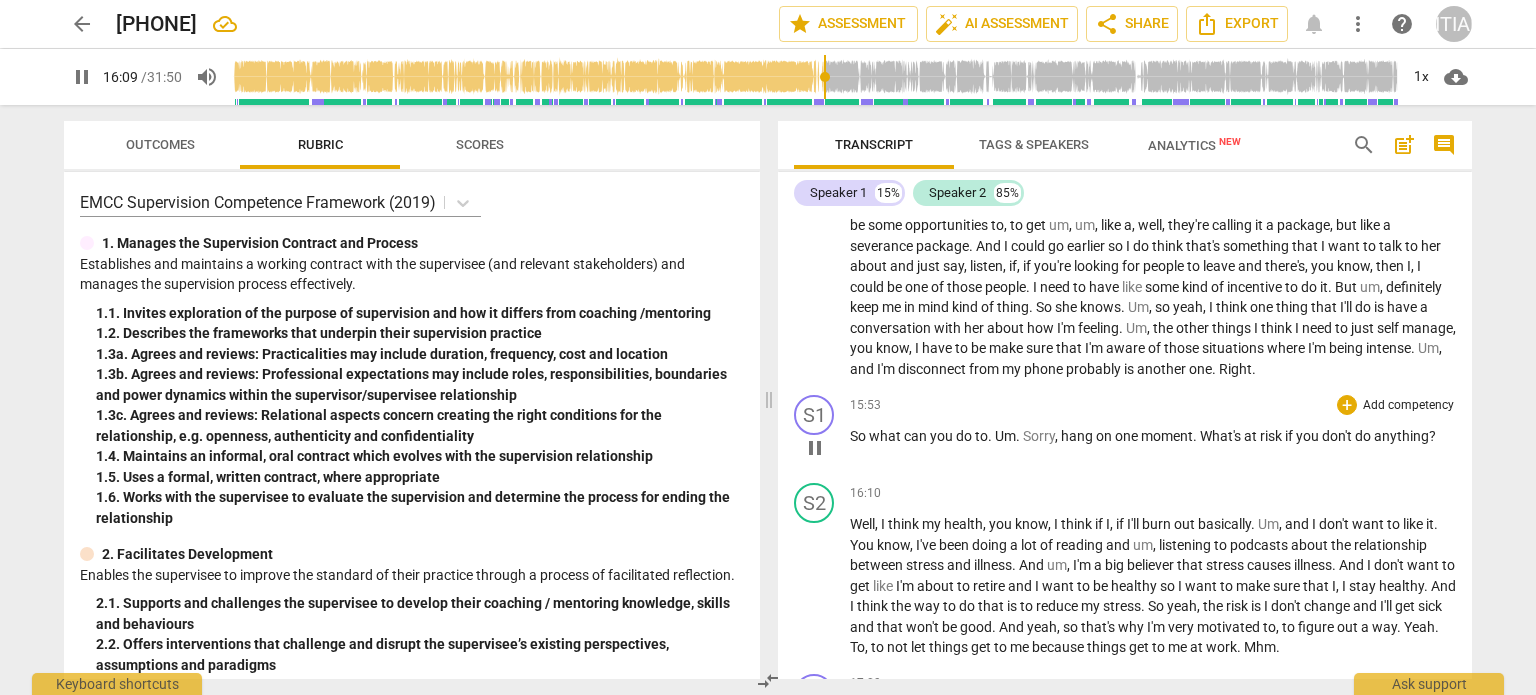scroll, scrollTop: 5692, scrollLeft: 0, axis: vertical 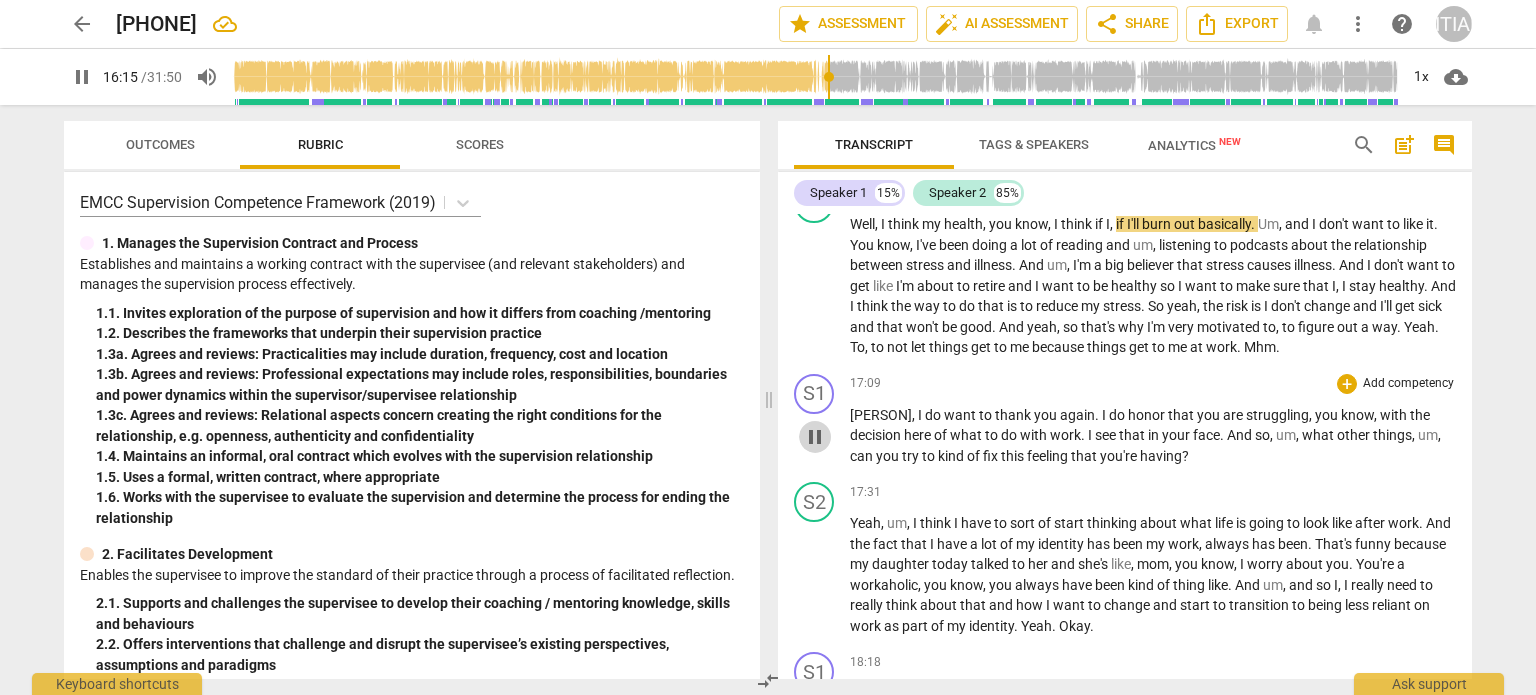 click on "pause" at bounding box center [815, 437] 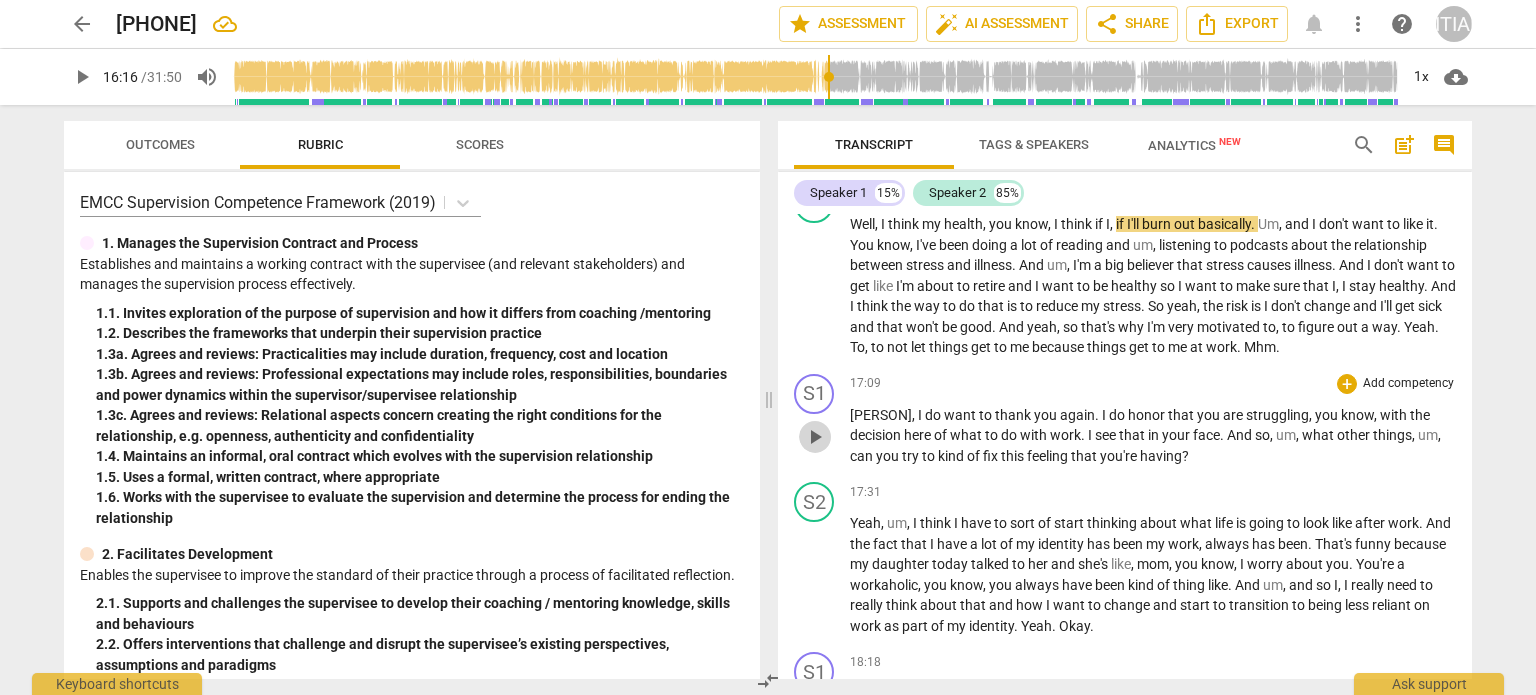 click on "play_arrow" at bounding box center [815, 437] 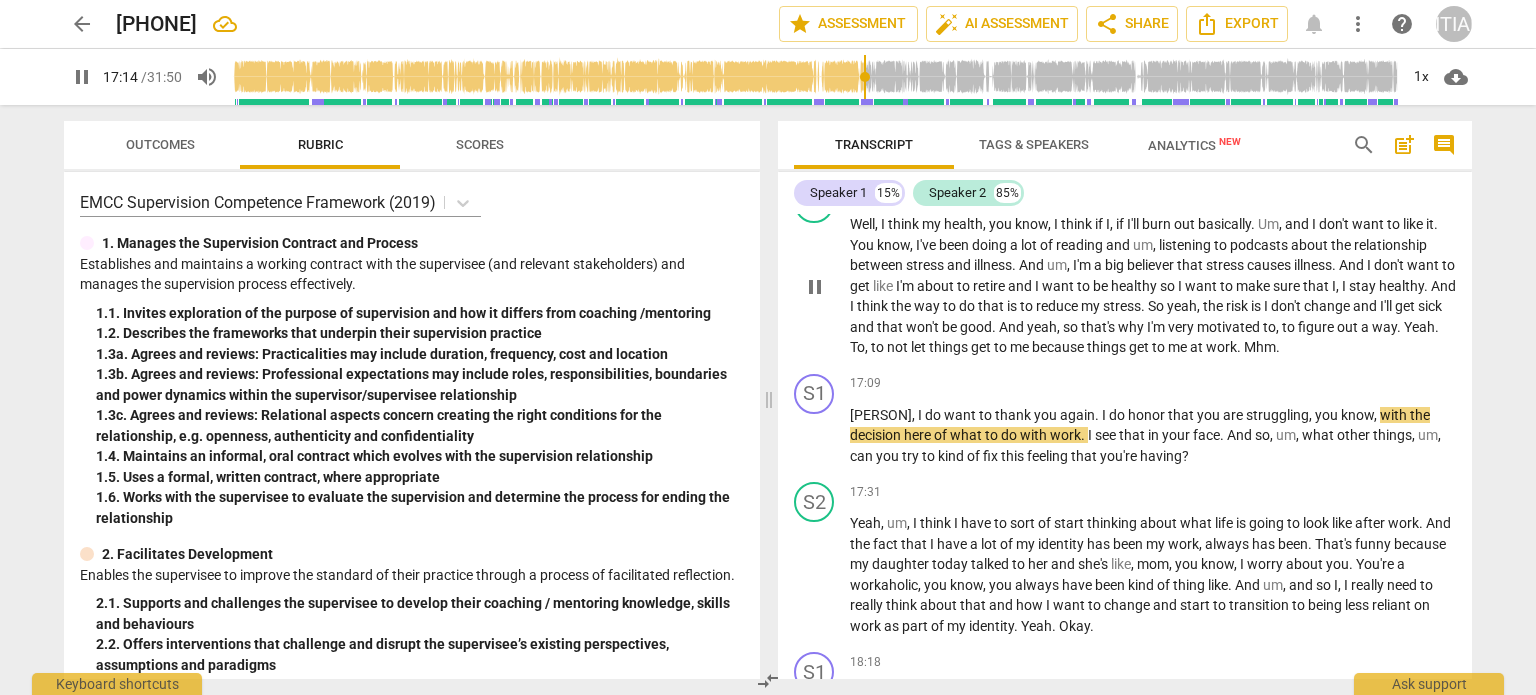 click on "things" at bounding box center (1108, 347) 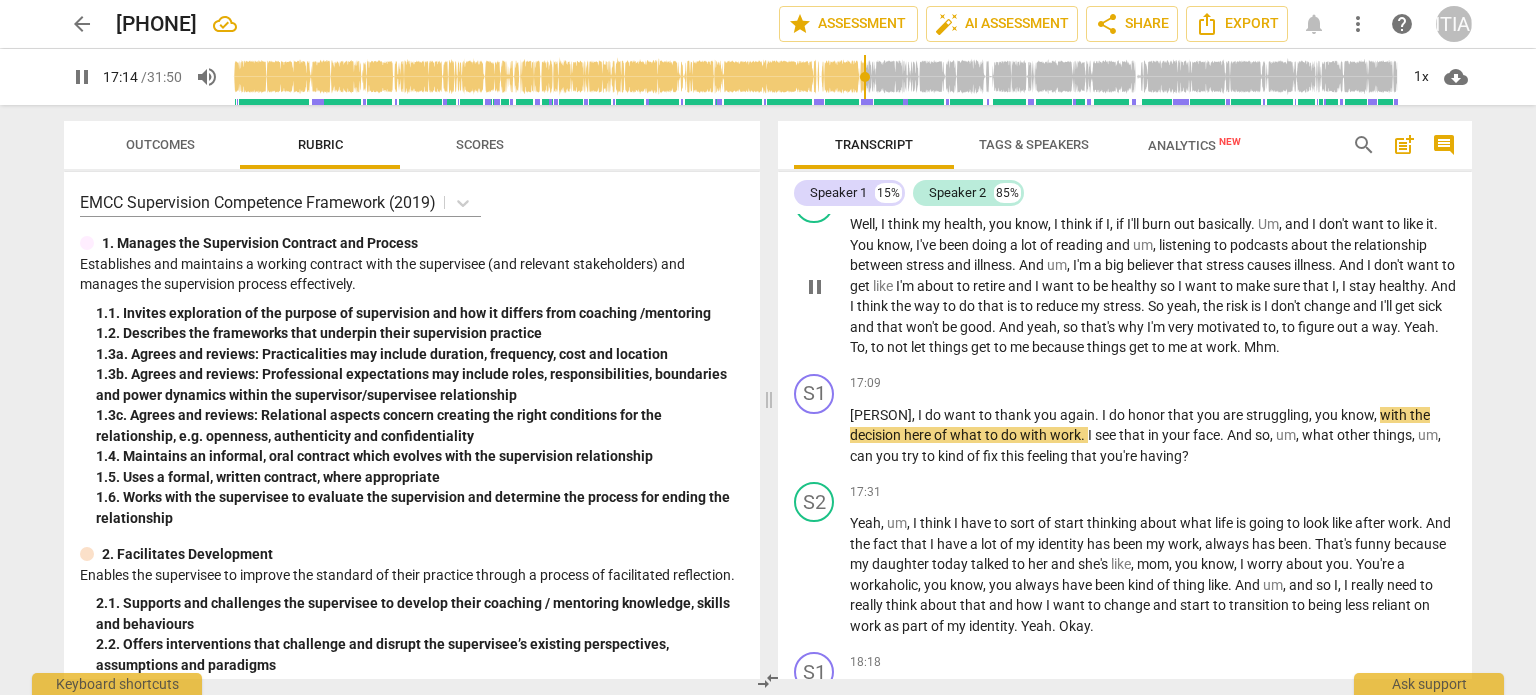 click on "things" at bounding box center [1108, 347] 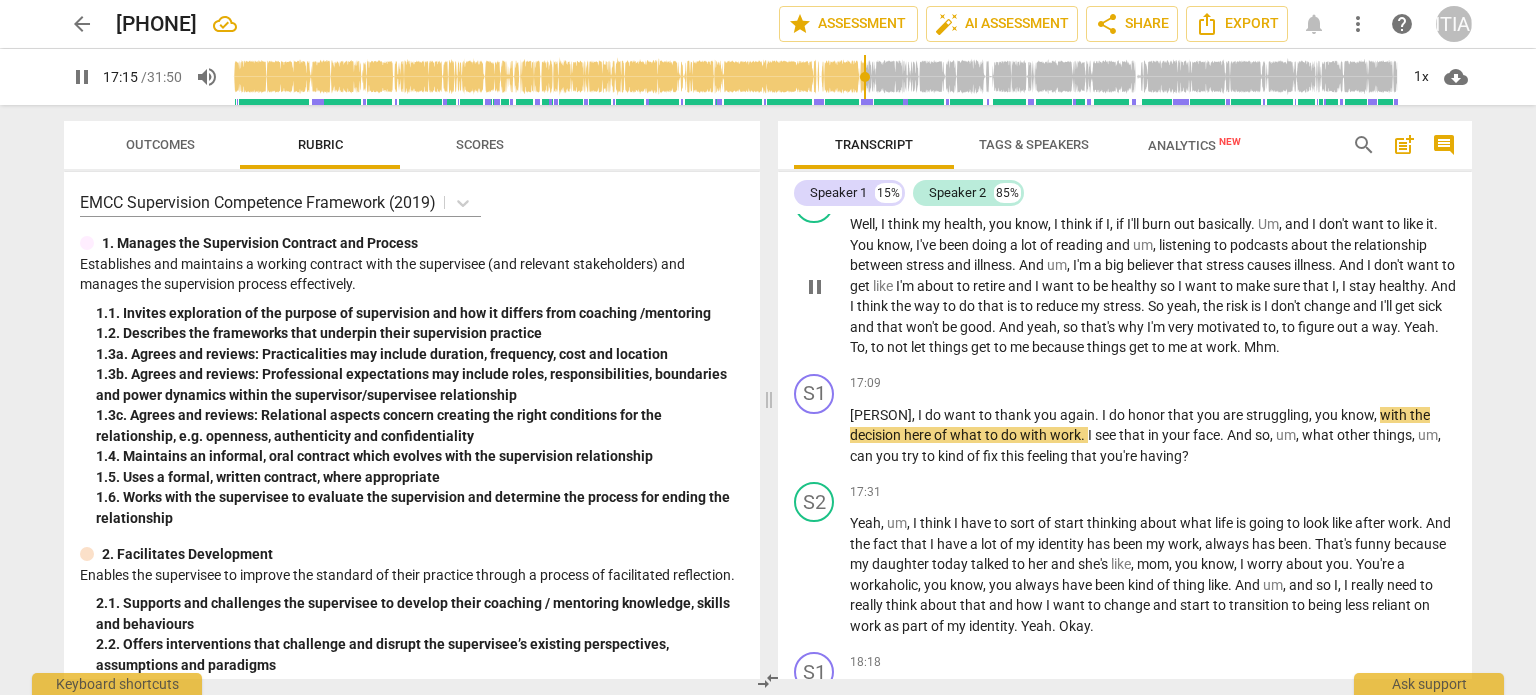 click on "things" at bounding box center [1108, 347] 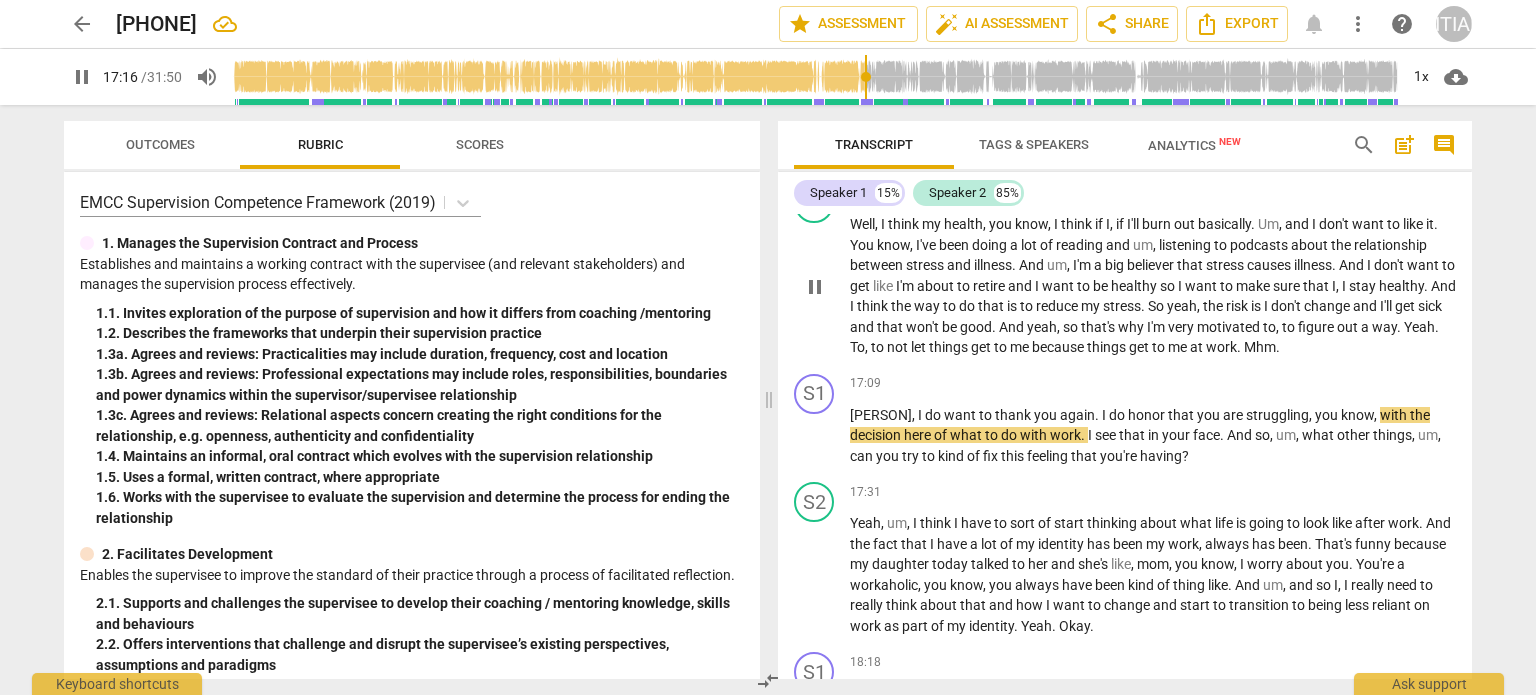 click on "things" at bounding box center [1108, 347] 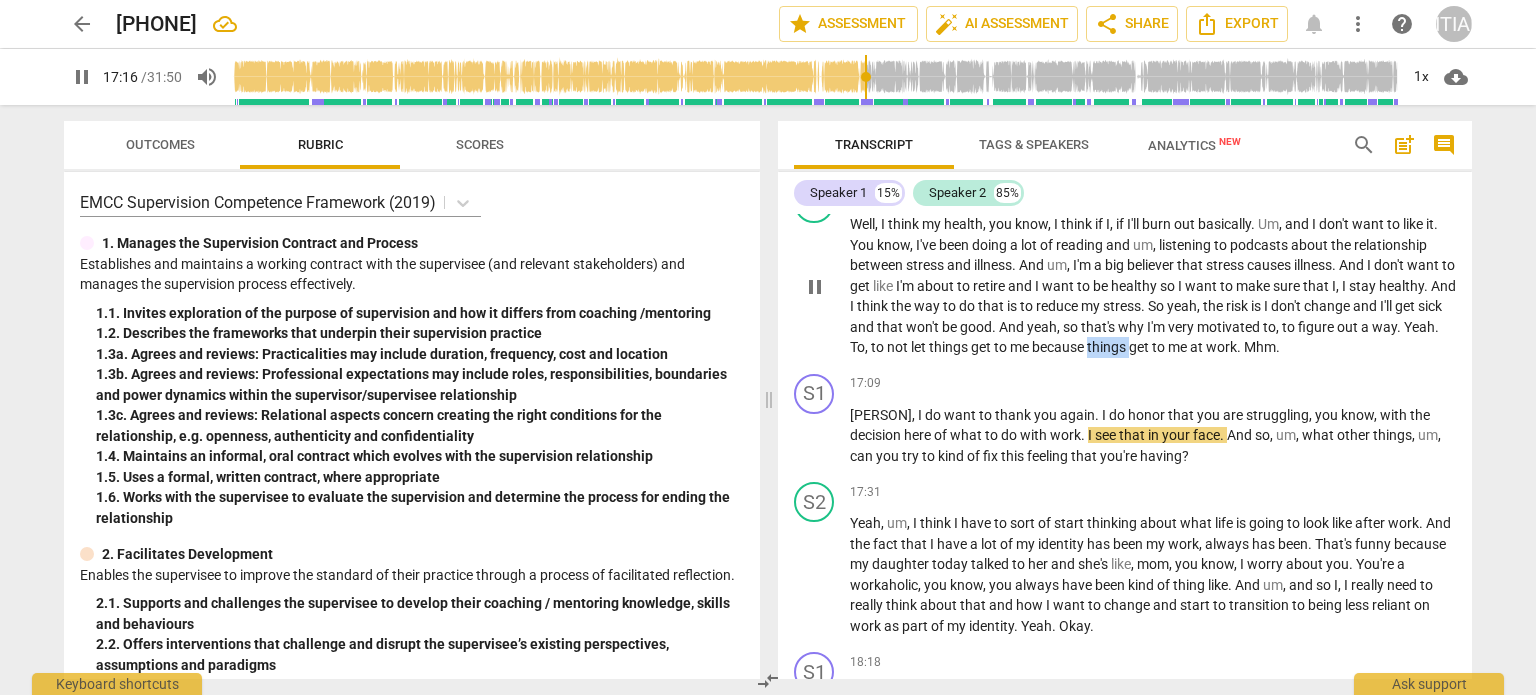 click on "things" at bounding box center [1108, 347] 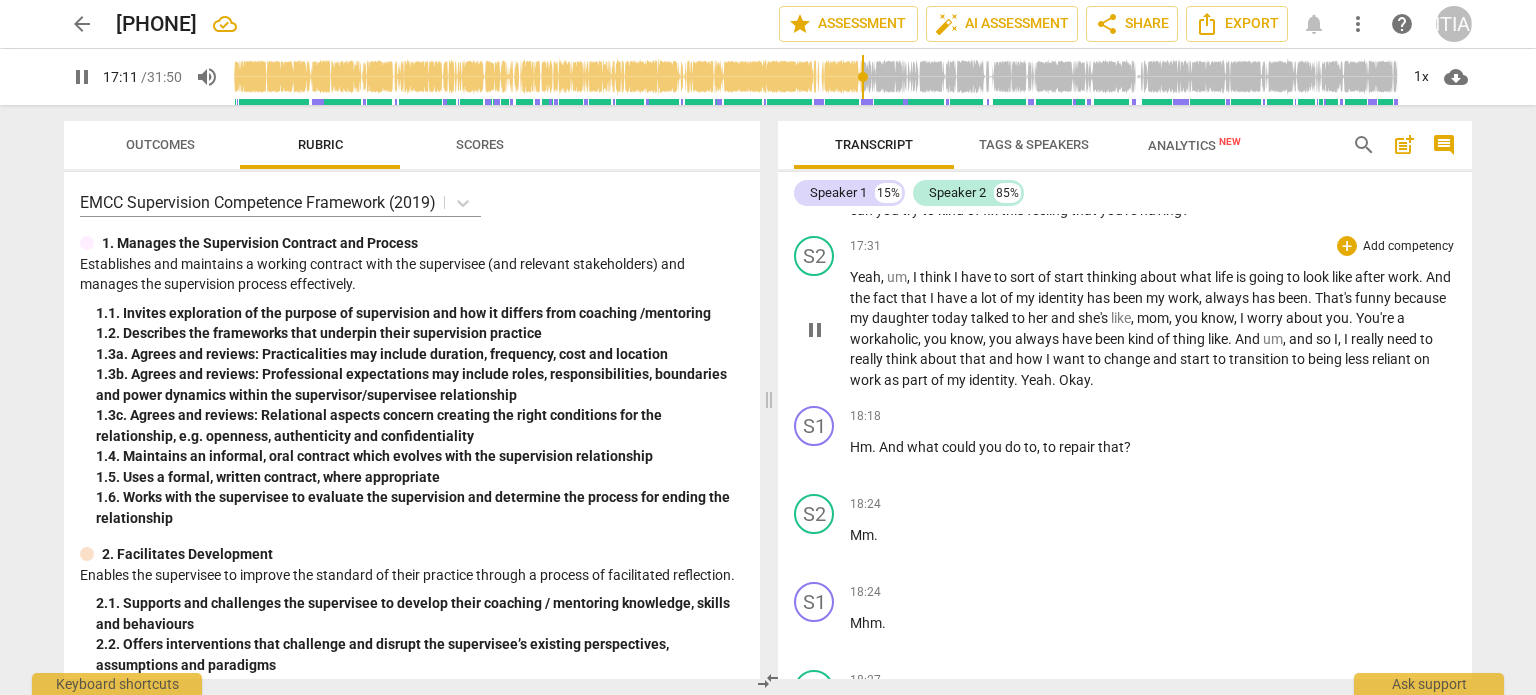 scroll, scrollTop: 5992, scrollLeft: 0, axis: vertical 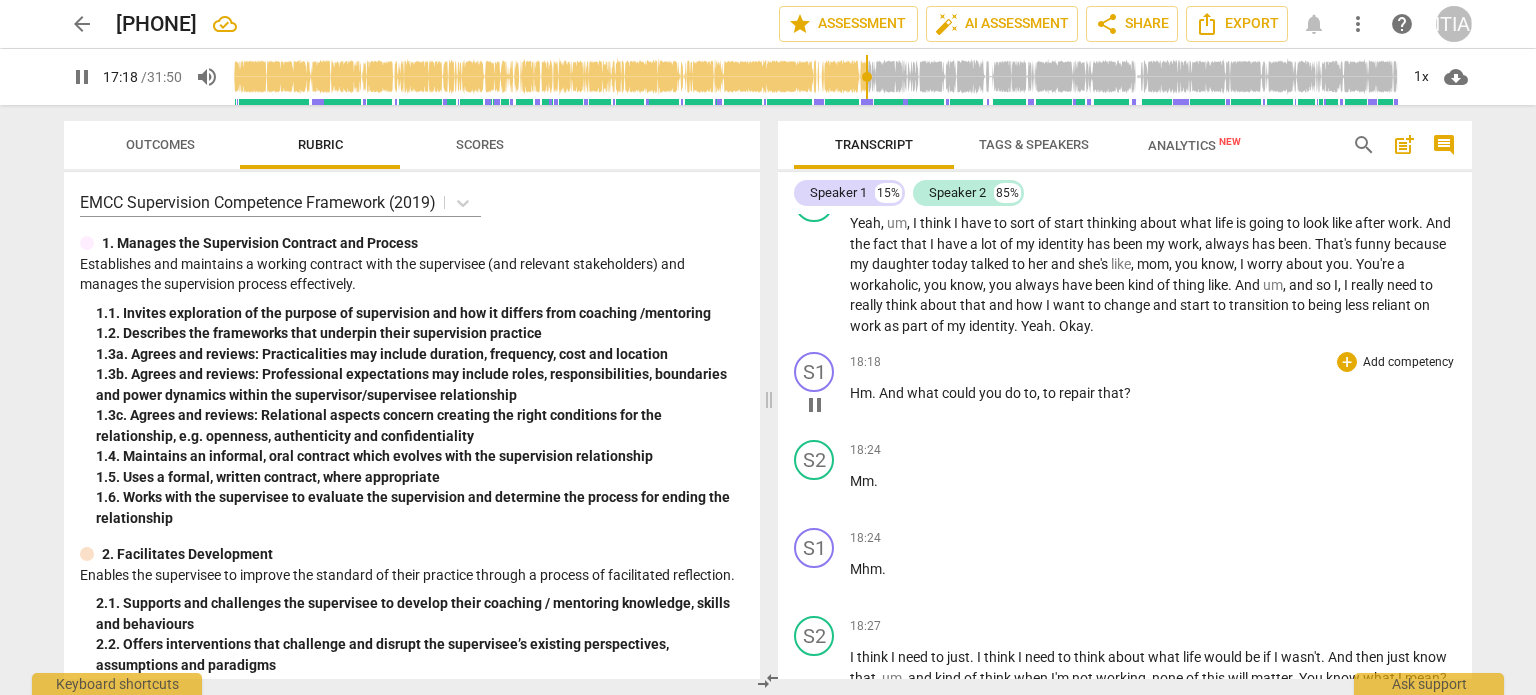 click on "play_arrow pause" at bounding box center [824, 405] 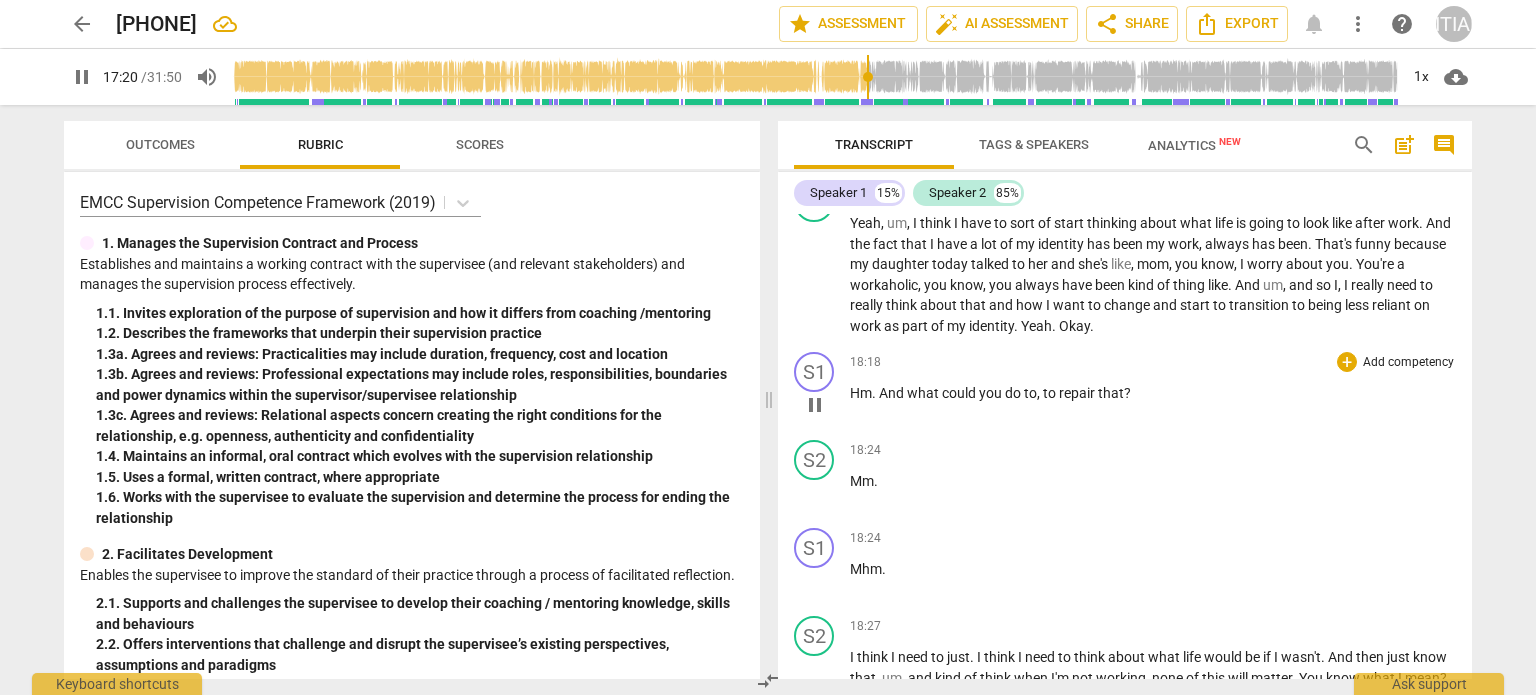 click on "pause" at bounding box center (815, 405) 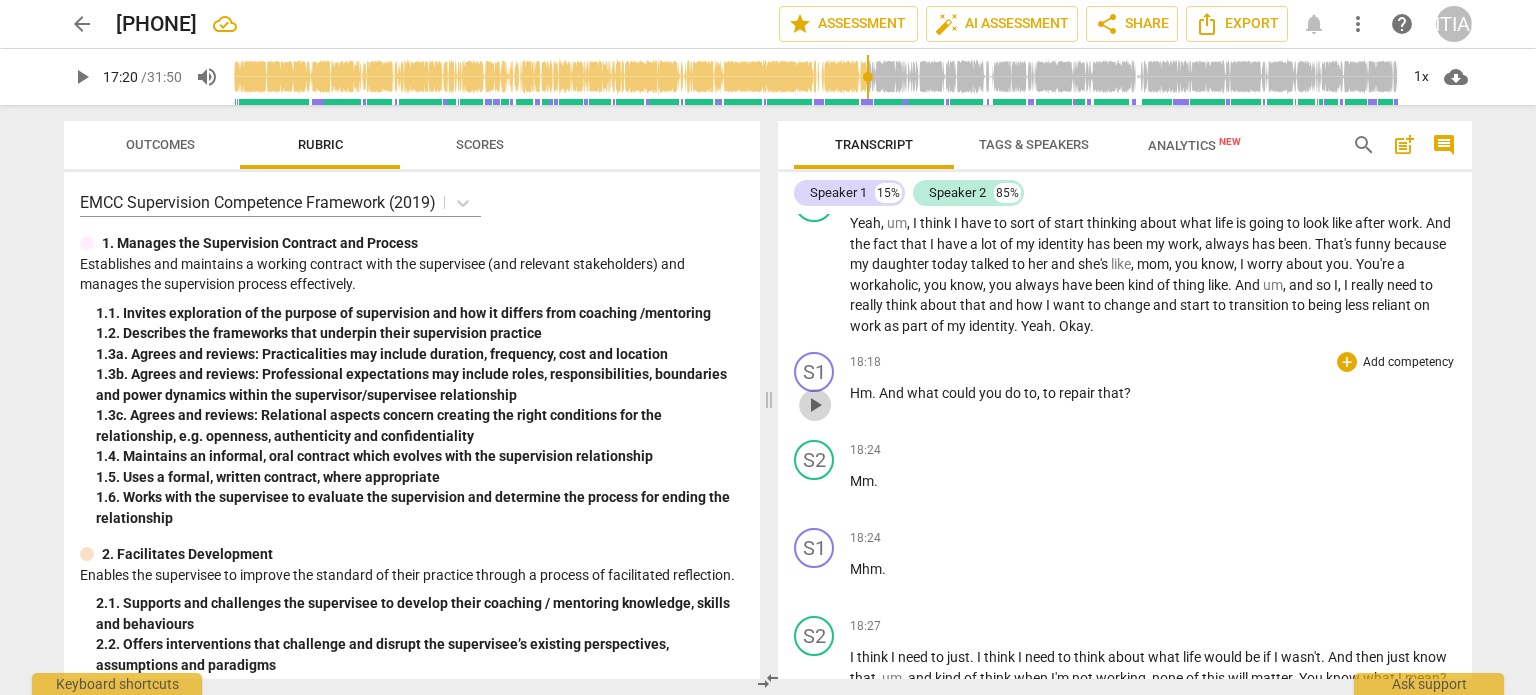 click on "play_arrow" at bounding box center (815, 405) 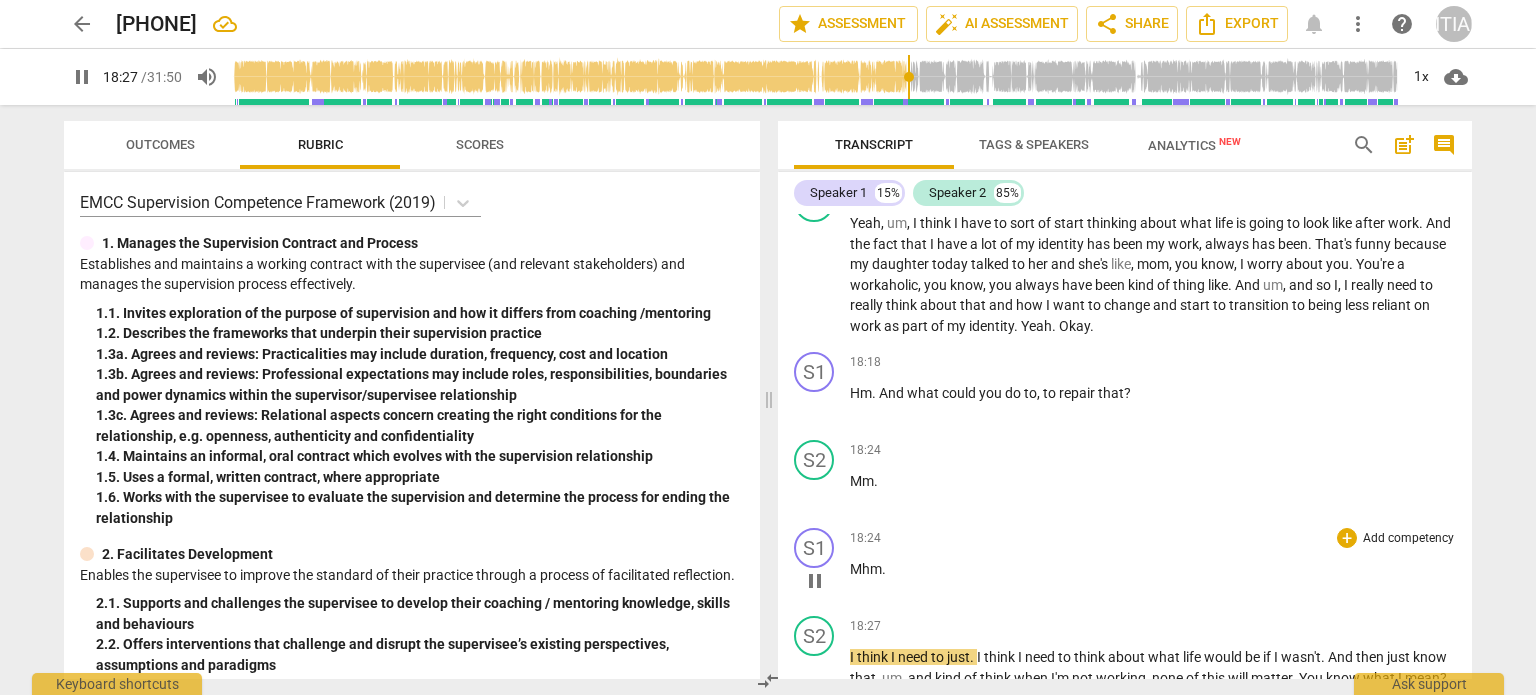 click on "Mhm" at bounding box center [866, 569] 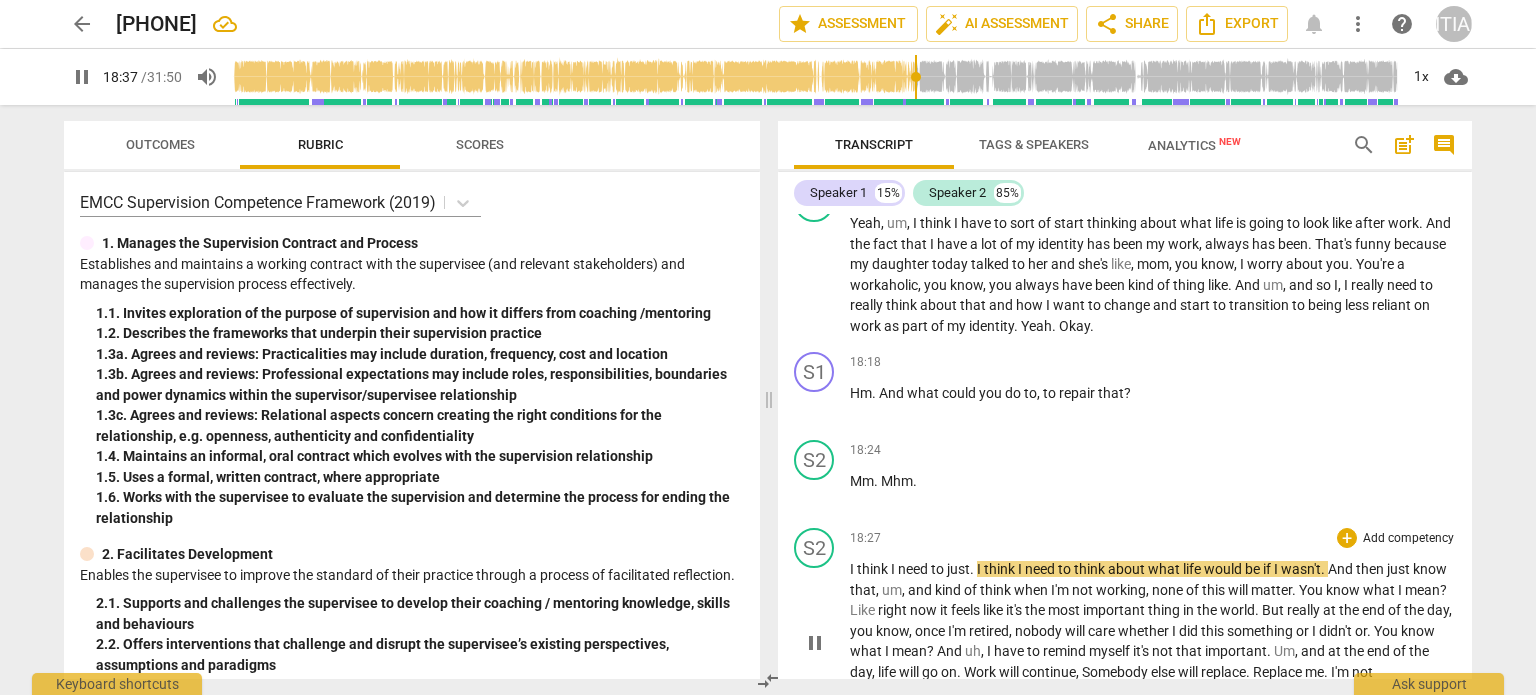 click on "S2 play_arrow pause" at bounding box center (822, 625) 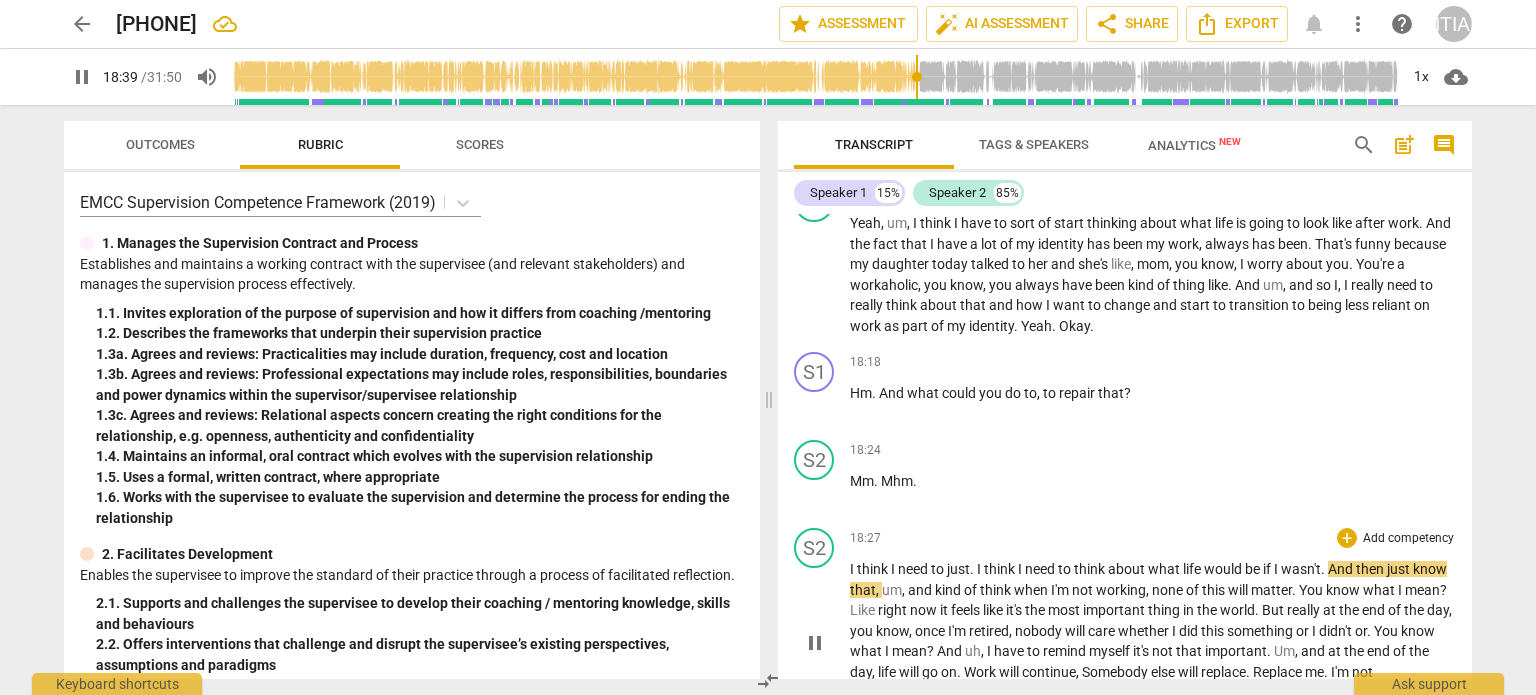 click on "I" at bounding box center (853, 569) 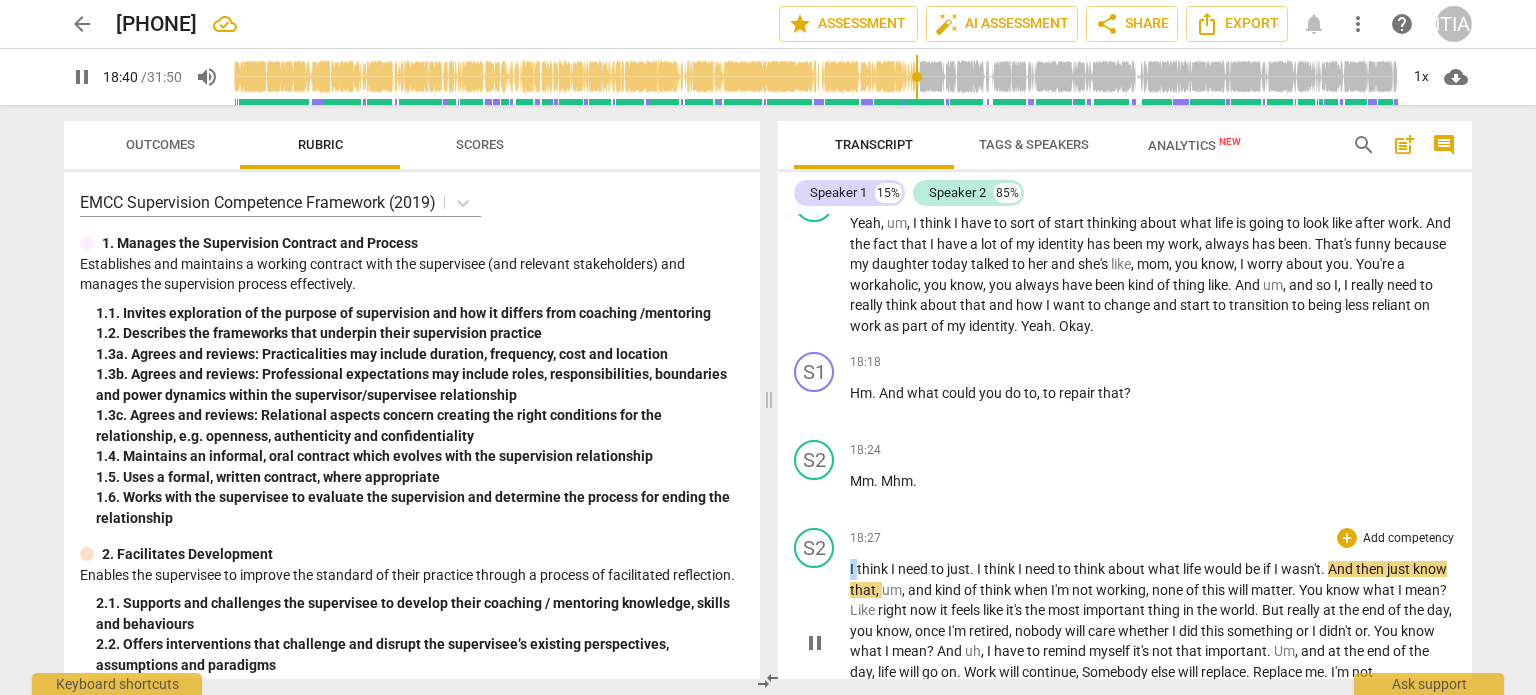 click on "I" at bounding box center (853, 569) 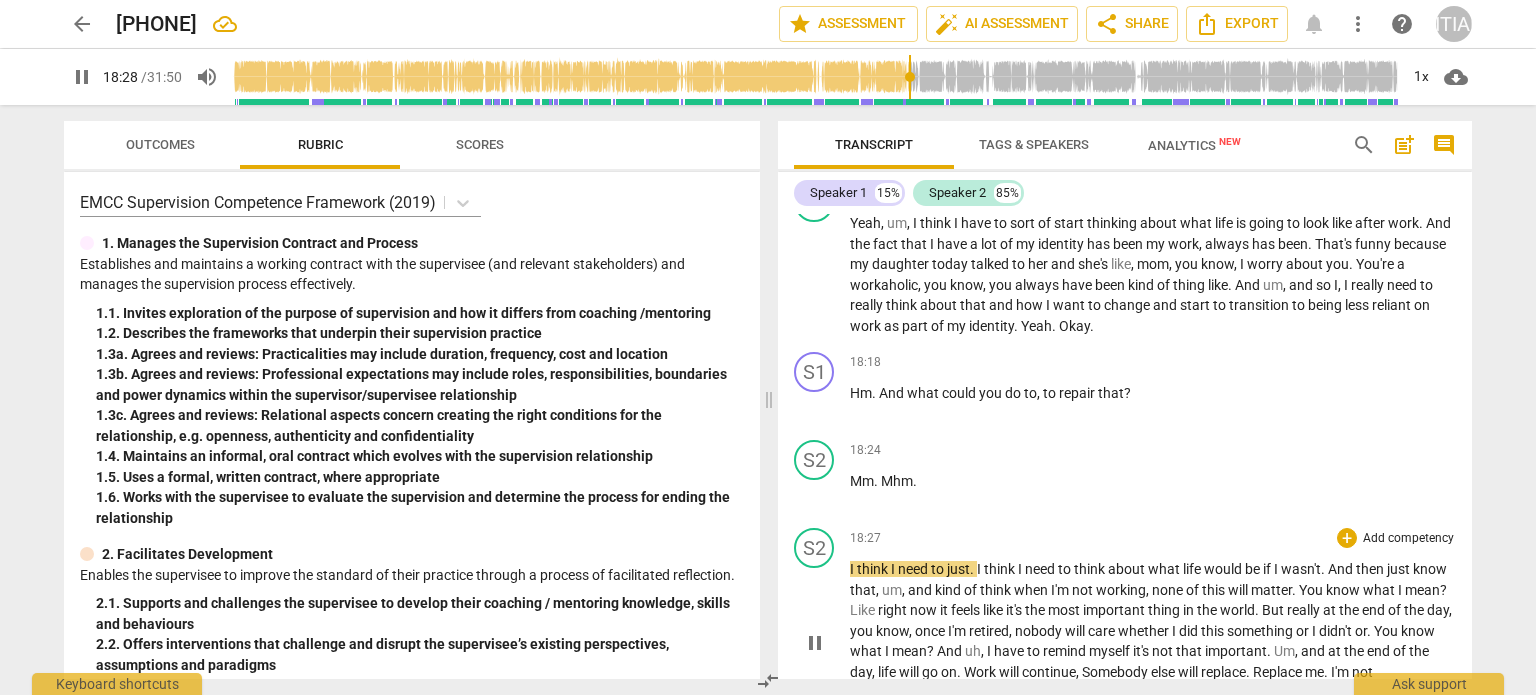 click on "I" at bounding box center (853, 569) 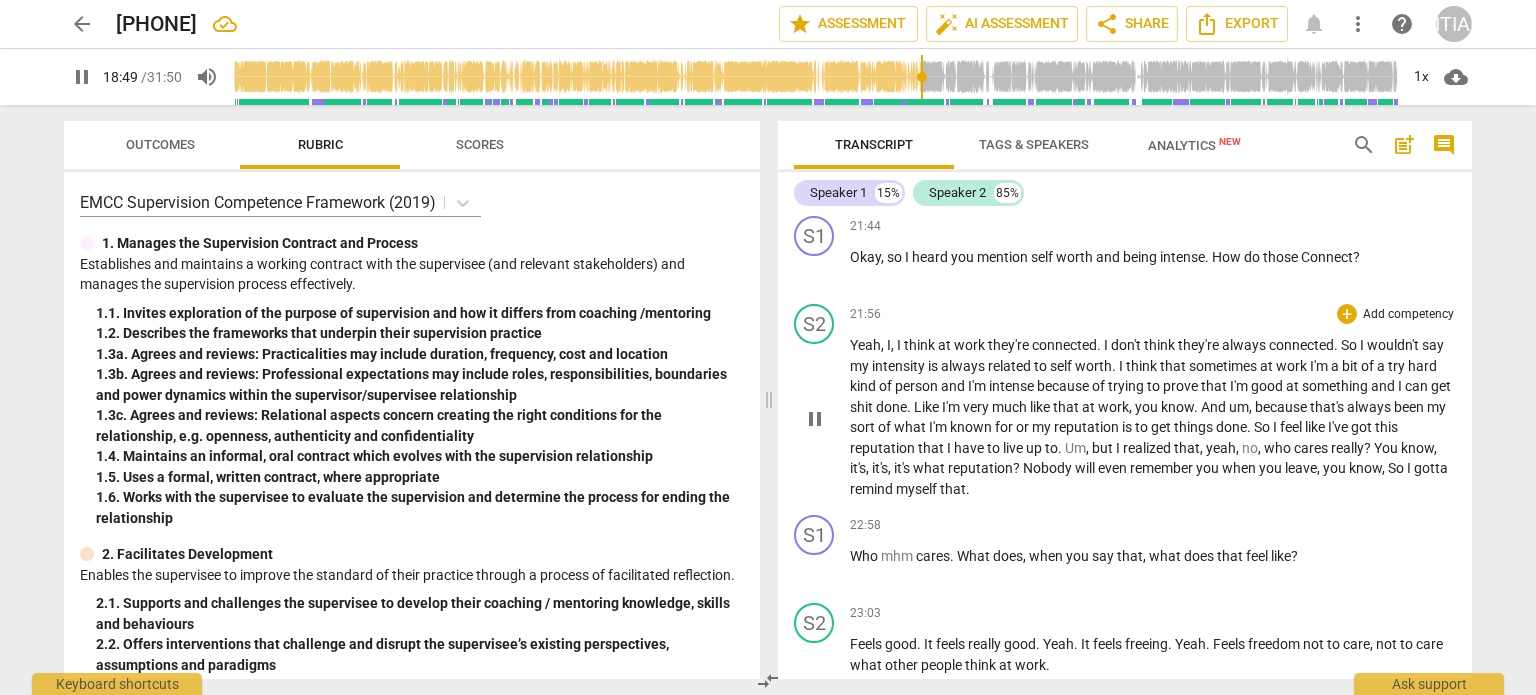 scroll, scrollTop: 6992, scrollLeft: 0, axis: vertical 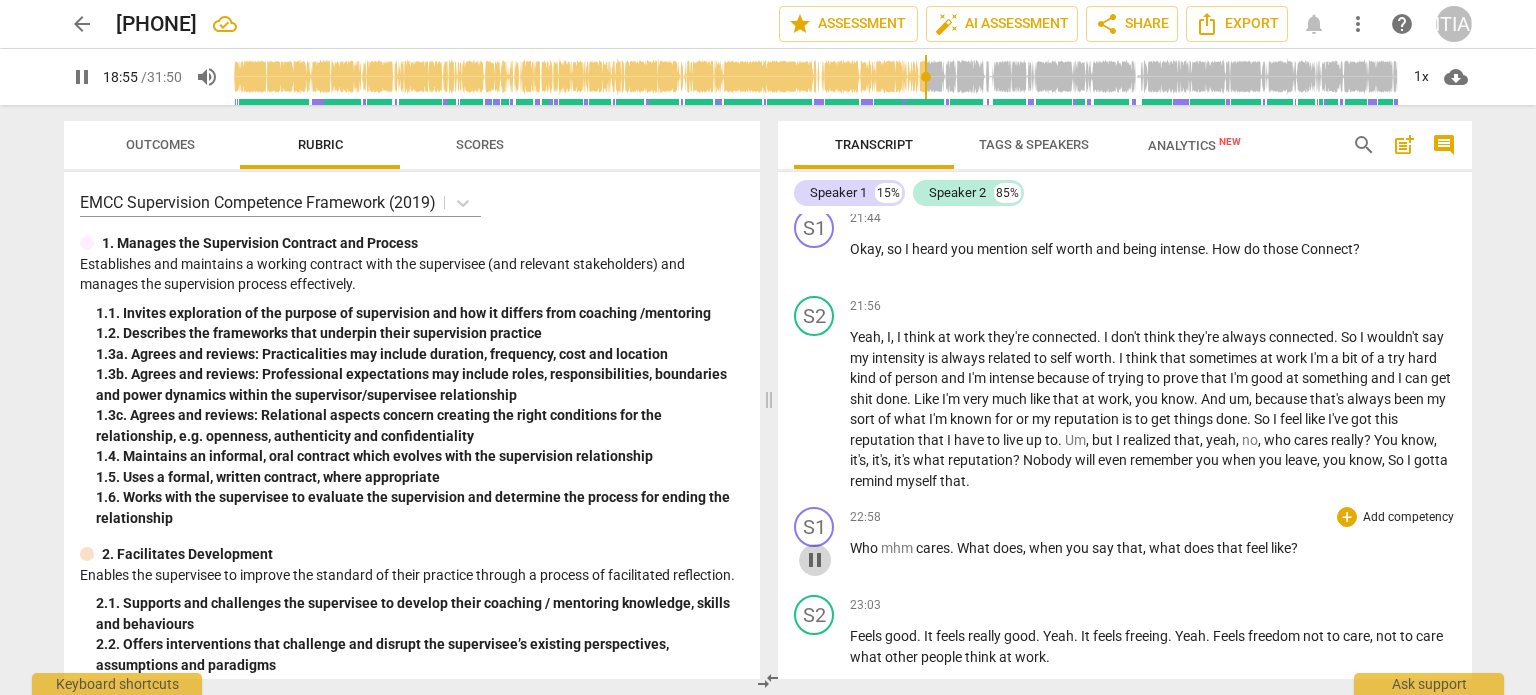 click on "pause" at bounding box center (815, 560) 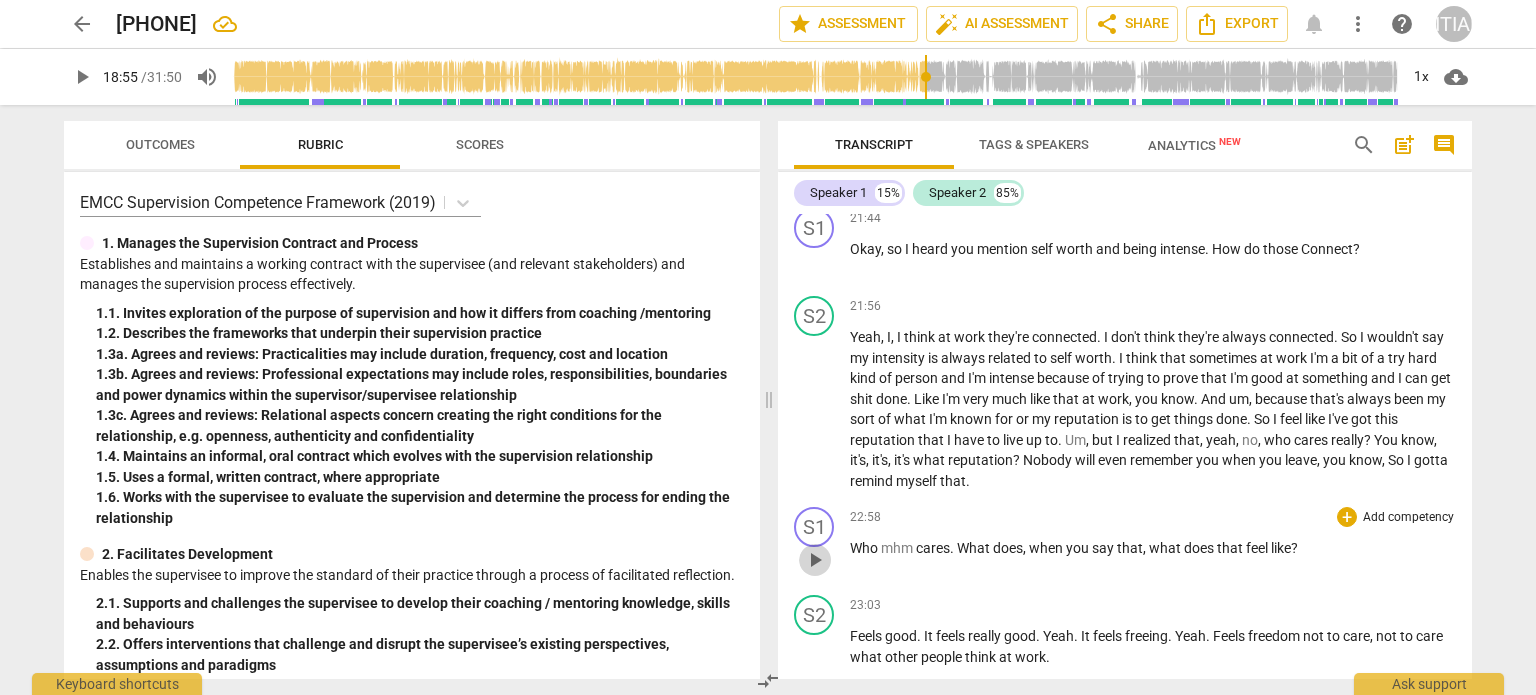 click on "play_arrow" at bounding box center [815, 560] 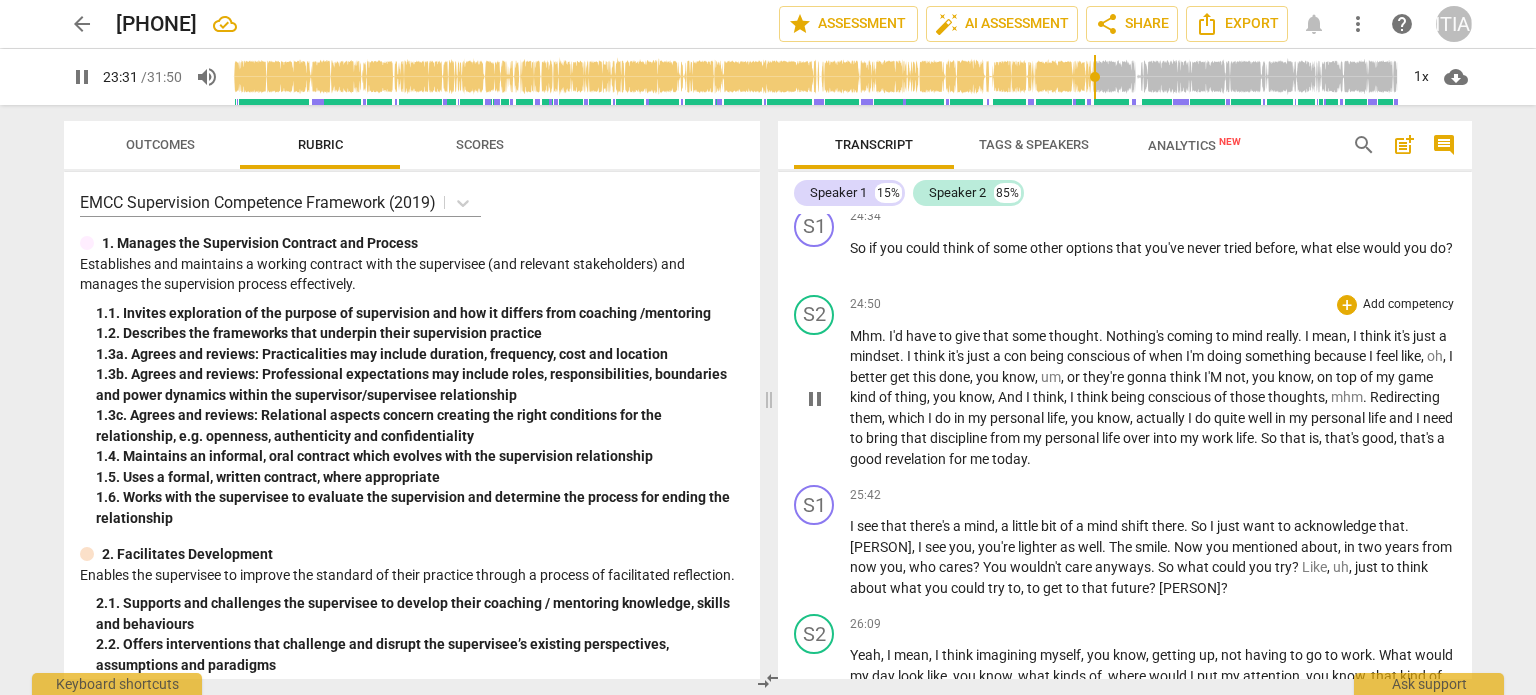 scroll, scrollTop: 7792, scrollLeft: 0, axis: vertical 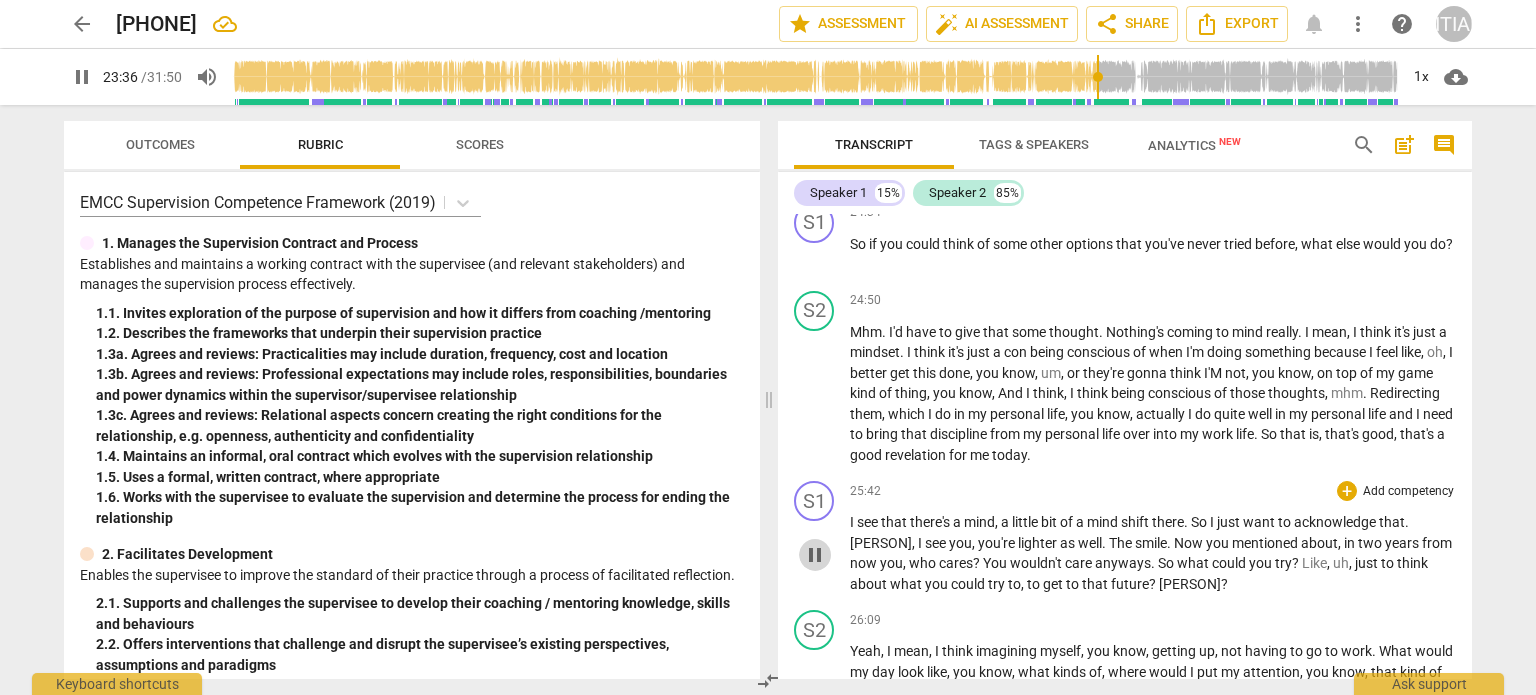 click on "pause" at bounding box center [815, 555] 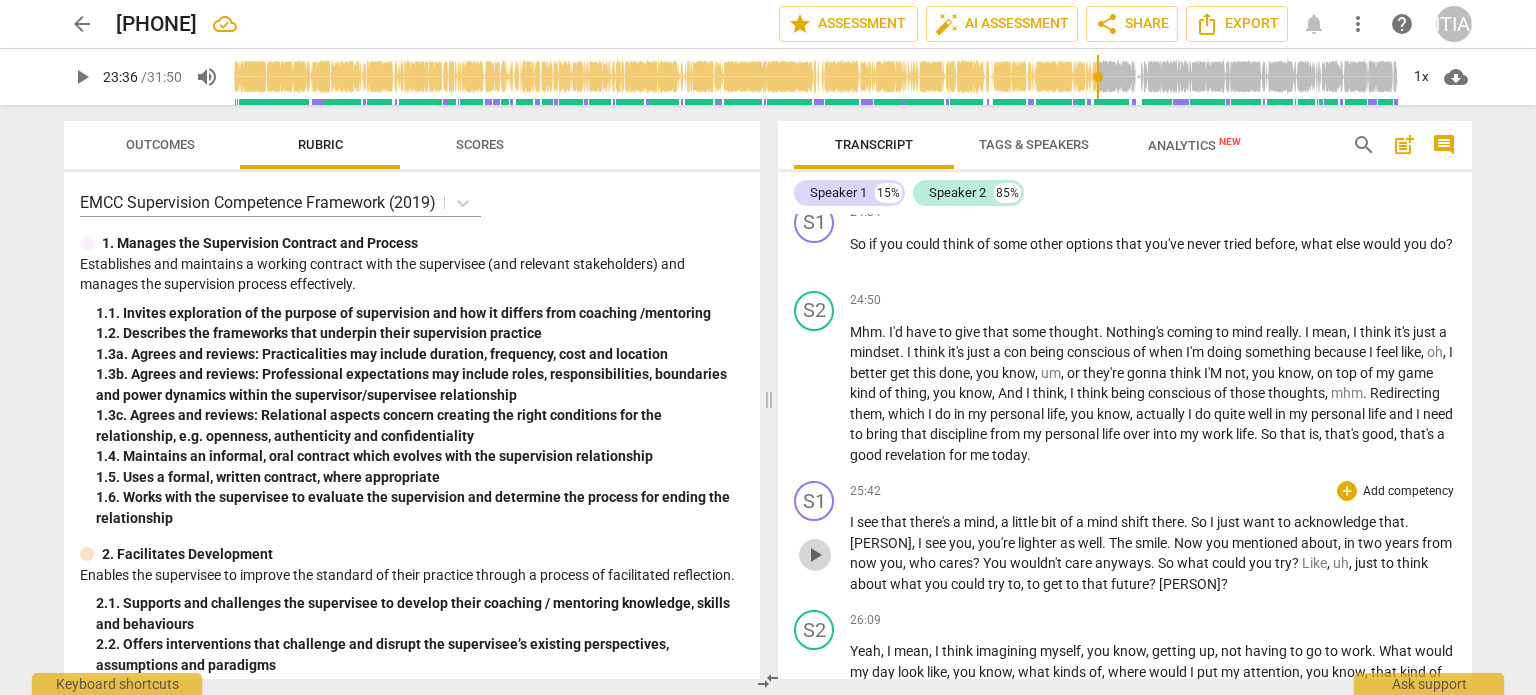 click on "play_arrow" at bounding box center (815, 555) 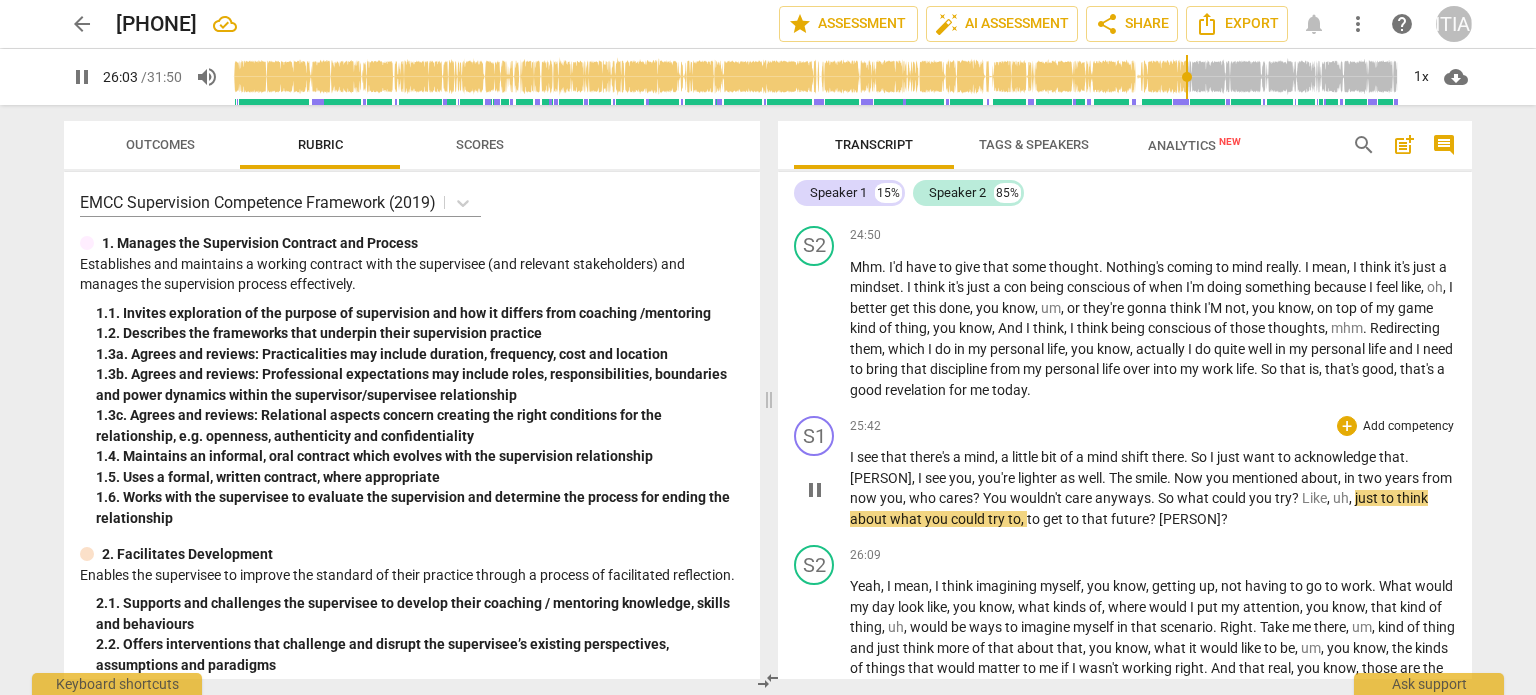 scroll, scrollTop: 7892, scrollLeft: 0, axis: vertical 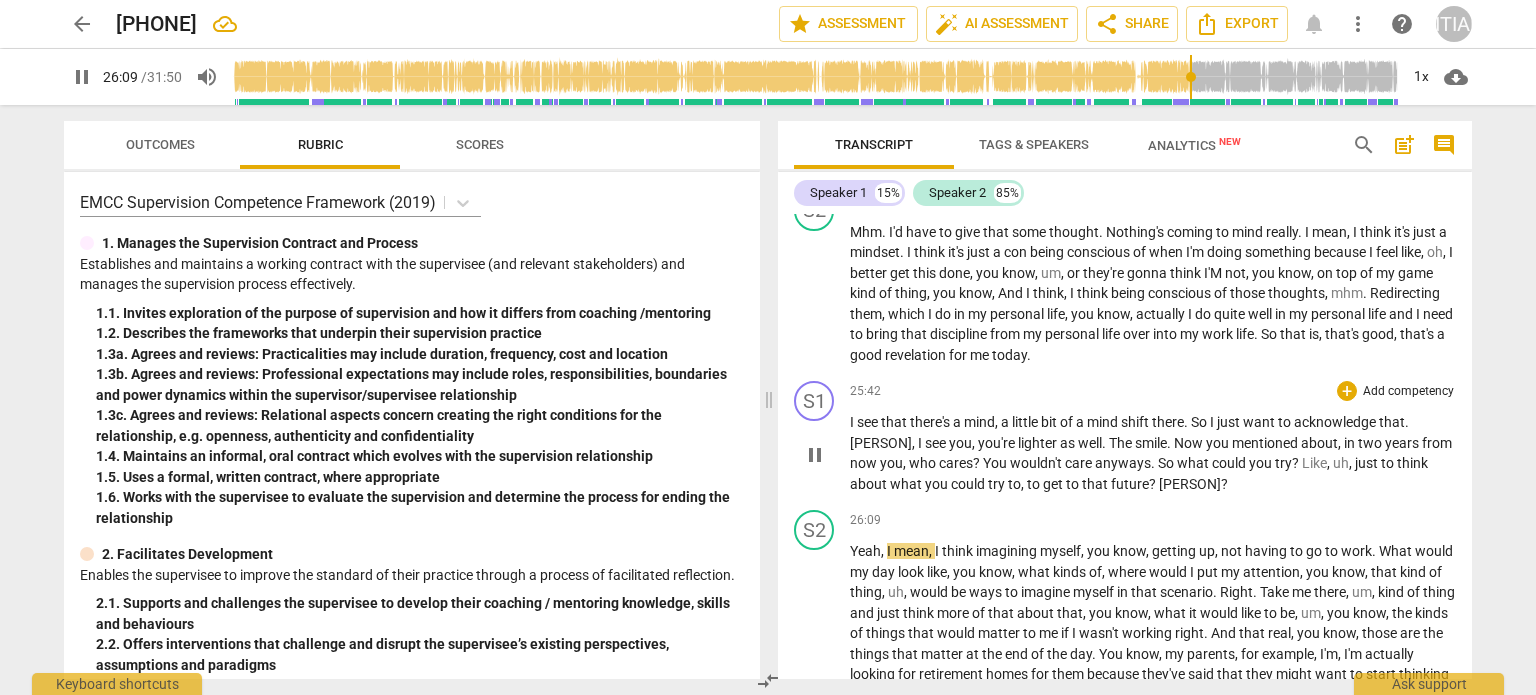 click on "?" at bounding box center [1154, 484] 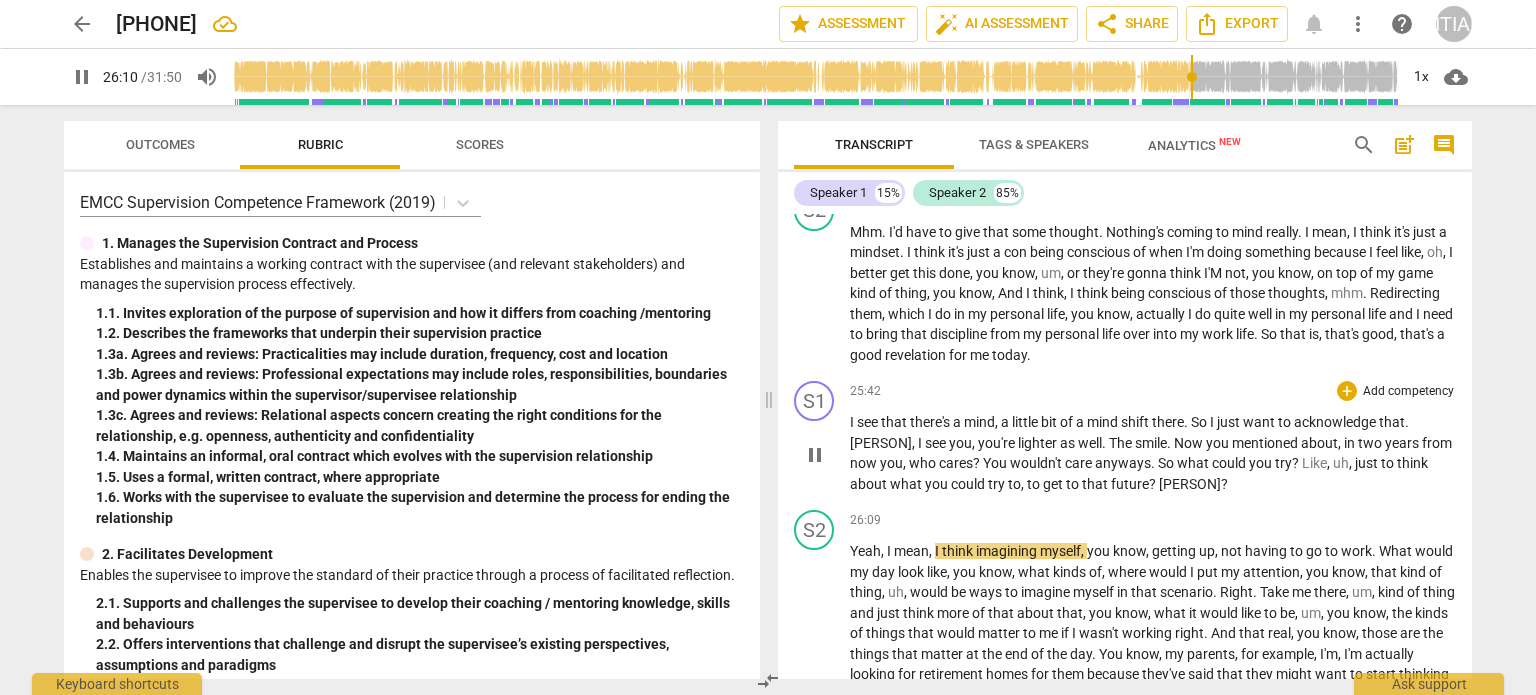 type on "1571" 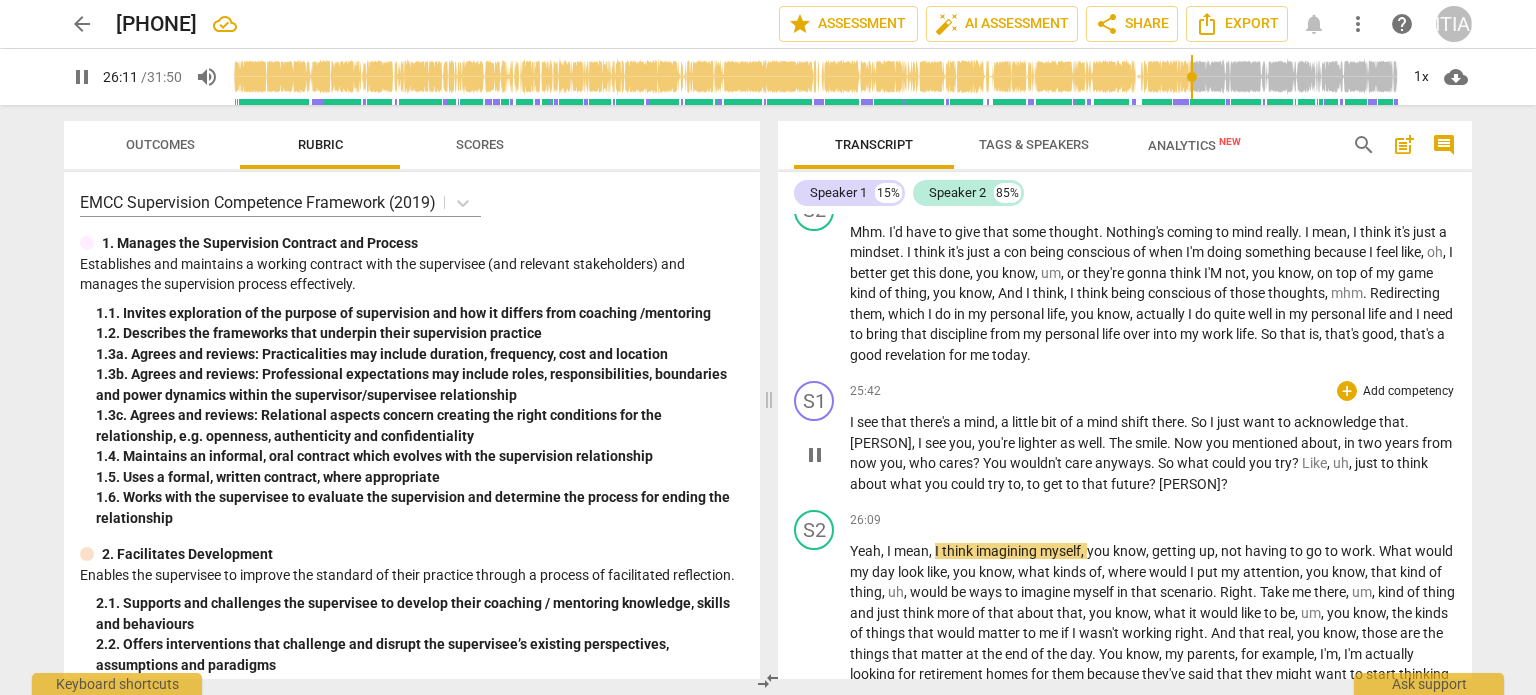 type 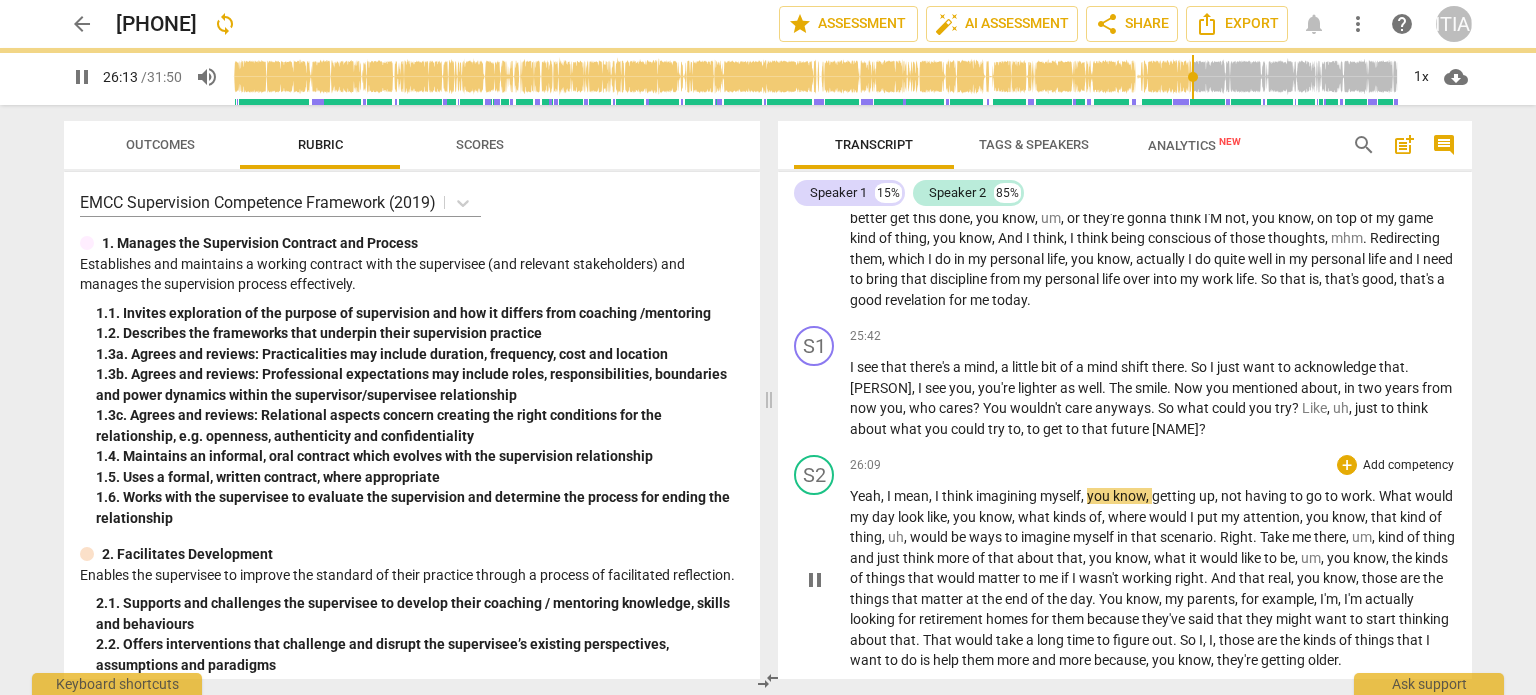 scroll, scrollTop: 7992, scrollLeft: 0, axis: vertical 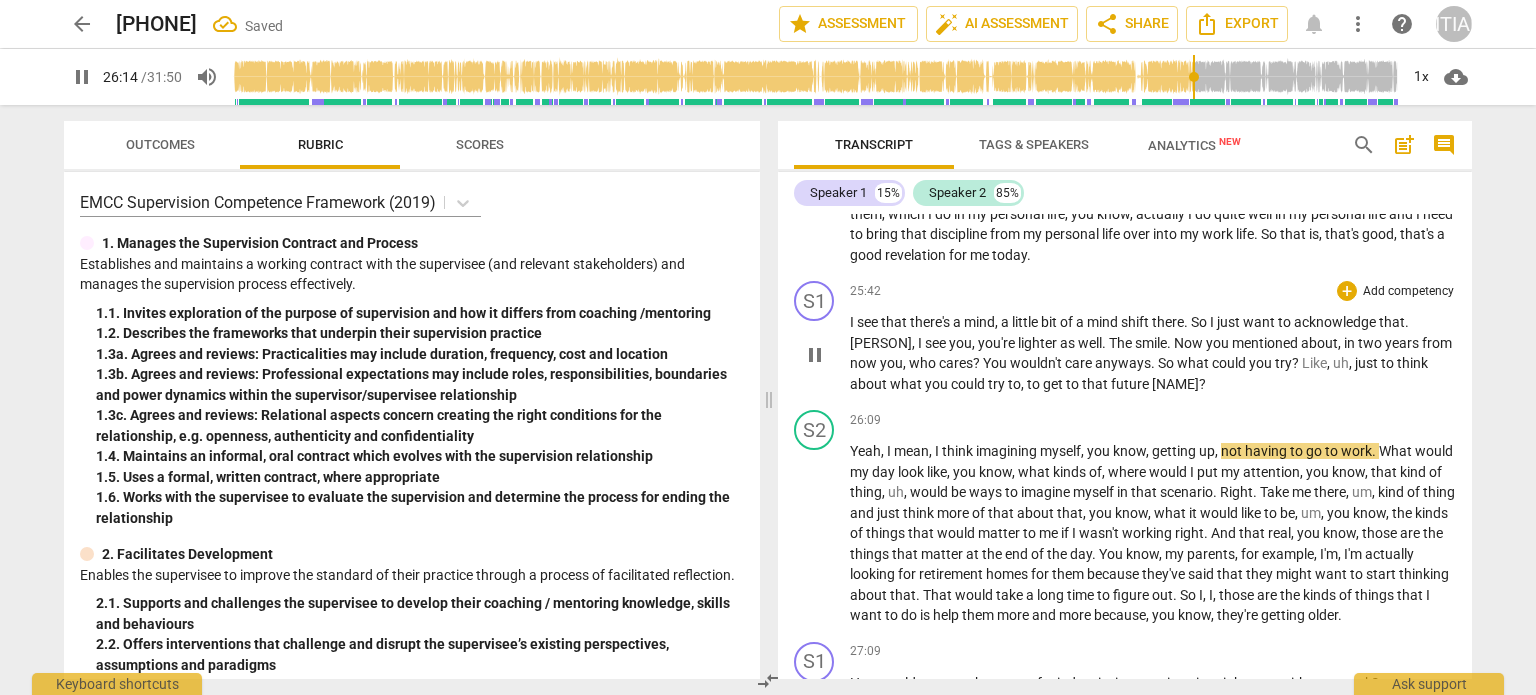 click on "[NAME]" at bounding box center [1175, 384] 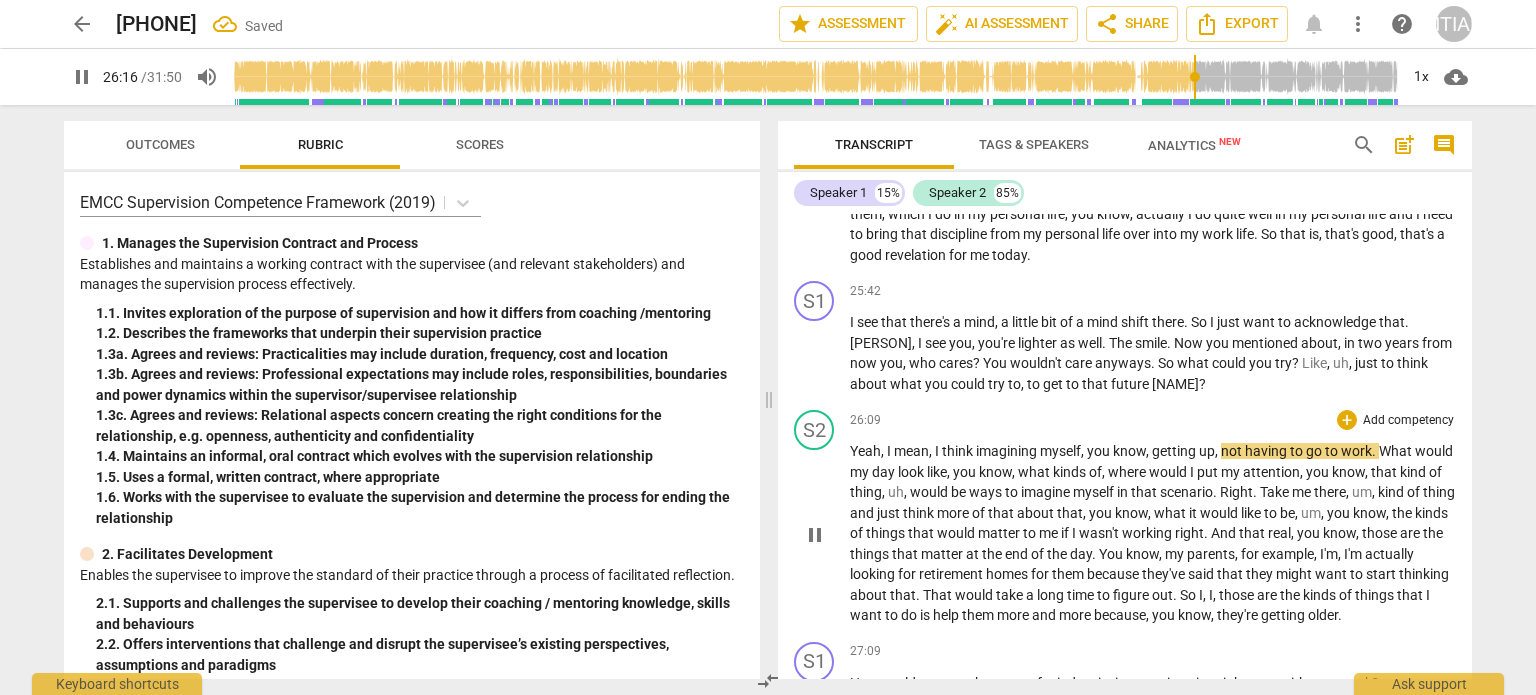 type on "1576" 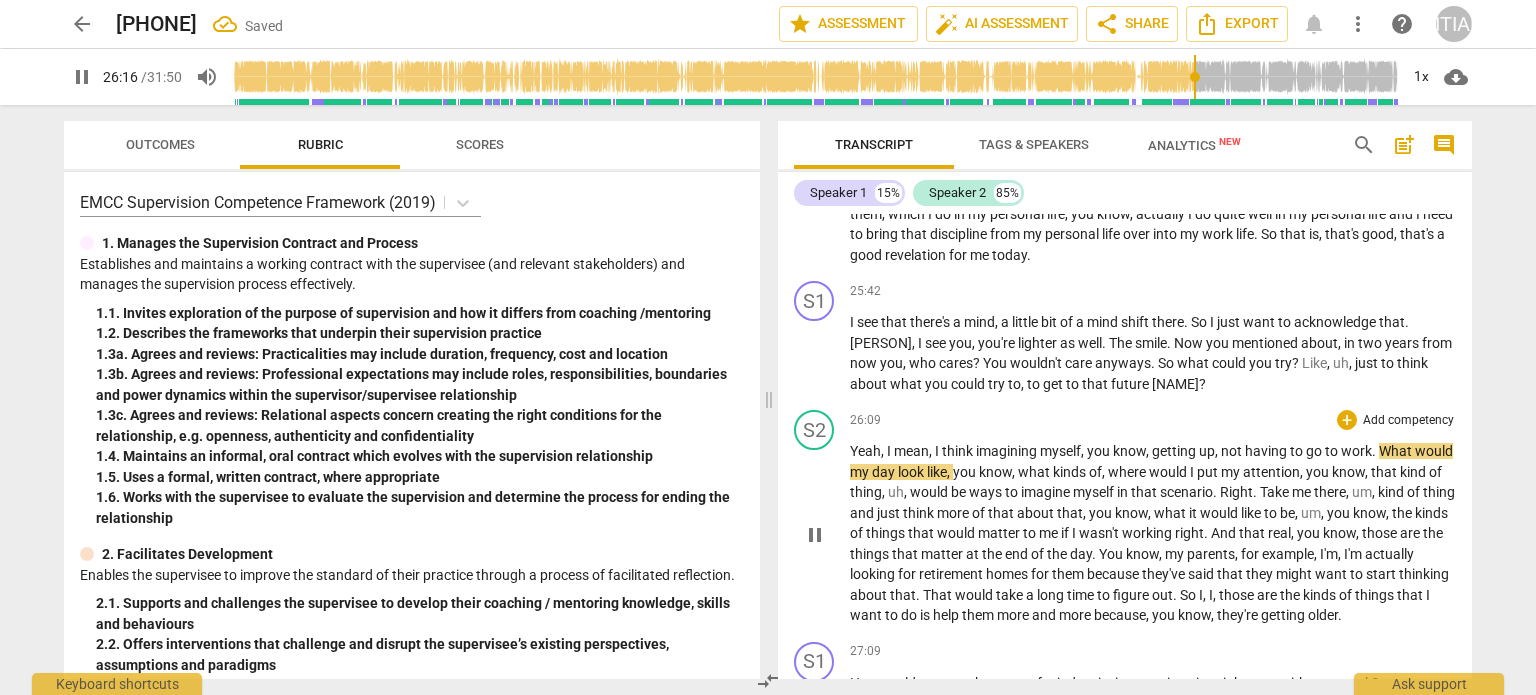 type 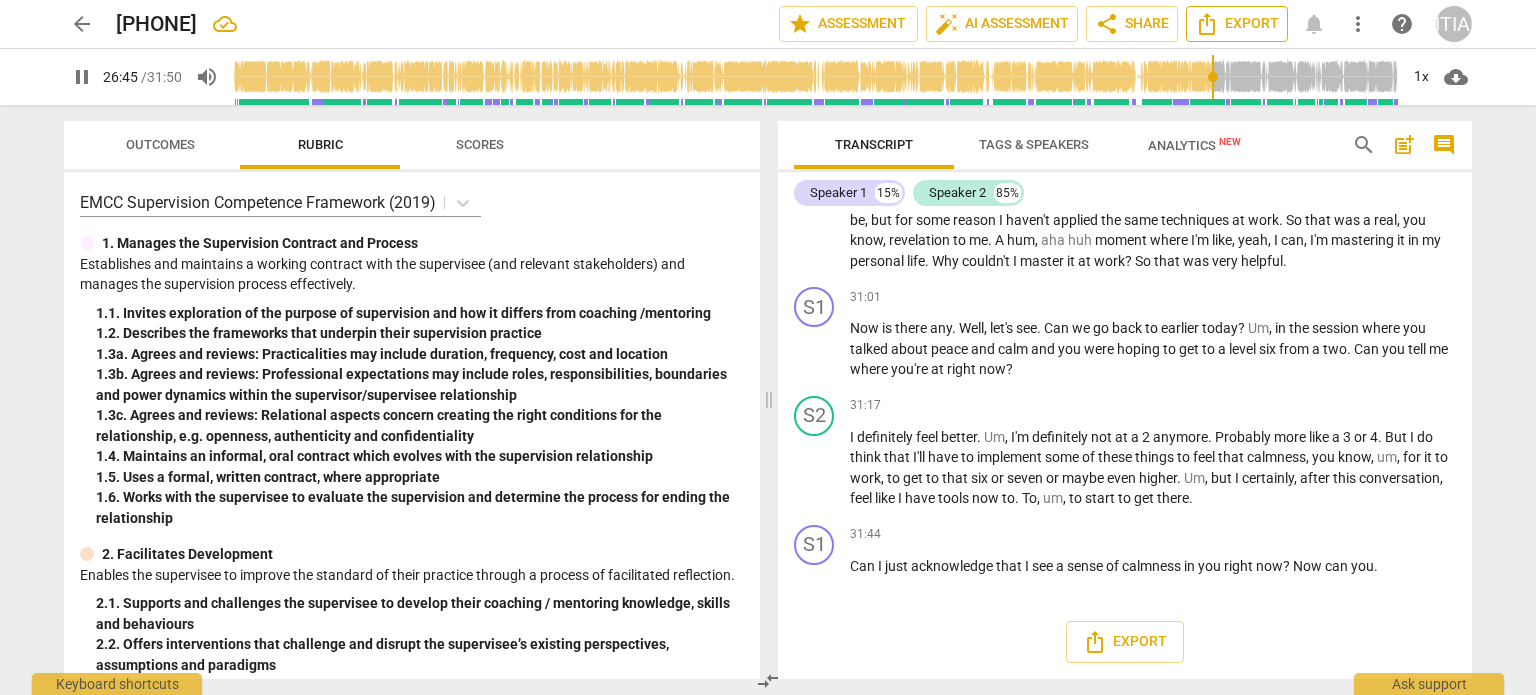 scroll, scrollTop: 8318, scrollLeft: 0, axis: vertical 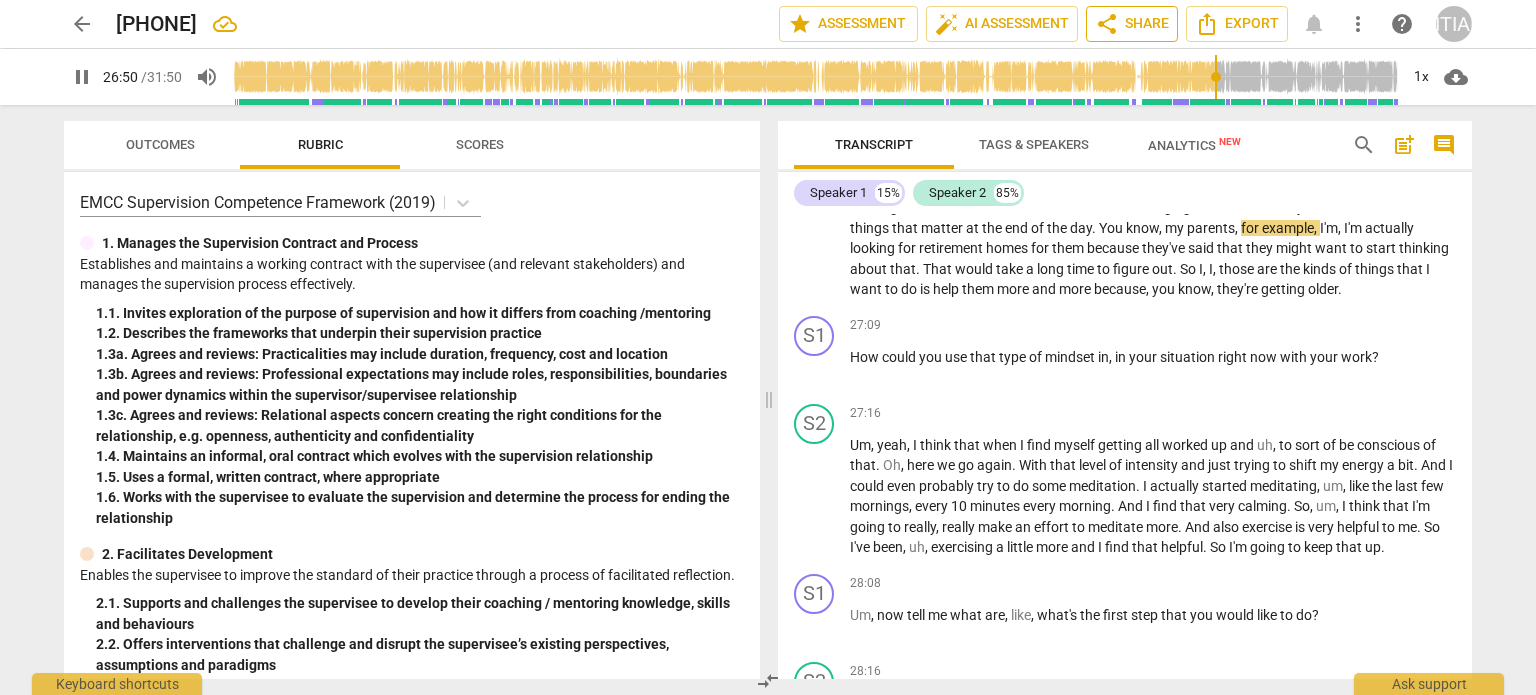 click on "share" at bounding box center [1107, 24] 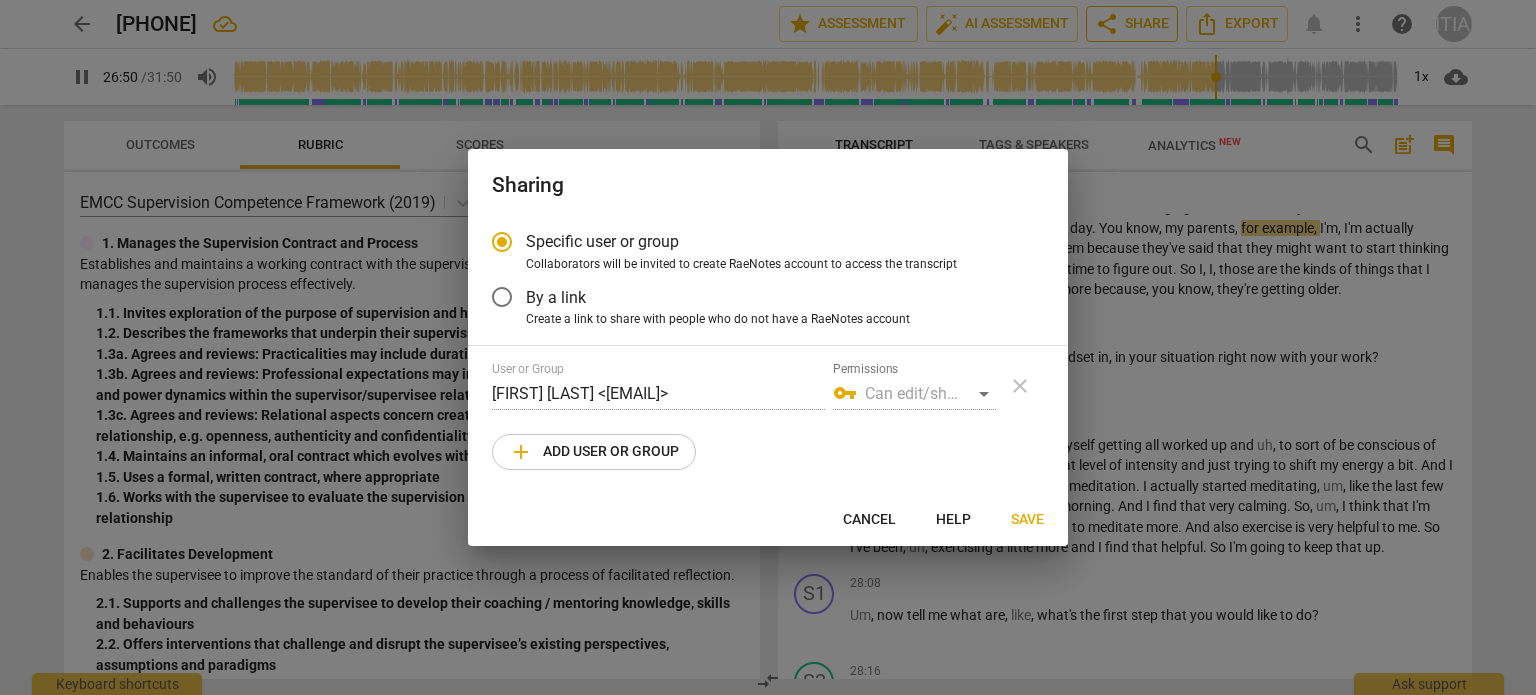type on "1611" 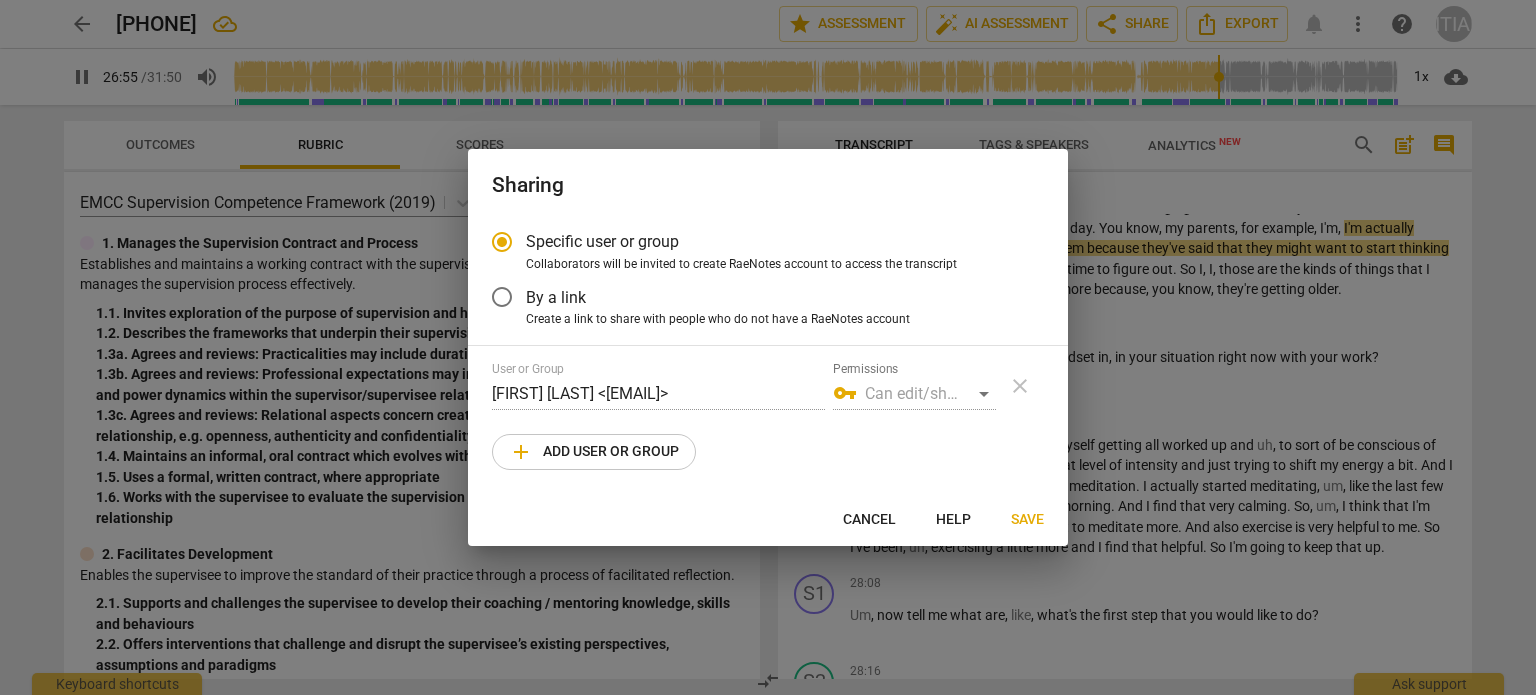 type on "1616" 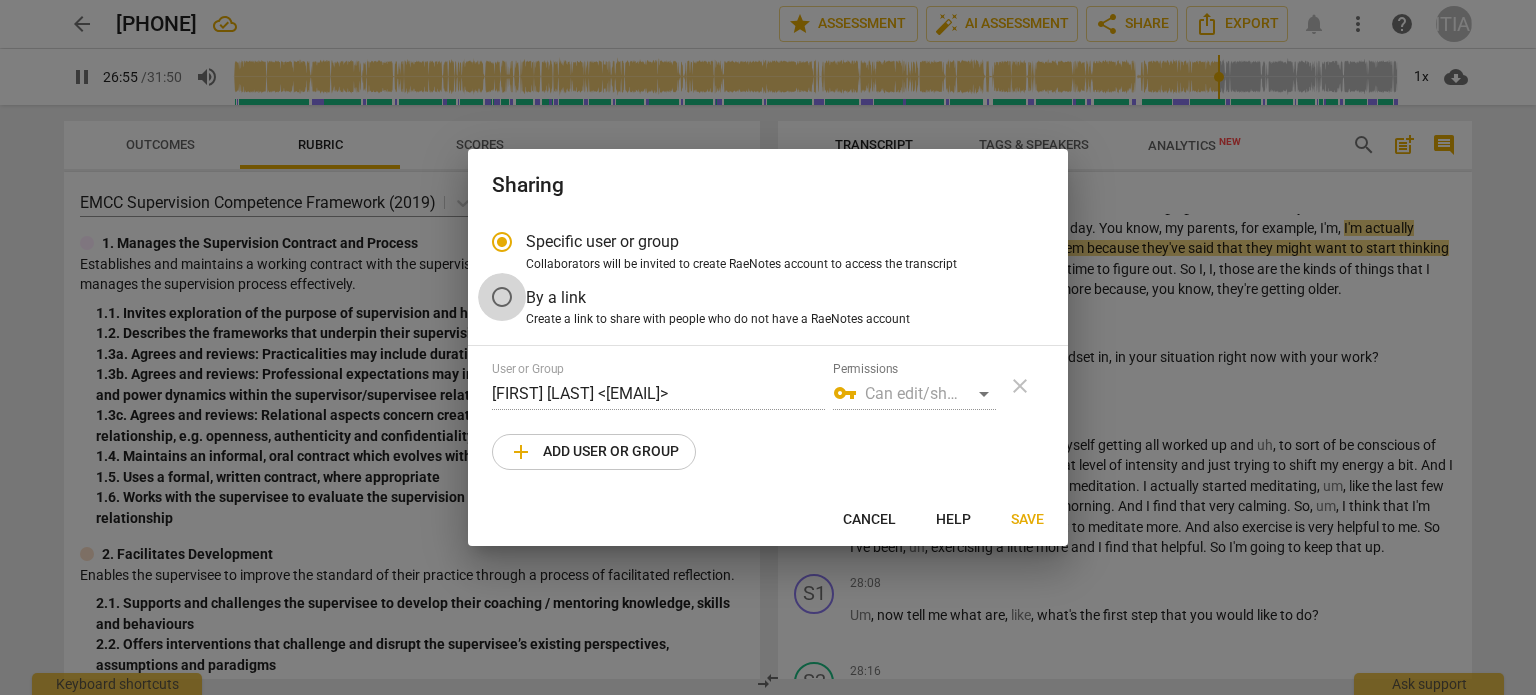 click on "By a link" at bounding box center (502, 297) 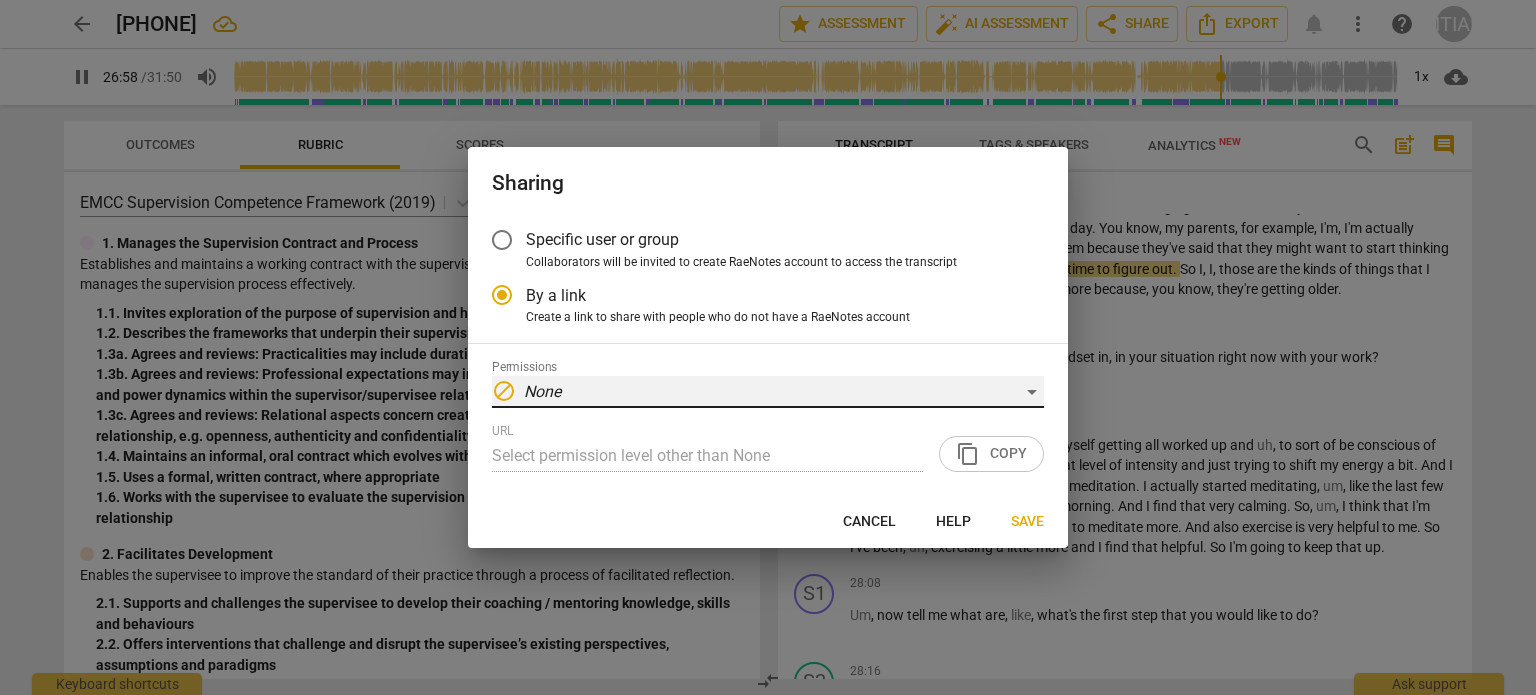 click on "block None" at bounding box center (768, 392) 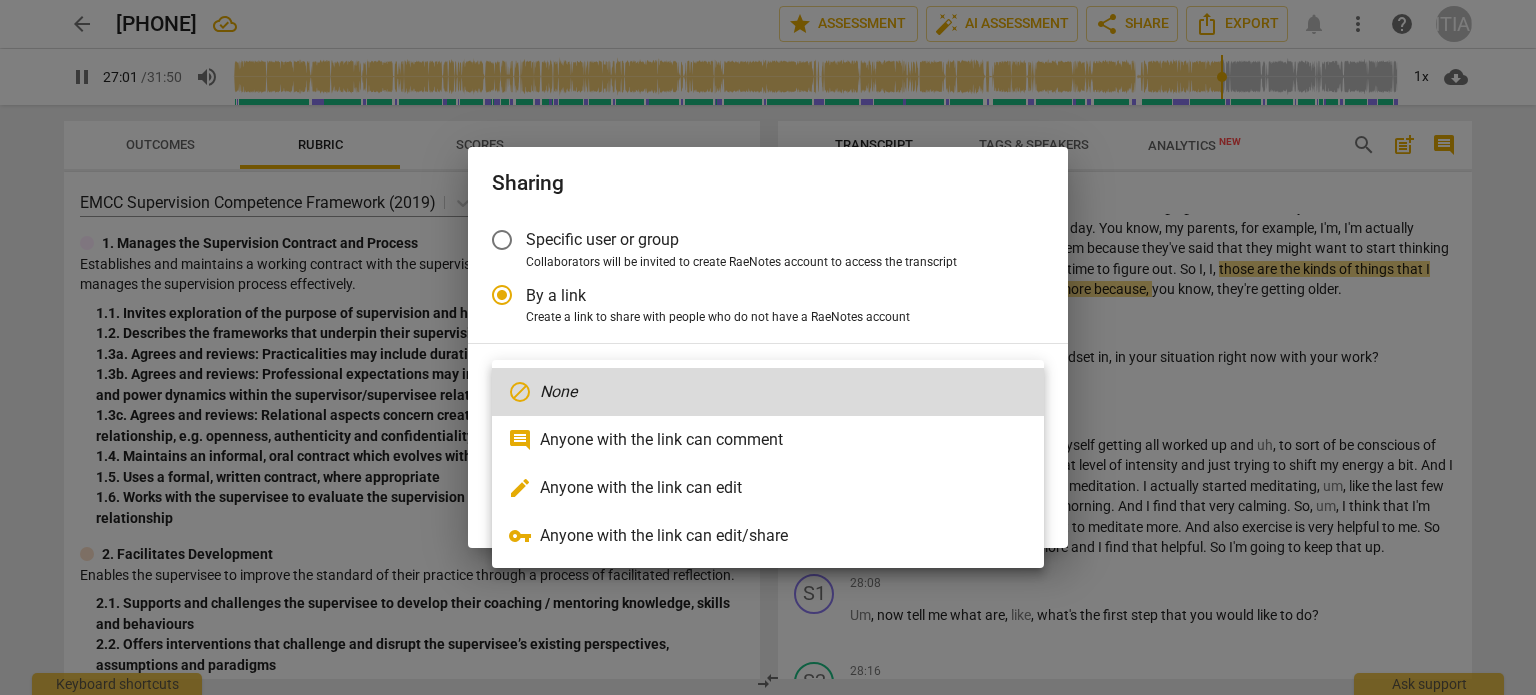 type on "1621" 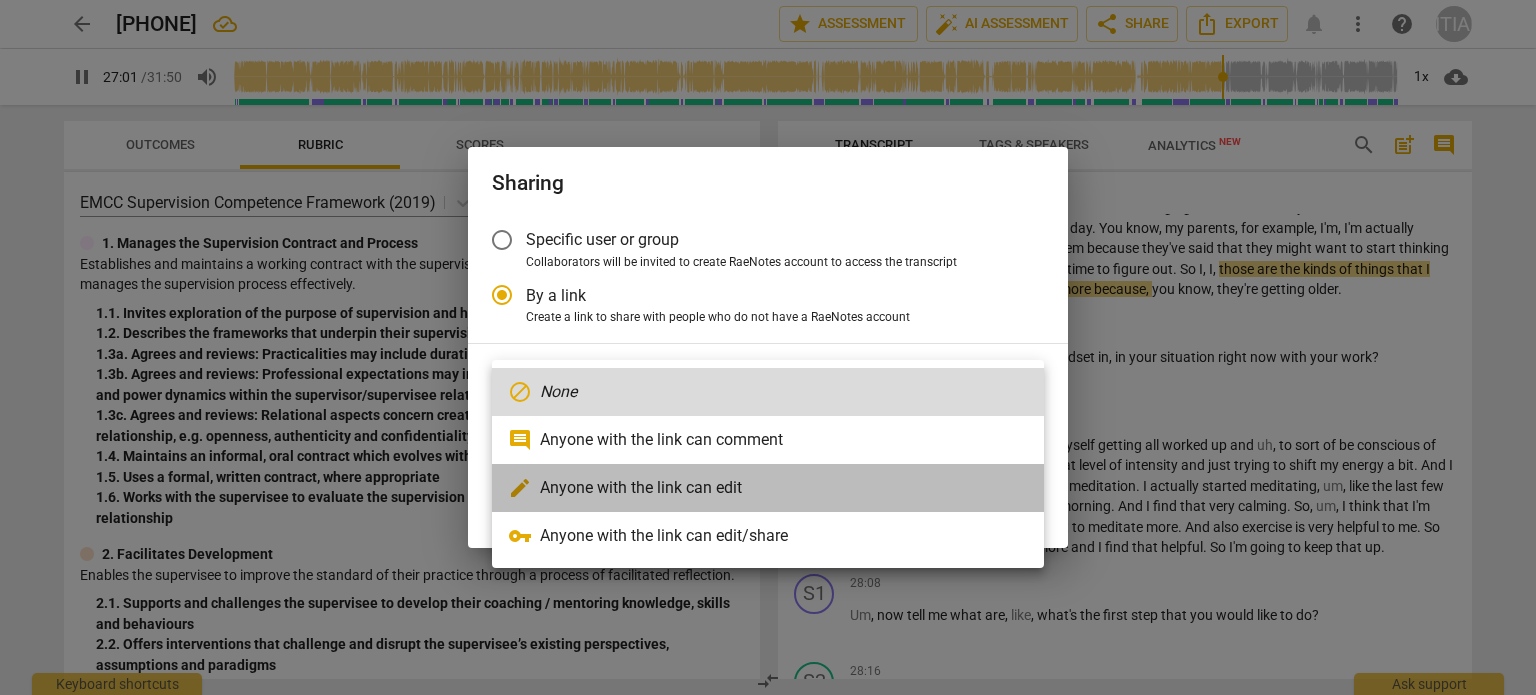 click on "edit Anyone with the link can edit" at bounding box center [768, 488] 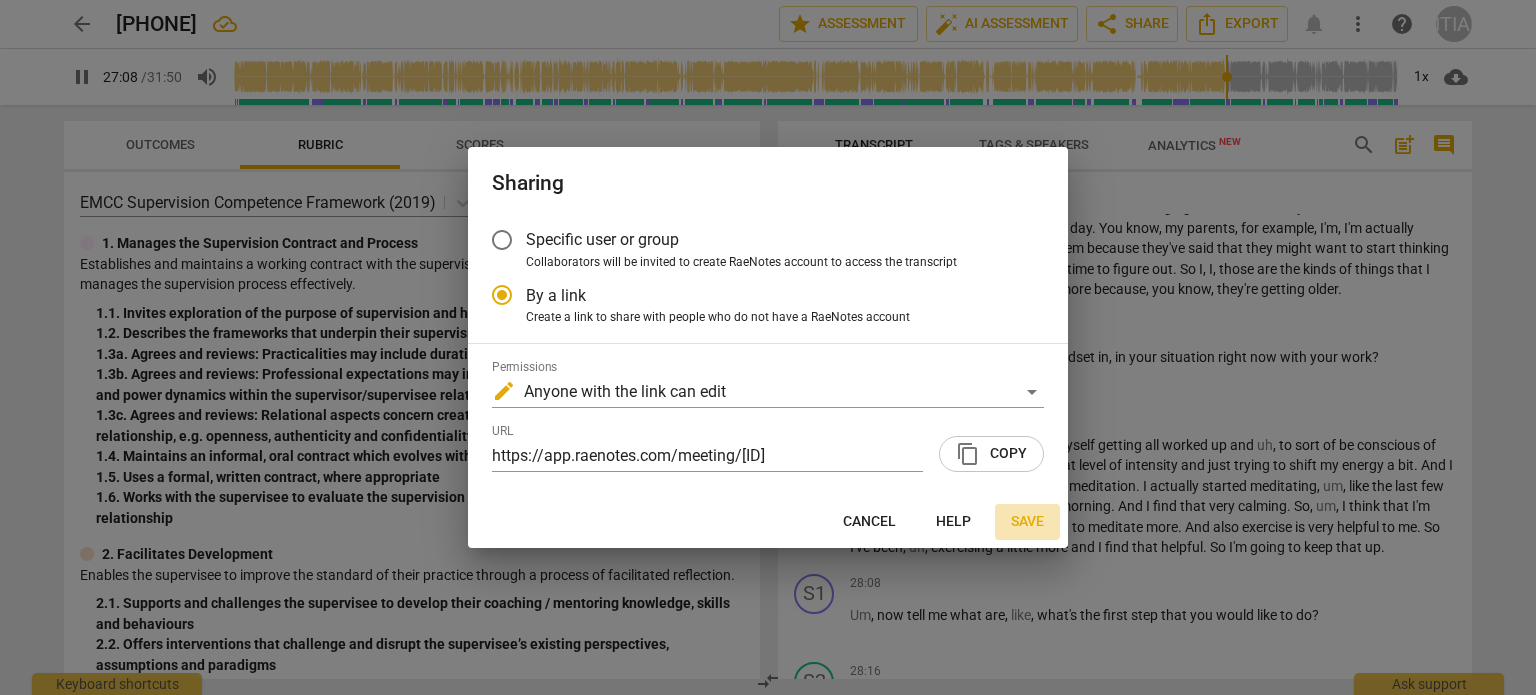 click on "Save" at bounding box center (1027, 522) 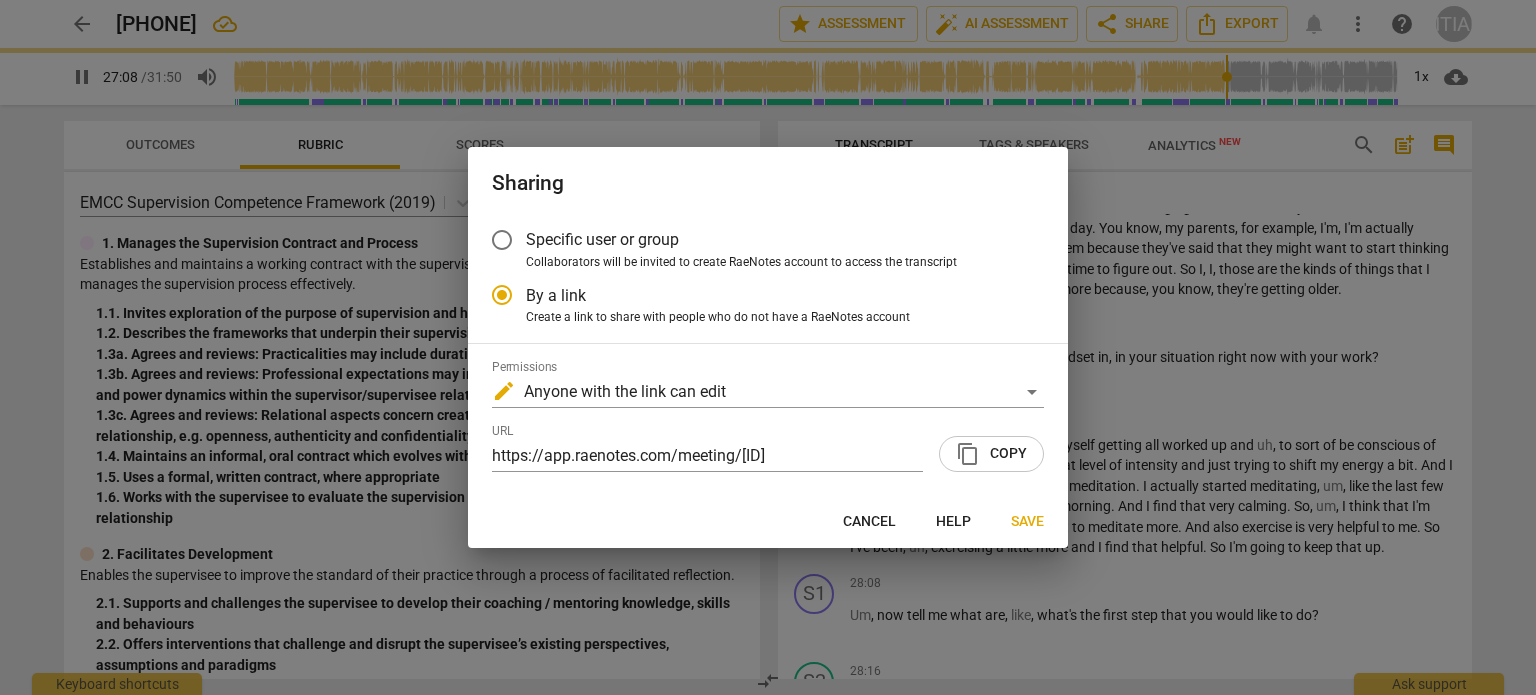 type on "1629" 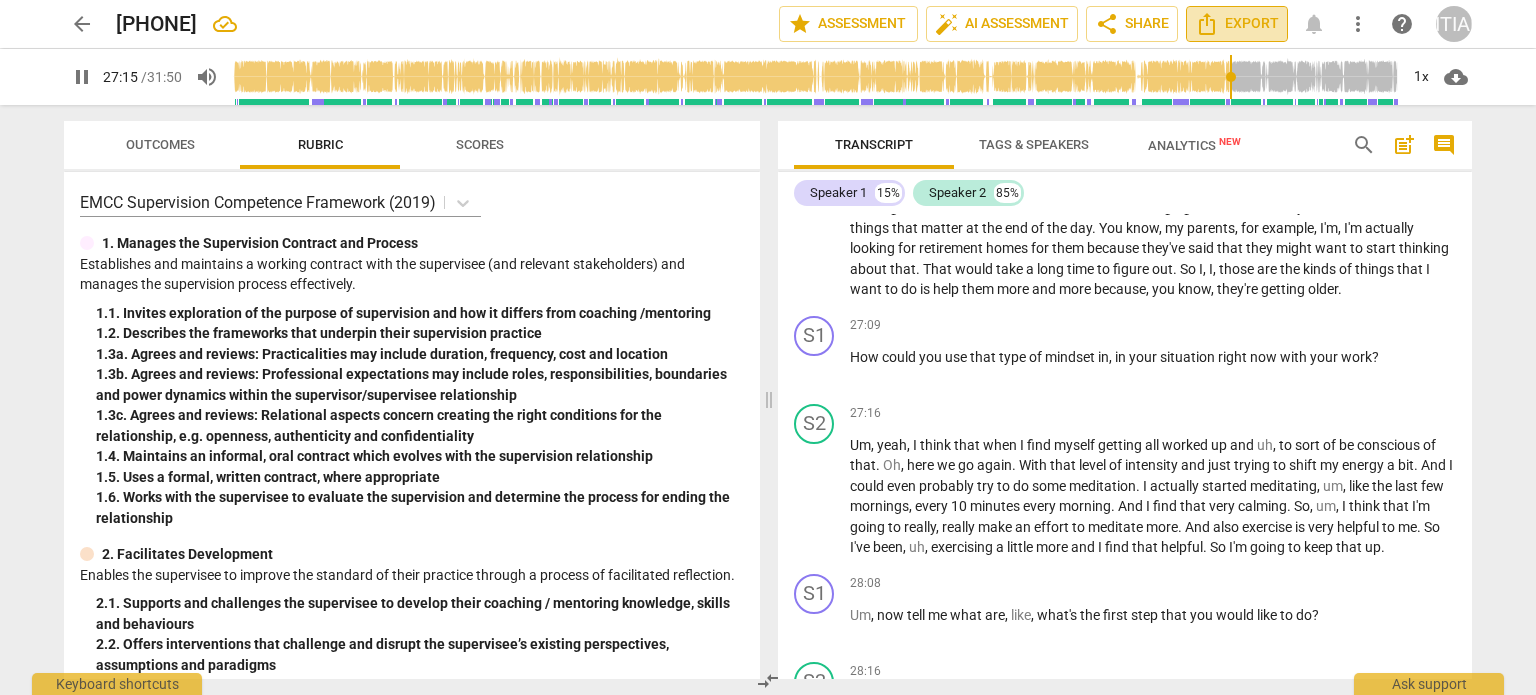 click on "Export" at bounding box center [1237, 24] 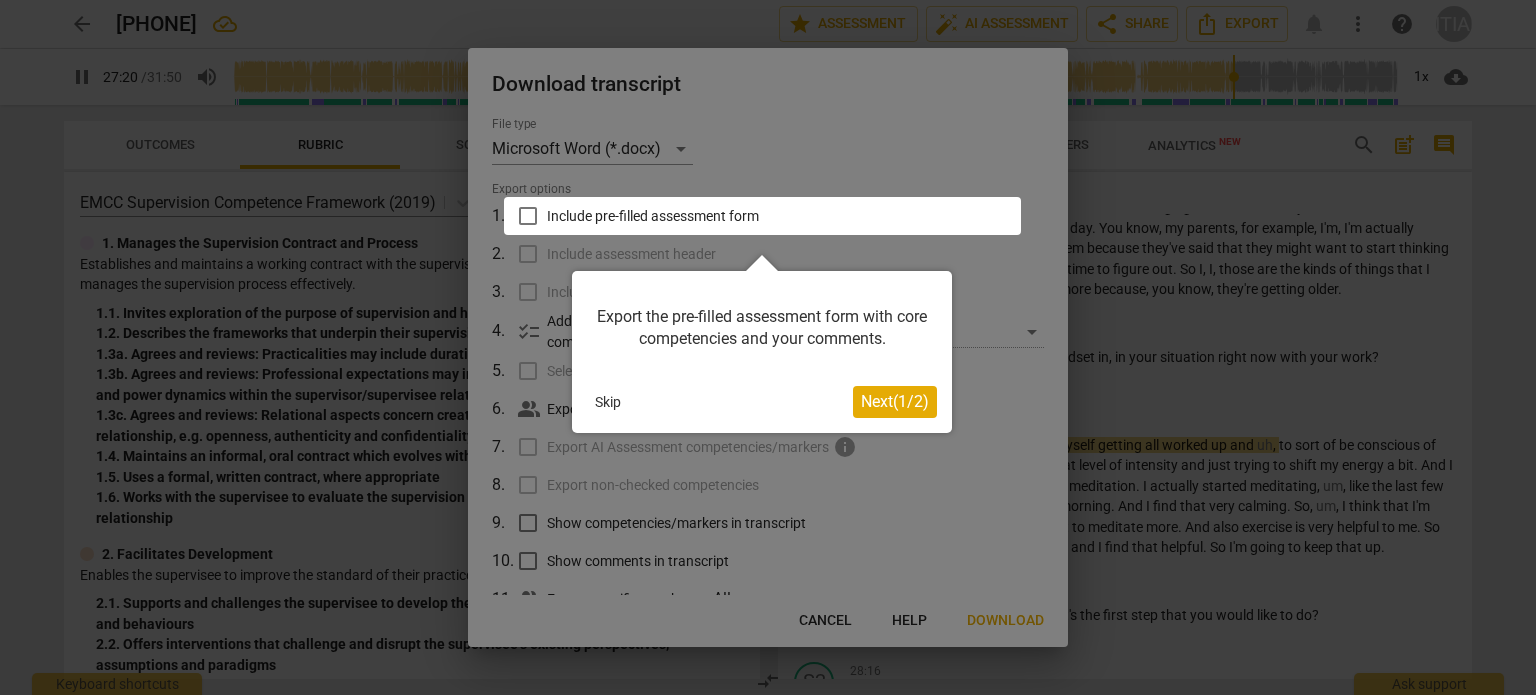 click at bounding box center [768, 347] 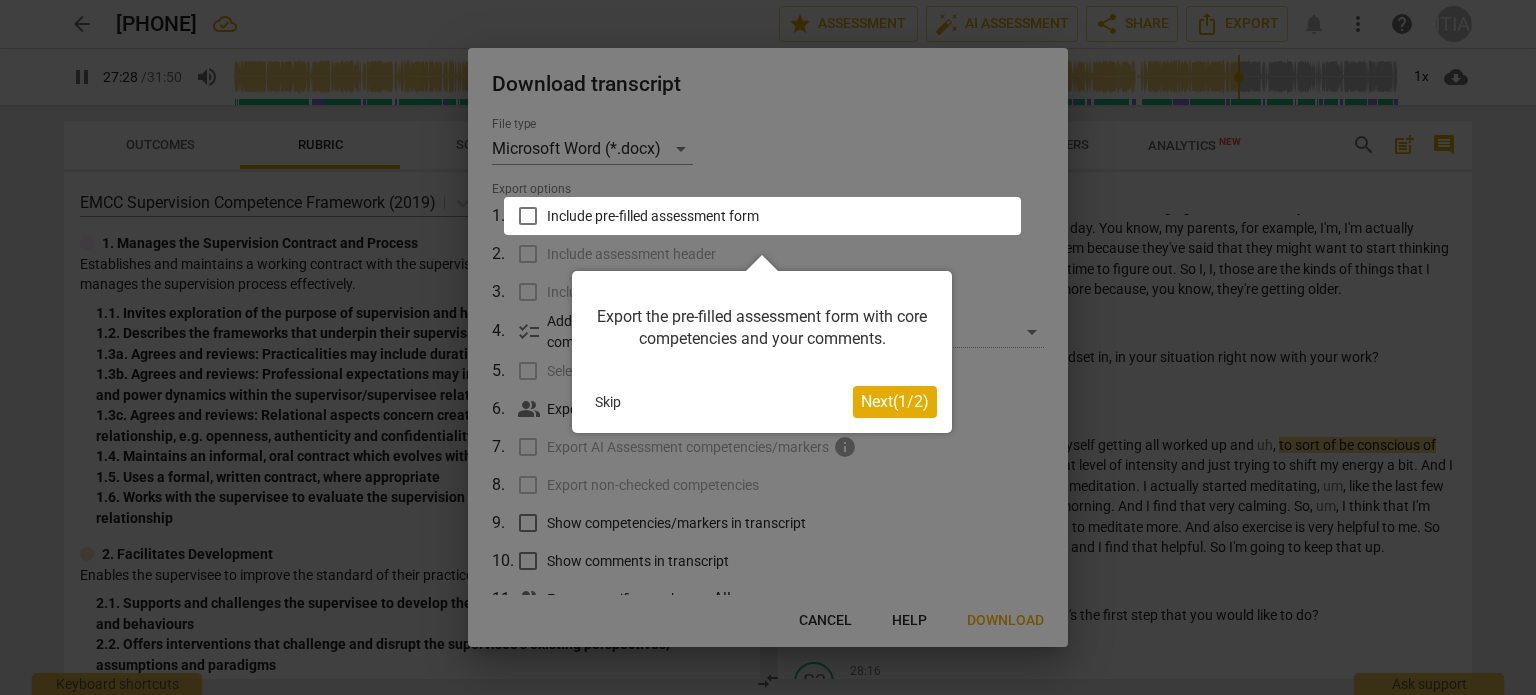 click on "Skip" at bounding box center [608, 402] 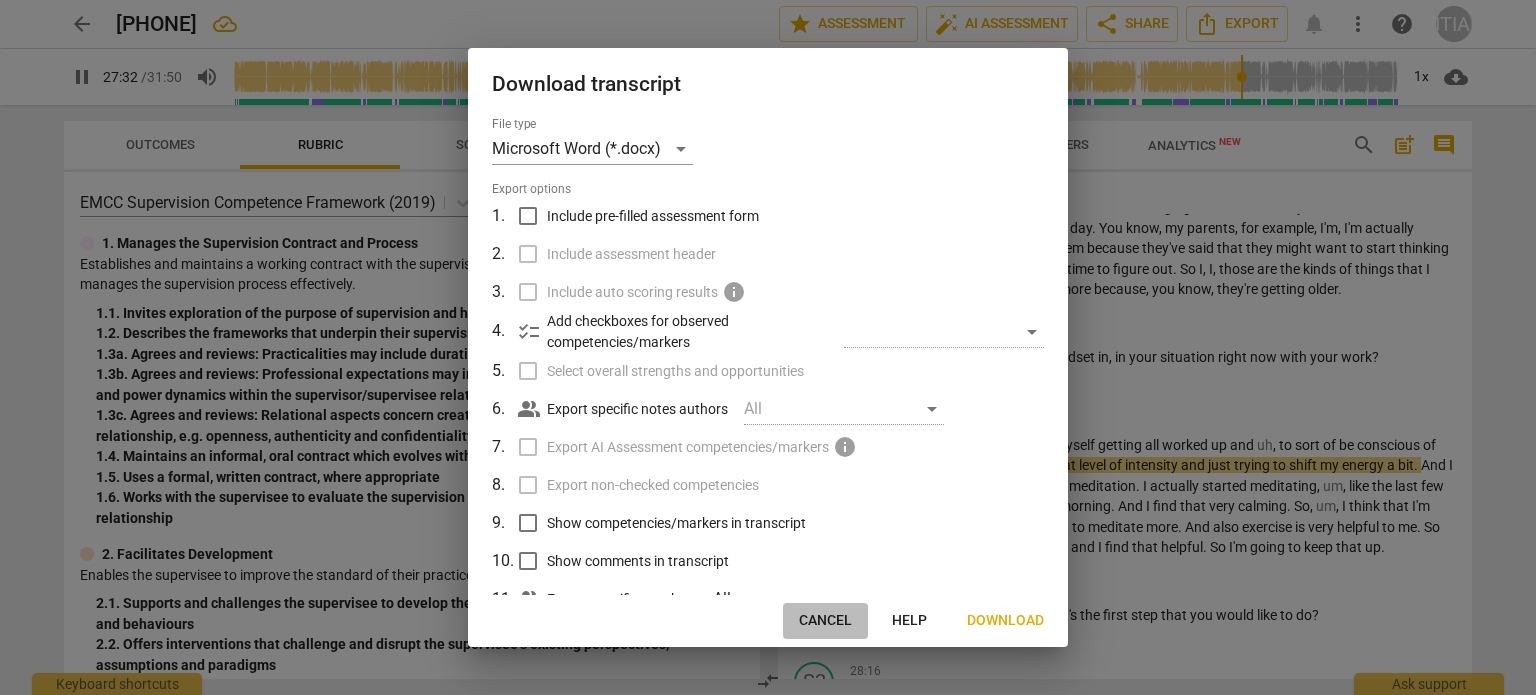 click on "Cancel" at bounding box center [825, 621] 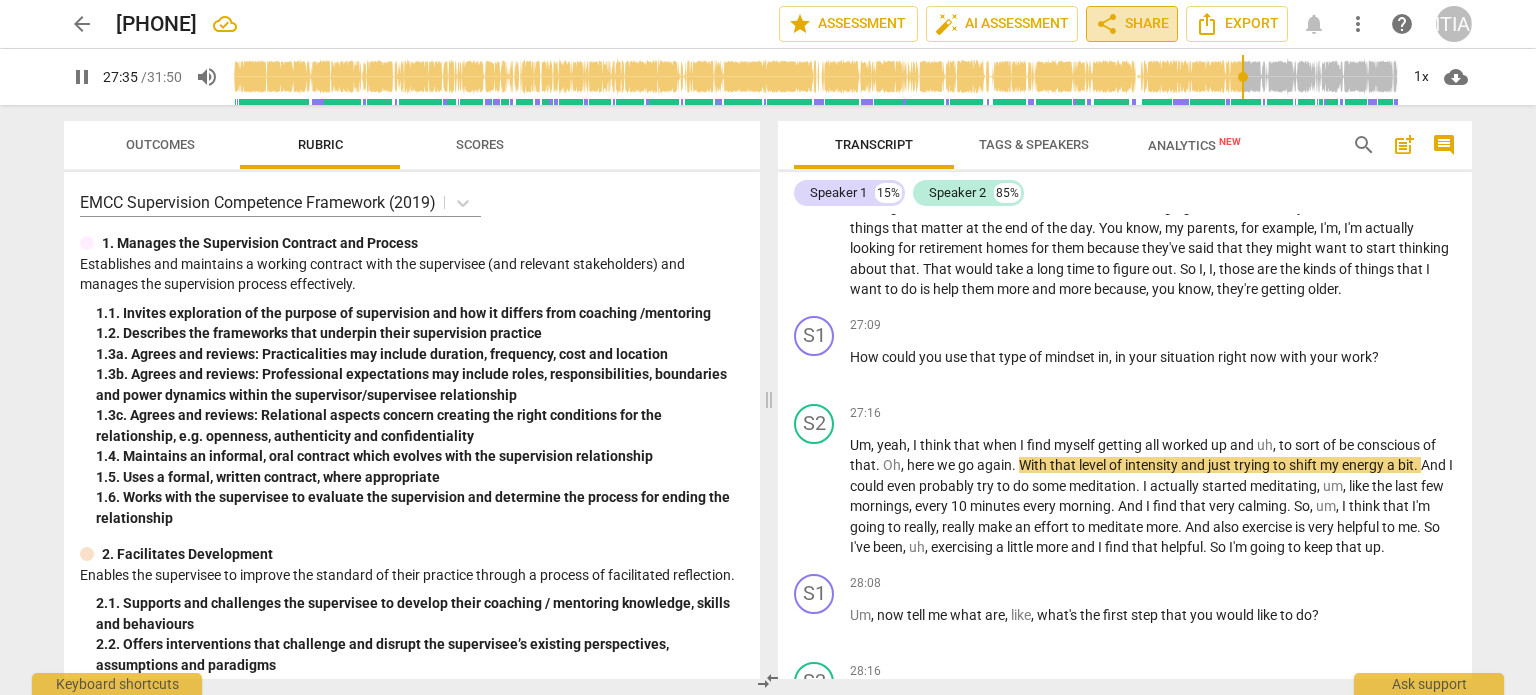 click on "share    Share" at bounding box center [1132, 24] 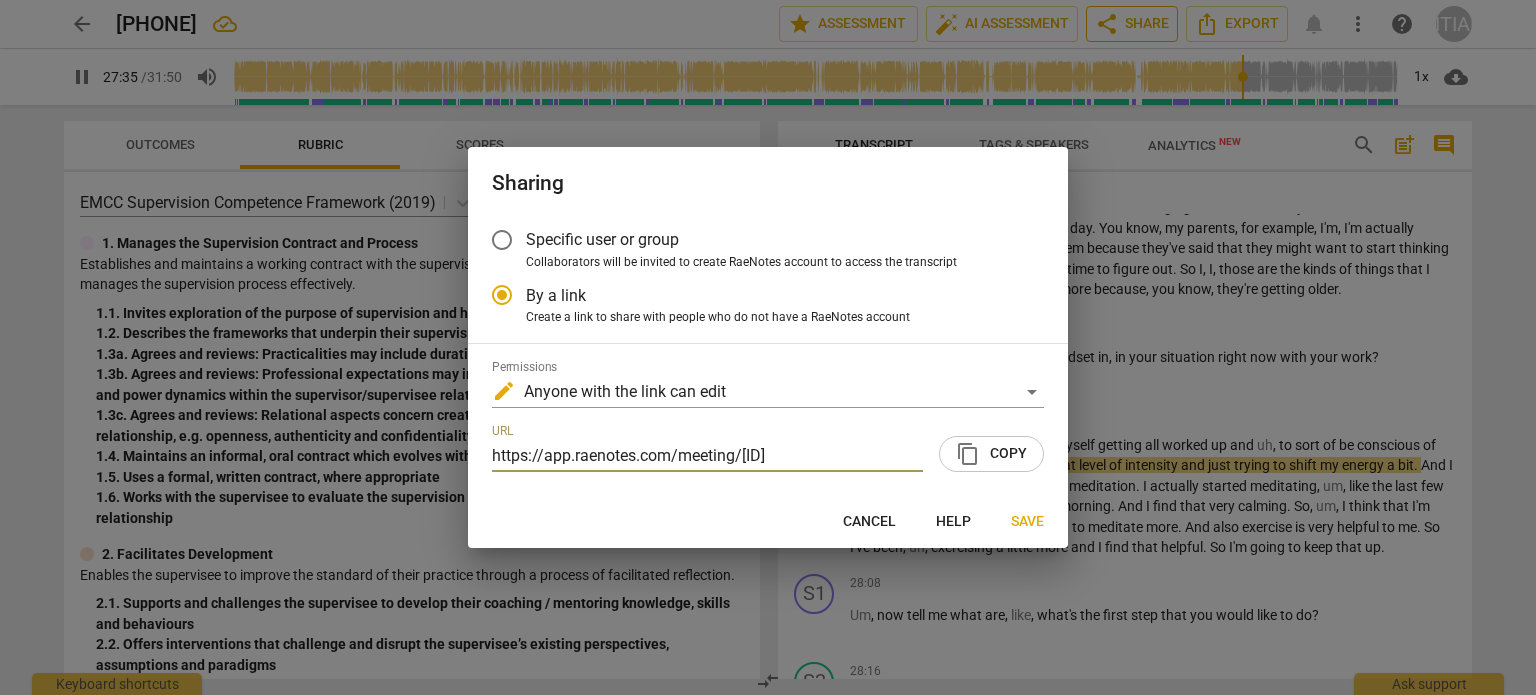 type on "1656" 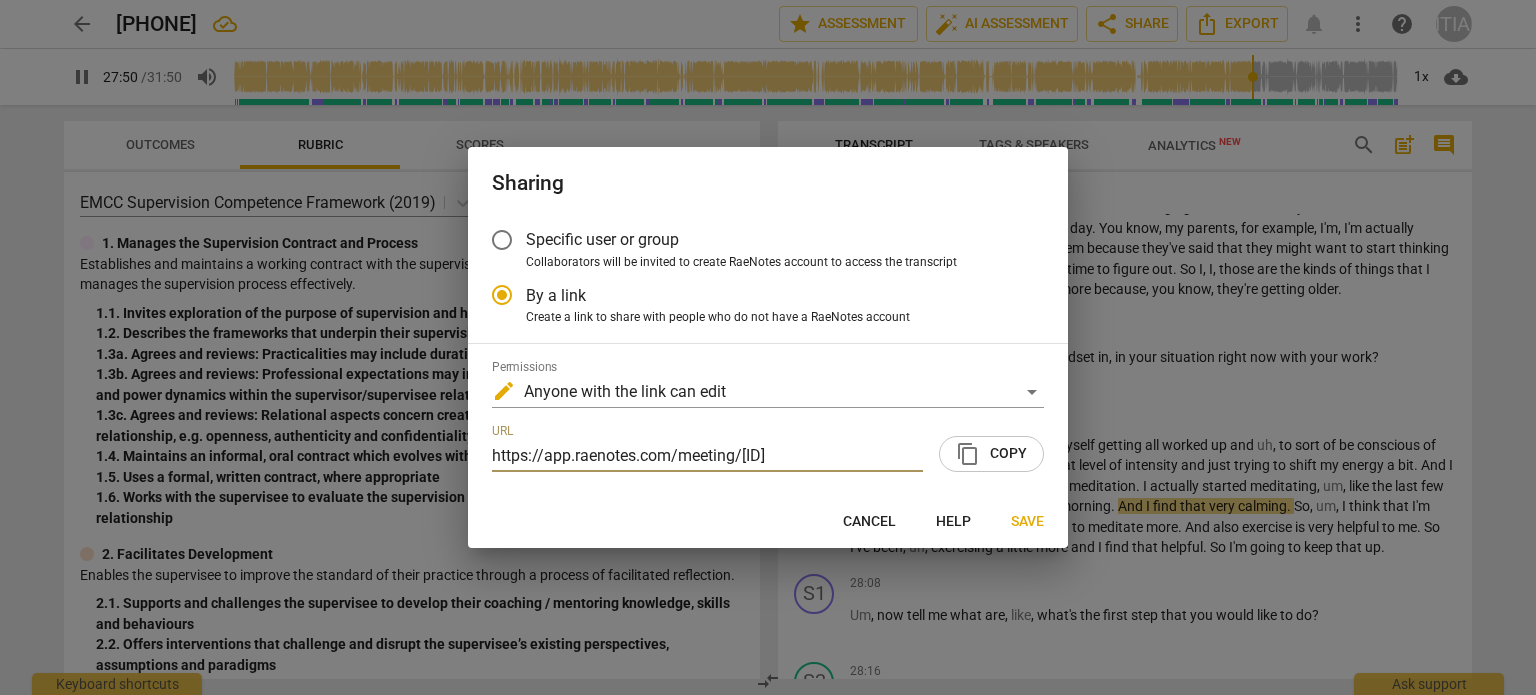 scroll, scrollTop: 0, scrollLeft: 0, axis: both 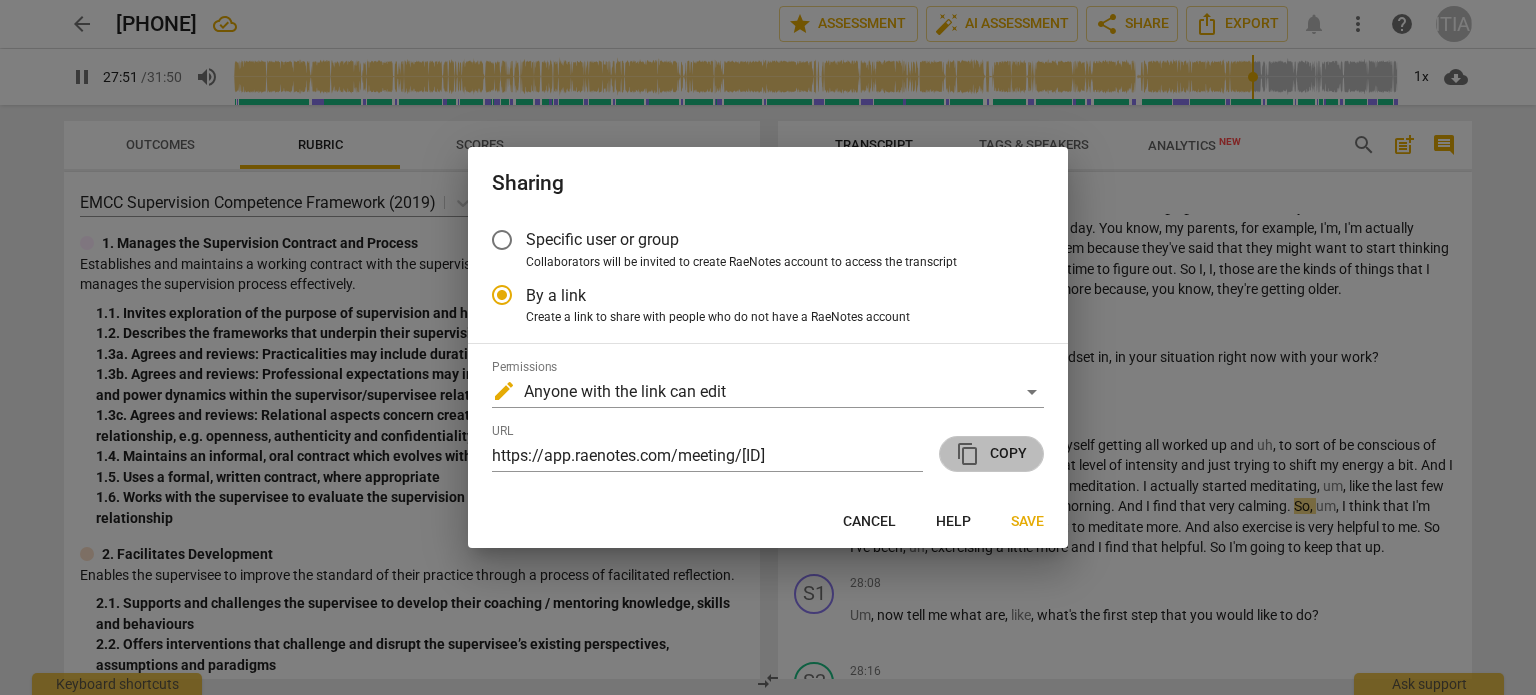 click on "content_copy" at bounding box center (968, 454) 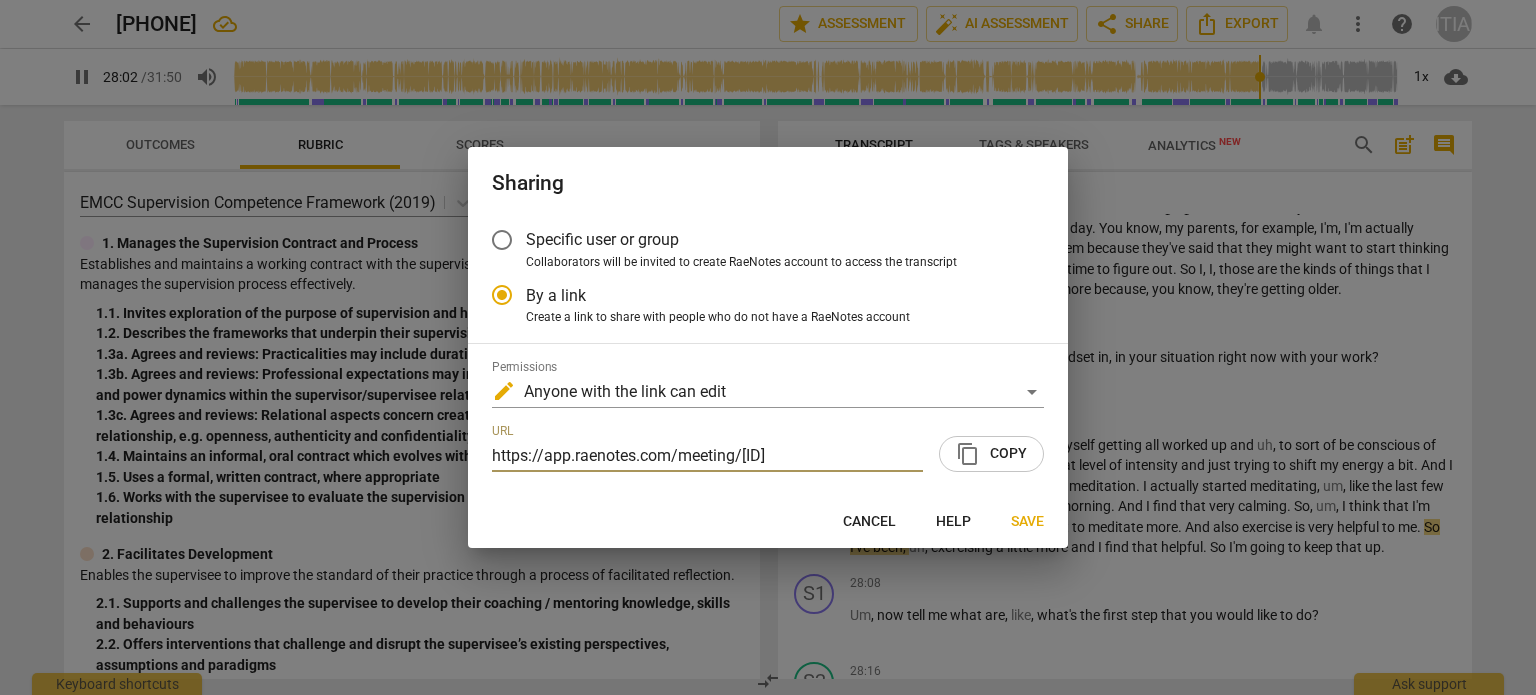 type on "1683" 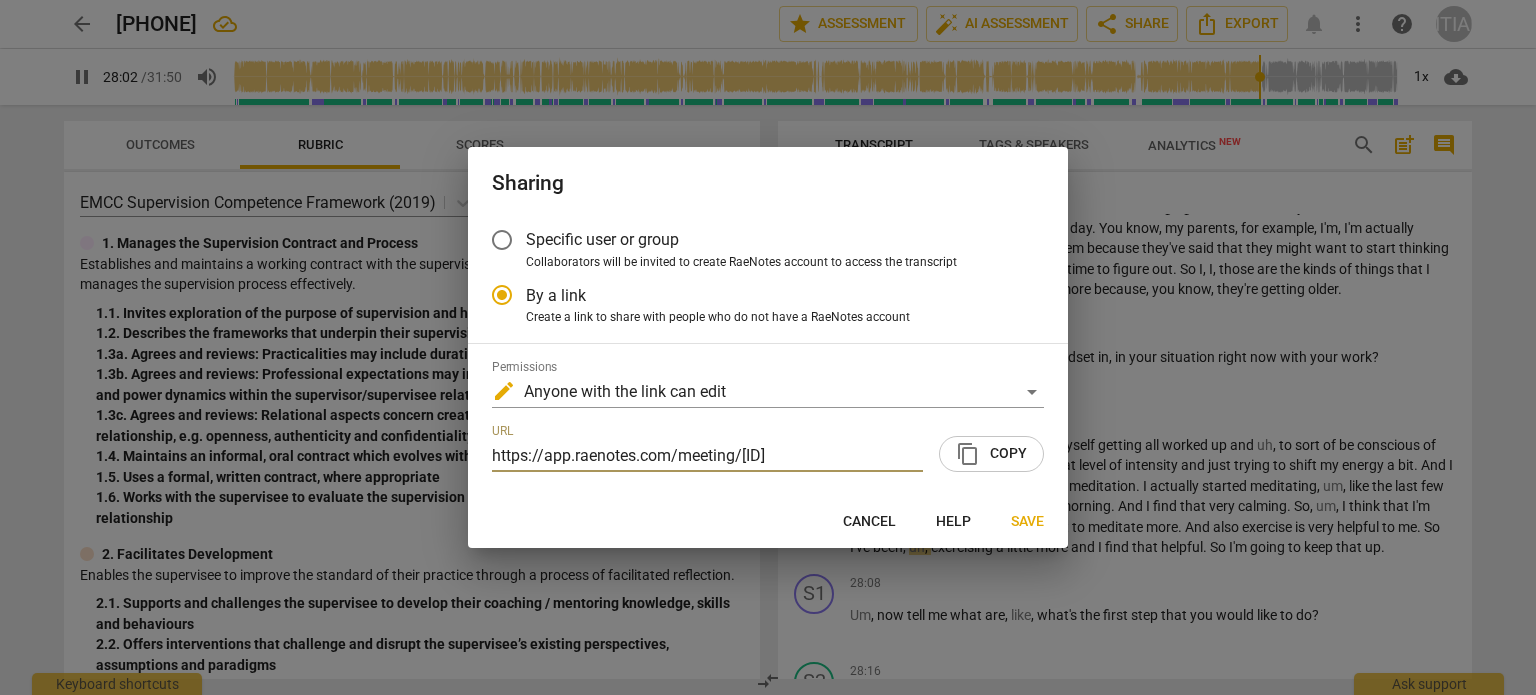 click on "Save" at bounding box center (1027, 522) 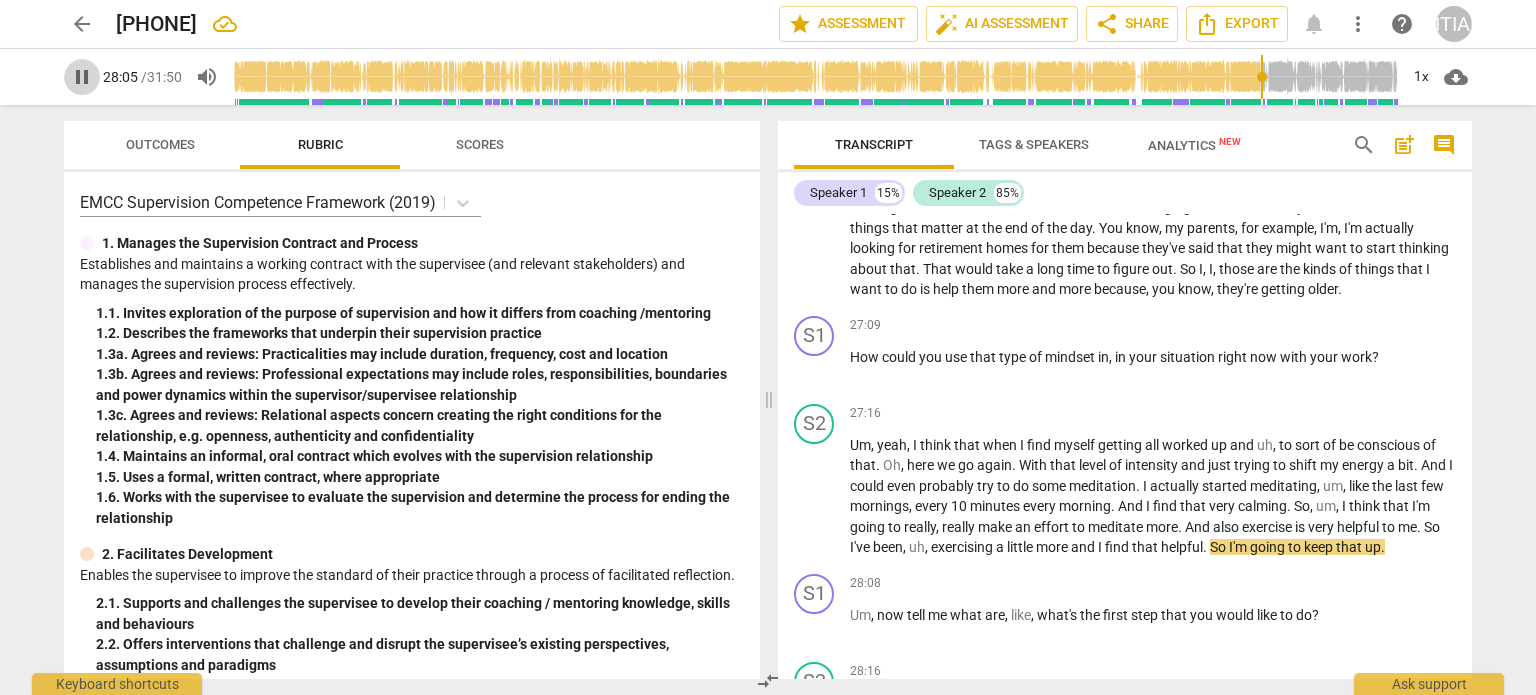 click on "pause" at bounding box center (82, 77) 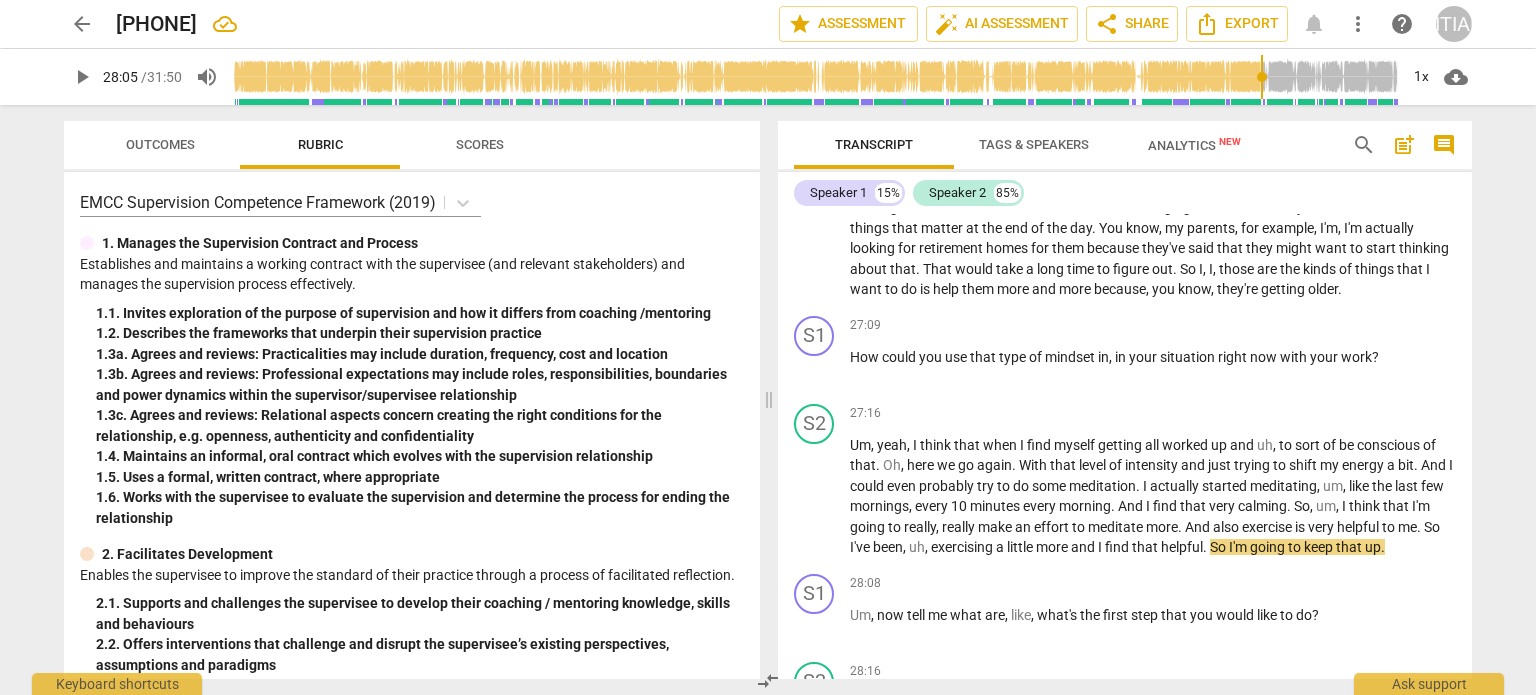 type on "1686" 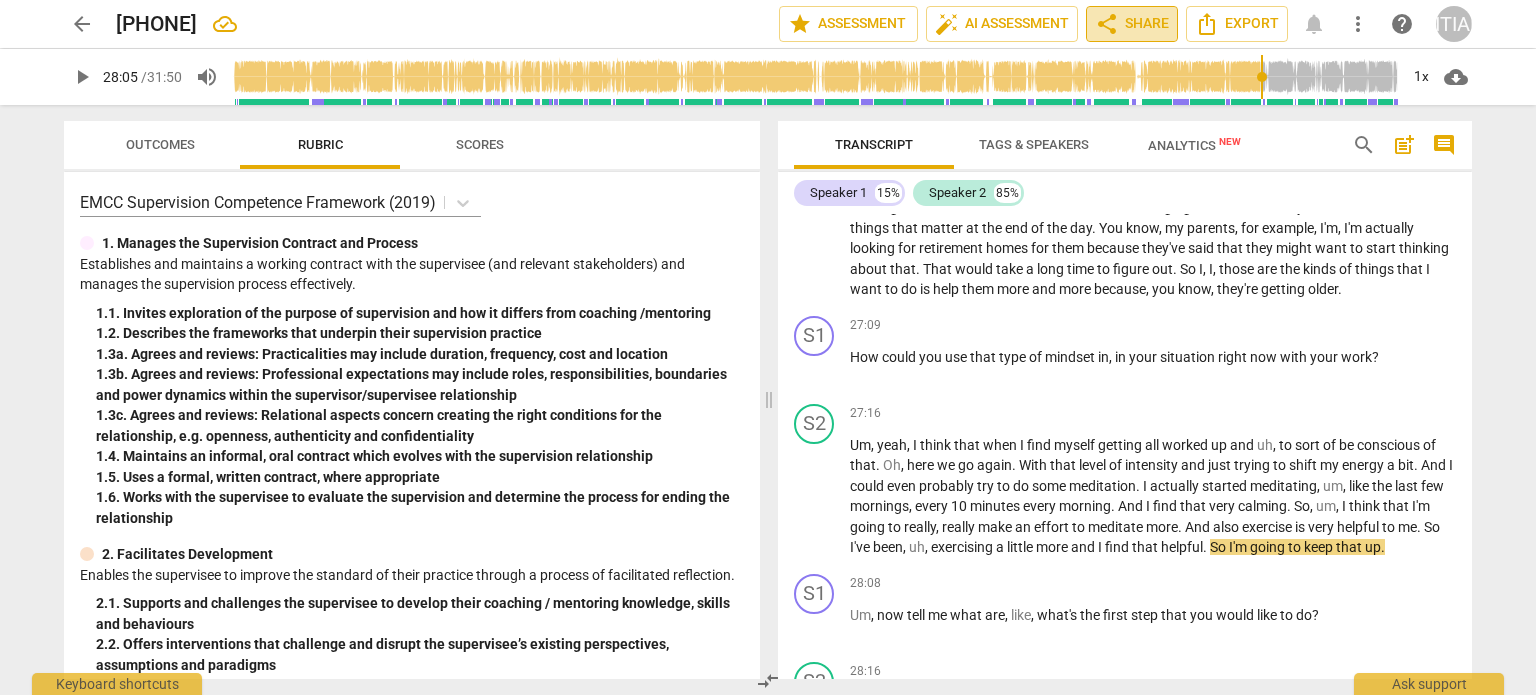 click on "share    Share" at bounding box center [1132, 24] 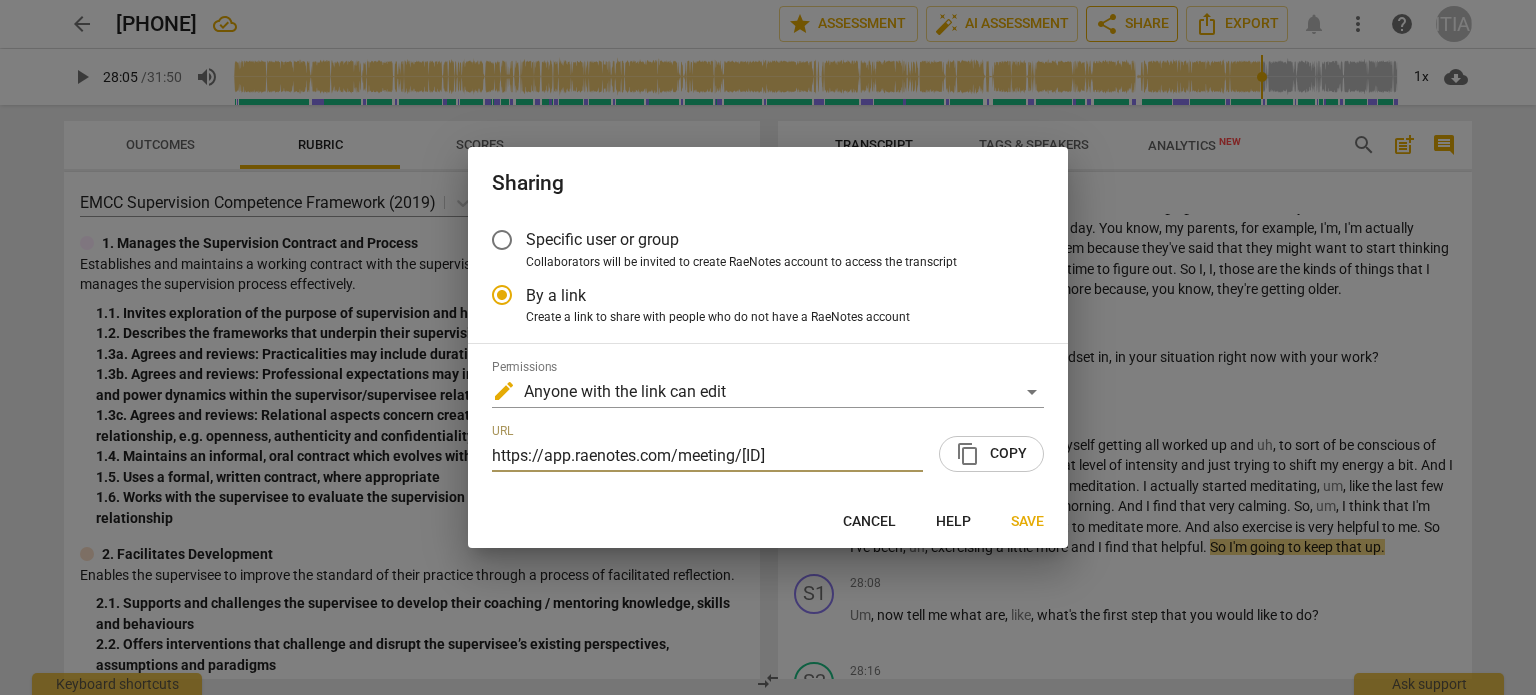 scroll, scrollTop: 0, scrollLeft: 186, axis: horizontal 